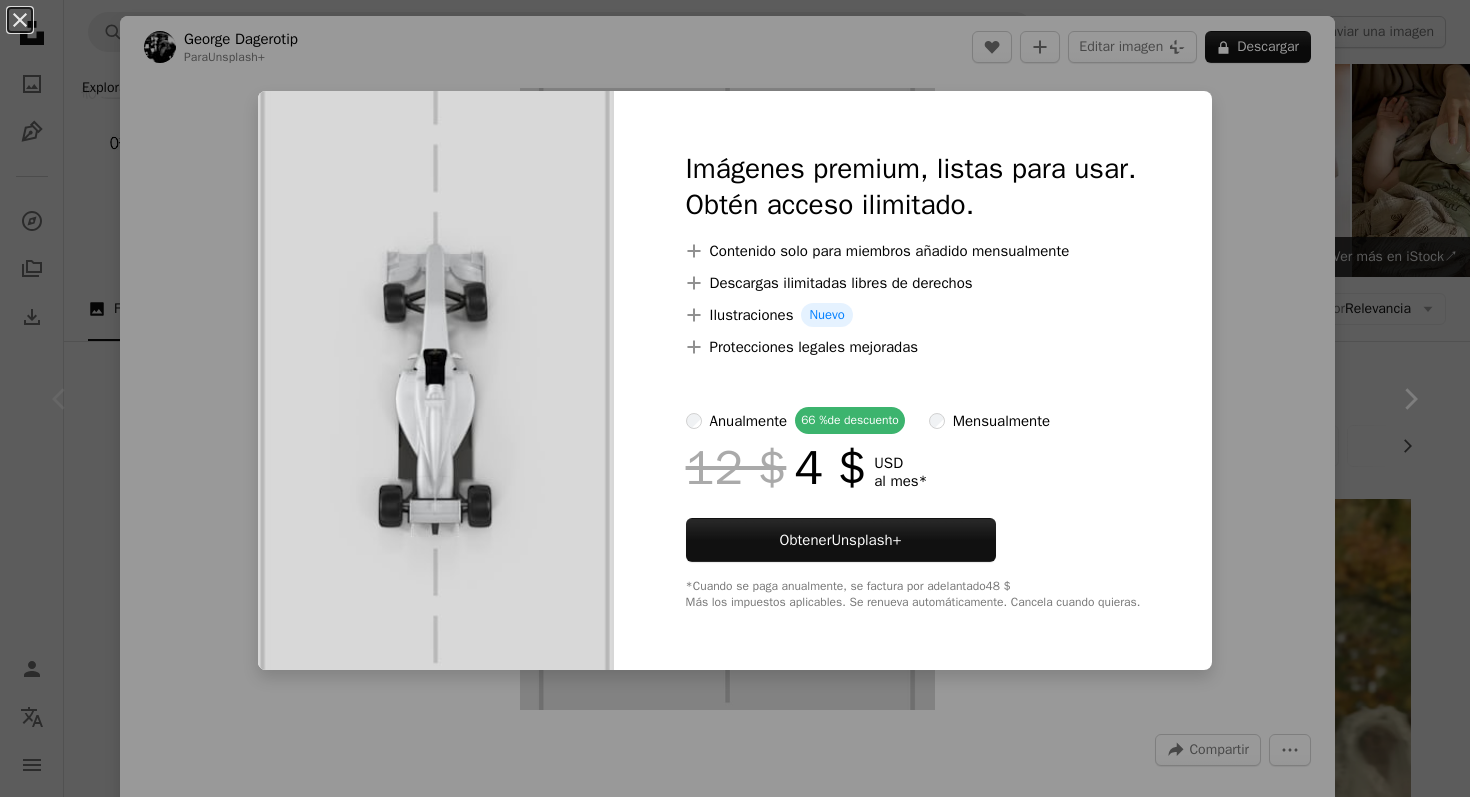 scroll, scrollTop: 138, scrollLeft: 0, axis: vertical 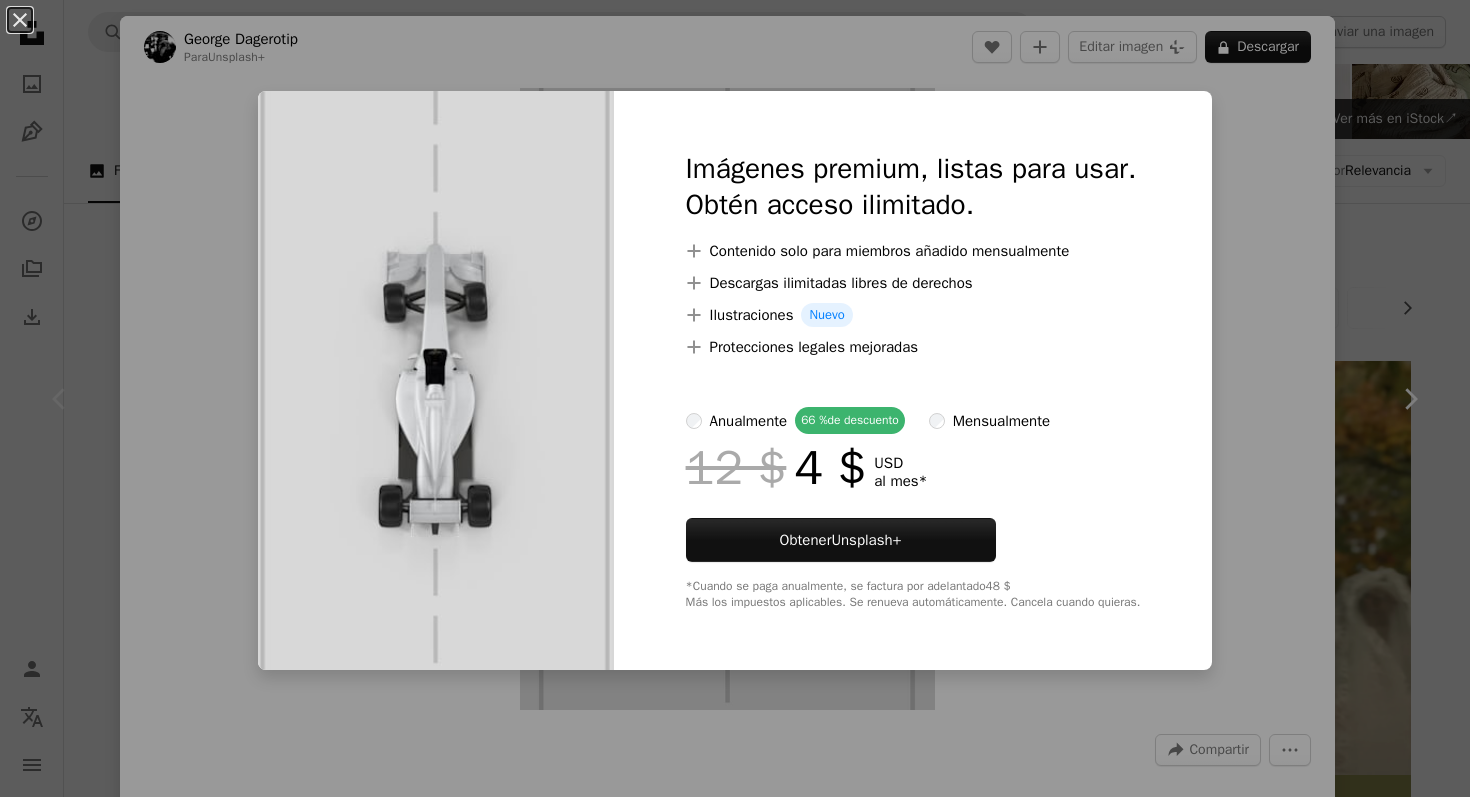 click on "An X shape Imágenes premium, listas para usar. Obtén acceso ilimitado. A plus sign Contenido solo para miembros añadido mensualmente A plus sign Descargas ilimitadas libres de derechos A plus sign Ilustraciones  Nuevo A plus sign Protecciones legales mejoradas anualmente 66 %  de descuento mensualmente 12 $   4 $ USD al mes * Obtener  Unsplash+ *Cuando se paga anualmente, se factura por adelantado  48 $ Más los impuestos aplicables. Se renueva automáticamente. Cancela cuando quieras." at bounding box center [735, 398] 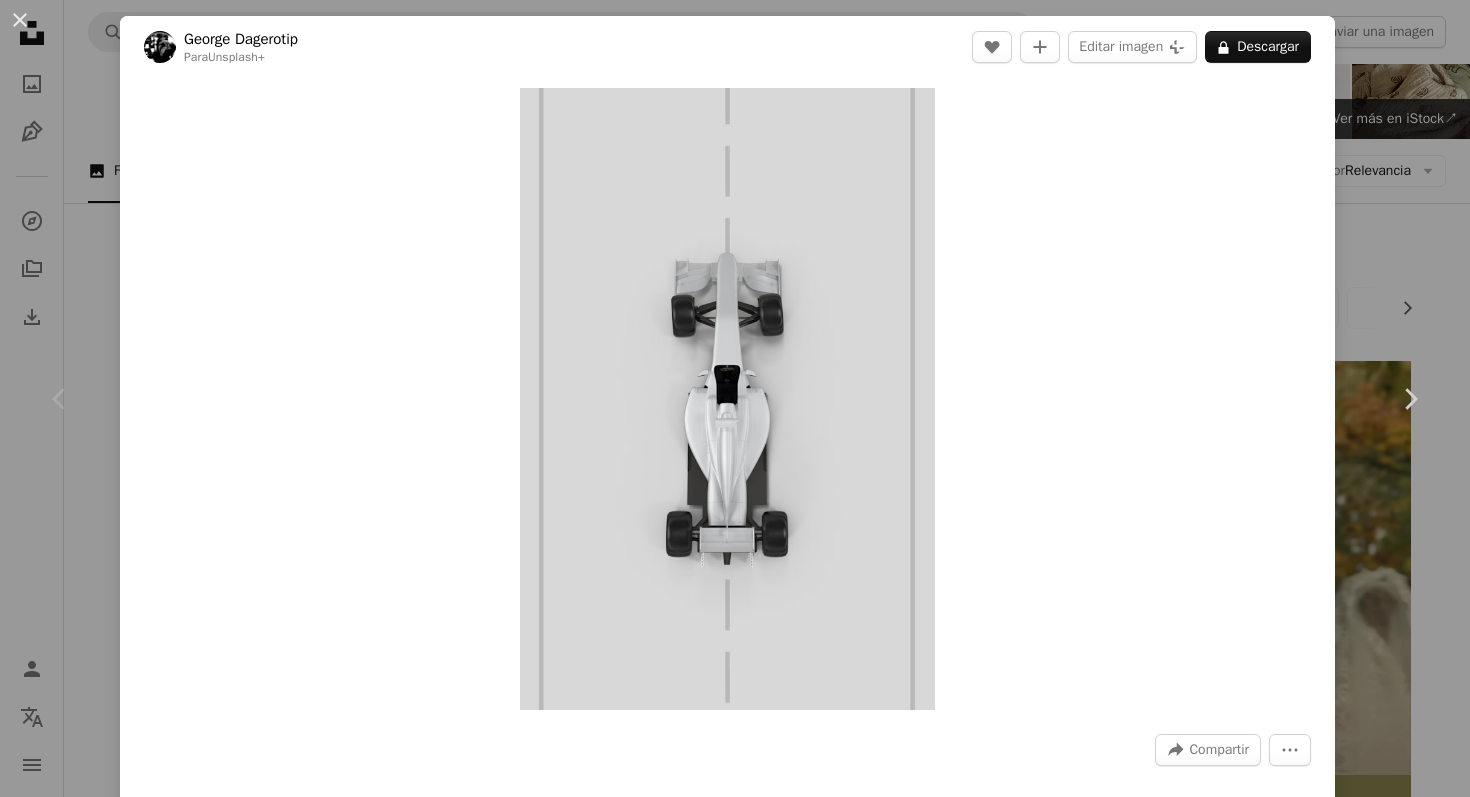 click on "George [LAST] Para Unsplash+ A heart A plus sign Editar imagen Plus sign for Unsplash+ A lock Descargar Zoom in A forward-right arrow Compartir More Actions Calendar outlined Publicado el 6 de marzo de 2023 Safety Con la Licencia Unsplash+ papel tapiz fondo Fondo de pantalla de iPhone fondo de pantalla de computadora portátil Imágenes 4K coche fondo de pantalla de alta definición completa fondo de pantalla completa Coche deportivo vehículo Protector de pantalla Renderizado 3D Imagen digital hacer coche de carreras formula Uno coche de carreras fondo de pantalla imac Imágenes de dominio público De esta serie Chevron right Plus sign for Unsplash+ Plus sign for Unsplash+ Plus sign for Unsplash+ Plus sign for Unsplash+ Plus sign for Unsplash+ Plus sign for Unsplash+ Plus sign for Unsplash+ Plus sign for Unsplash+ Plus sign for Unsplash+ Plus sign for Unsplash+ Plus sign for Unsplash+ Plus sign for Unsplash+ Imágenes relacionadas Plus sign for Unsplash+ A heart A plus sign George [LAST] Para Unsplash+" at bounding box center (735, 398) 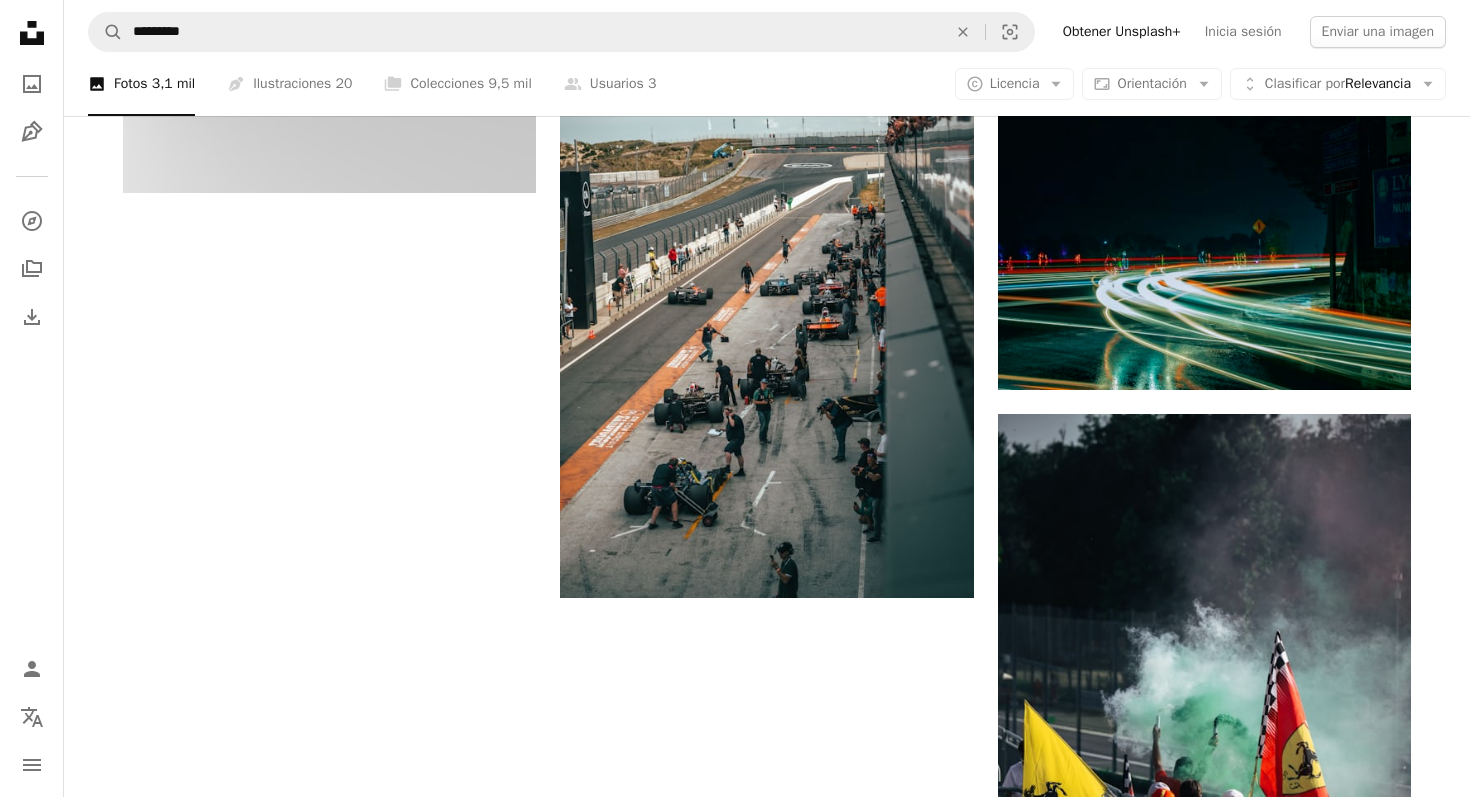 scroll, scrollTop: 2849, scrollLeft: 0, axis: vertical 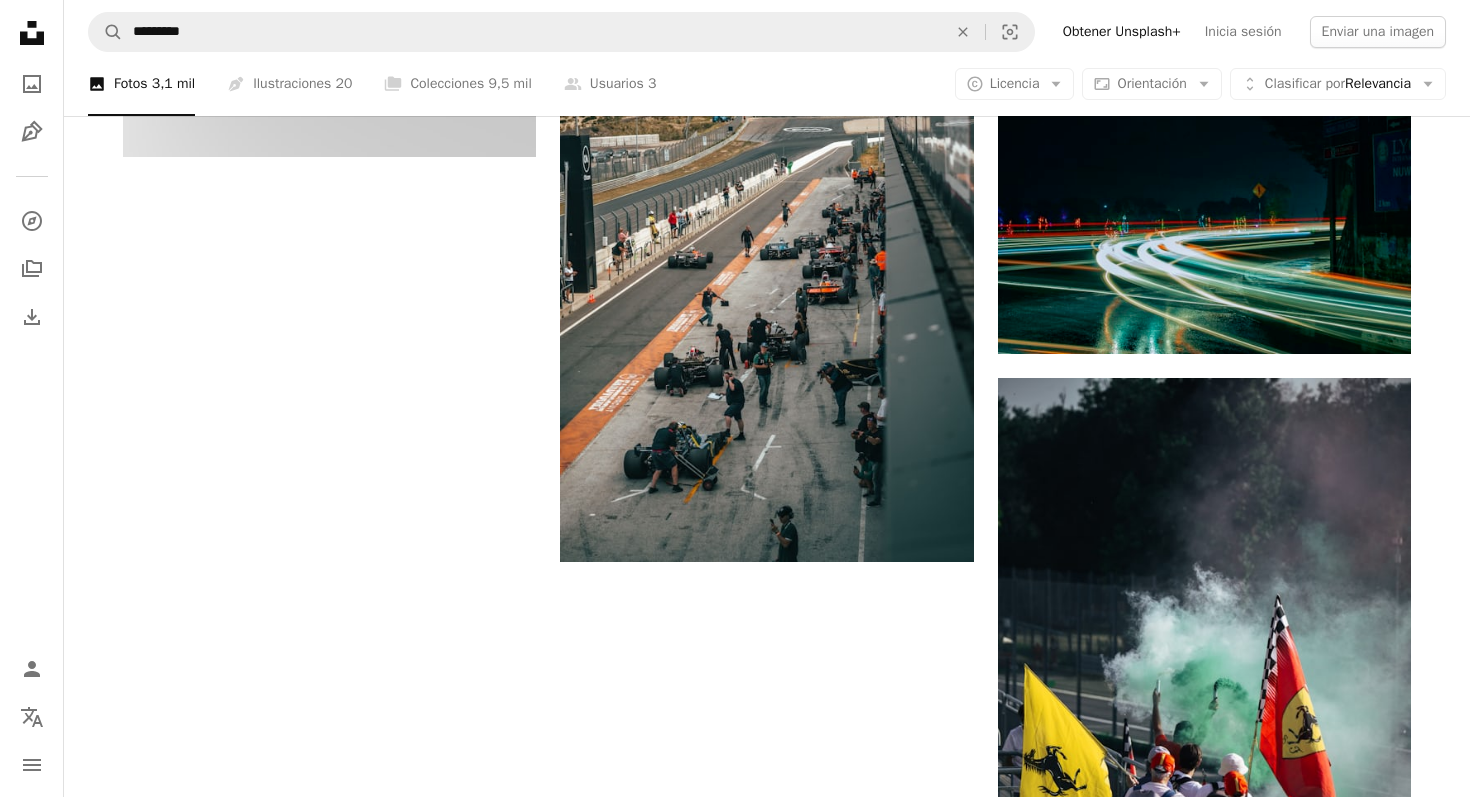 click on "Cargar más" at bounding box center (767, 1077) 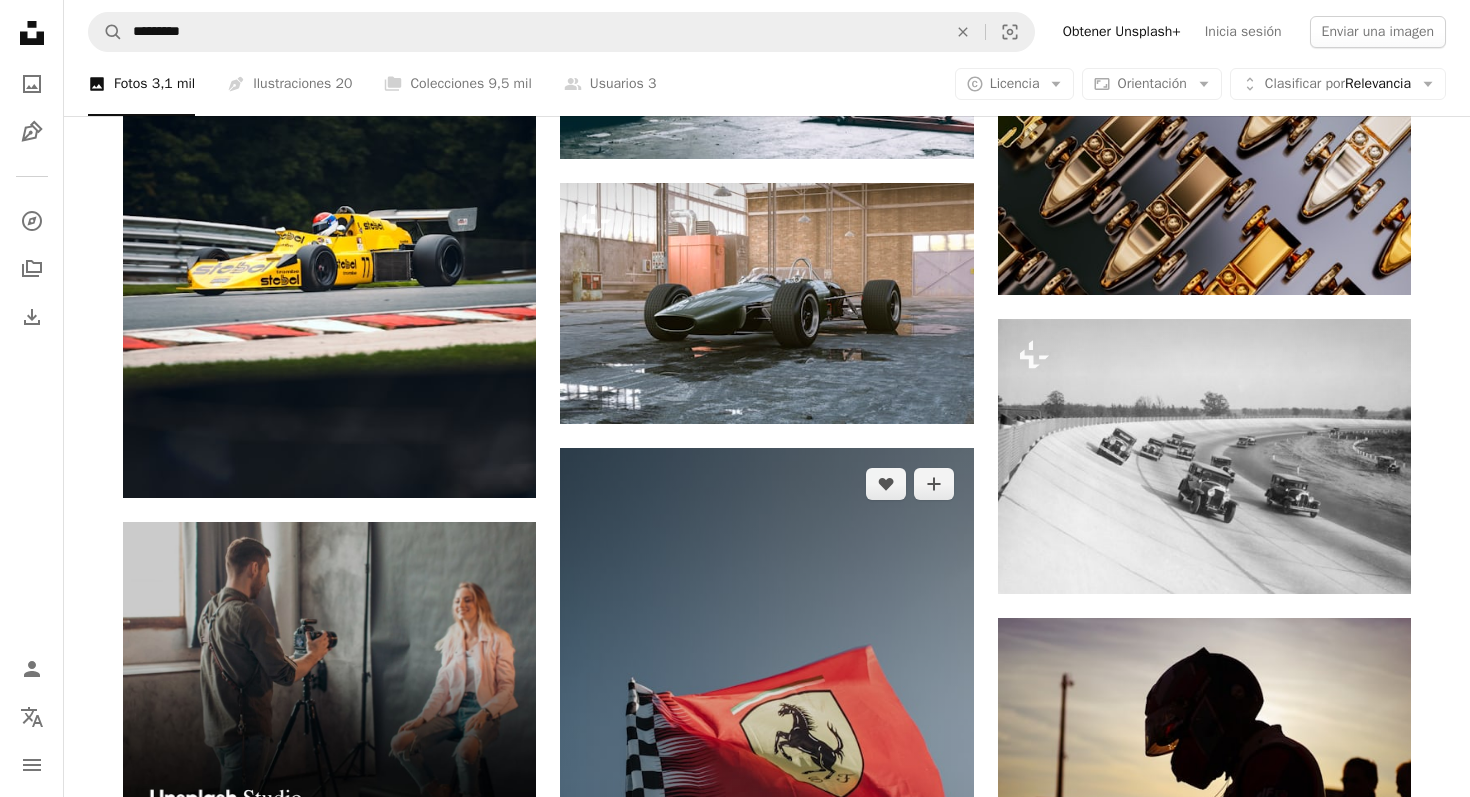 scroll, scrollTop: 4489, scrollLeft: 0, axis: vertical 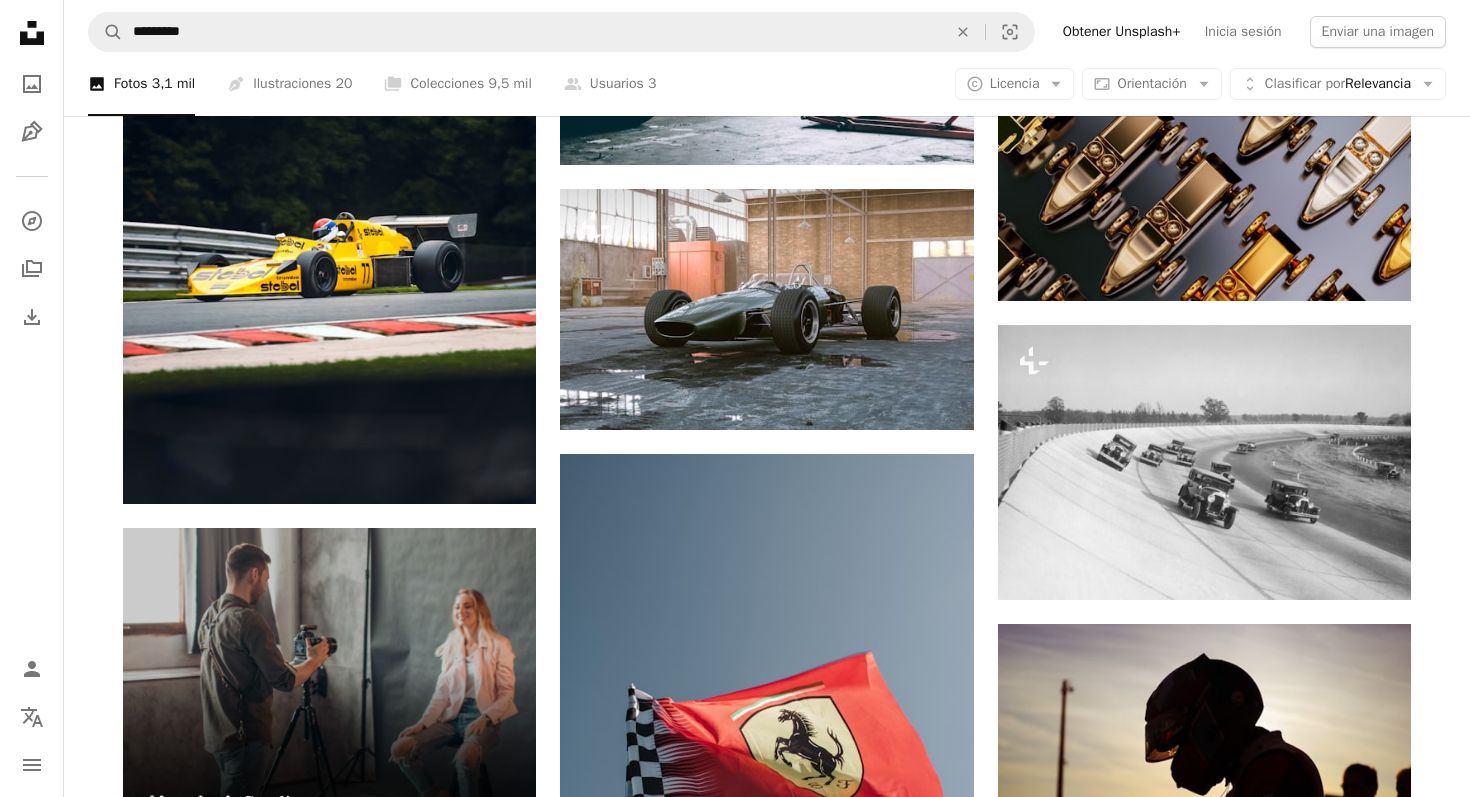 click at bounding box center (1204, 1044) 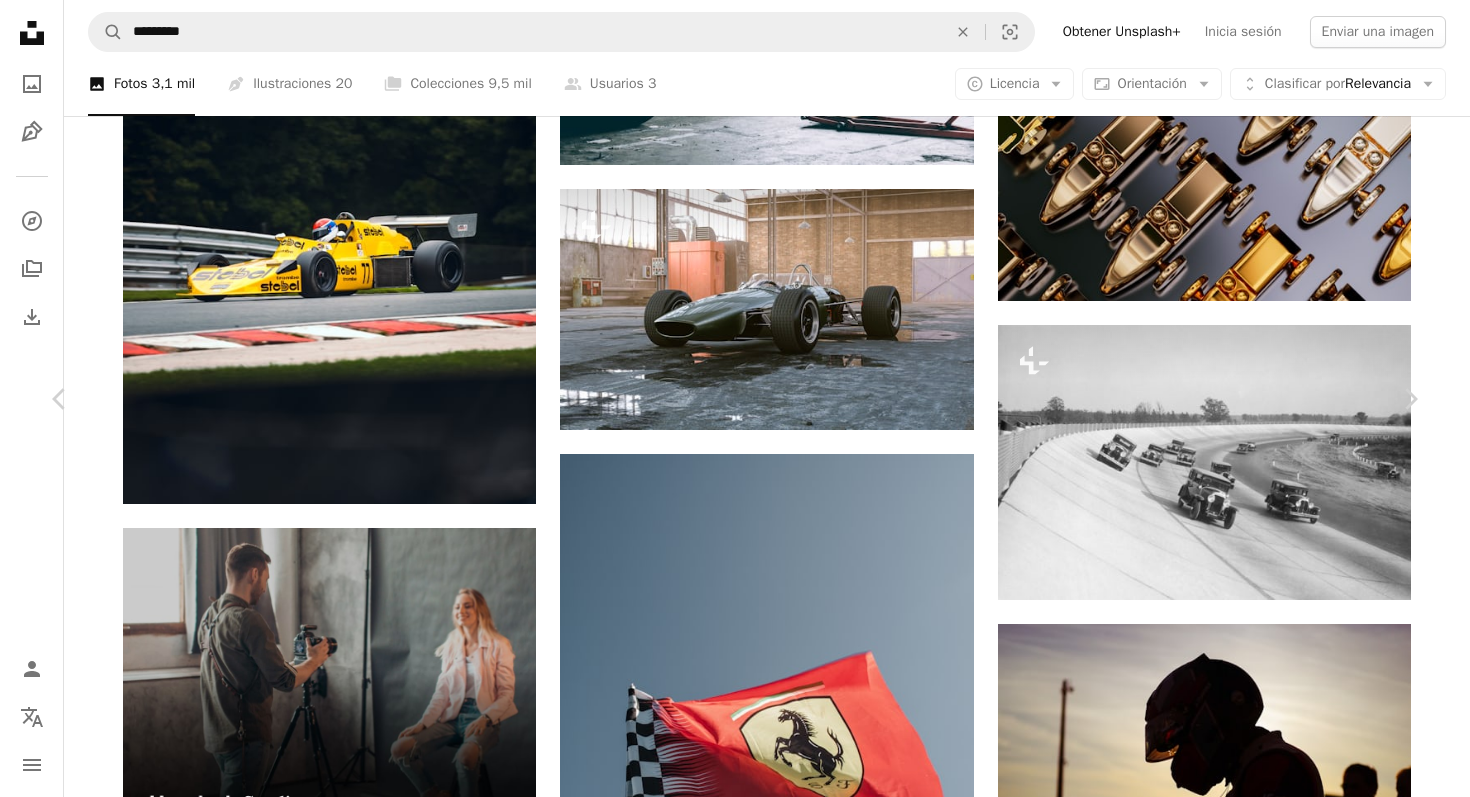 click on "KaroGraphix Photography Disponible para contratación A checkmark inside of a circle A heart A plus sign Editar imagen Plus sign for Unsplash+ Descargar gratis Chevron down Zoom in Visualizaciones 122.582 Descargas 1869 A forward-right arrow Compartir Info icon Información More Actions Calendar outlined Publicado el 11 de septiembre de 2021 Camera SONY, ILCE-7RM3 Safety Uso gratuito bajo la Licencia Unsplash carreras Carreras de coches Coches de carreras coche vehículo transporte marrón automóvil formula Uno Imágenes gratuitas Explora imágenes premium relacionadas en iStock | Ahorra un 20 % con el código UNSPLASH20 Ver más en iStock ↗ Imágenes relacionadas A heart A plus sign Jeff Cooper Arrow pointing down A heart A plus sign Jeff Cooper Arrow pointing down Plus sign for Unsplash+ A heart A plus sign Getty Images Para Unsplash+ A lock Descargar A heart A plus sign Brian McCall Disponible para contratación A checkmark inside of a circle A heart" at bounding box center (735, 5270) 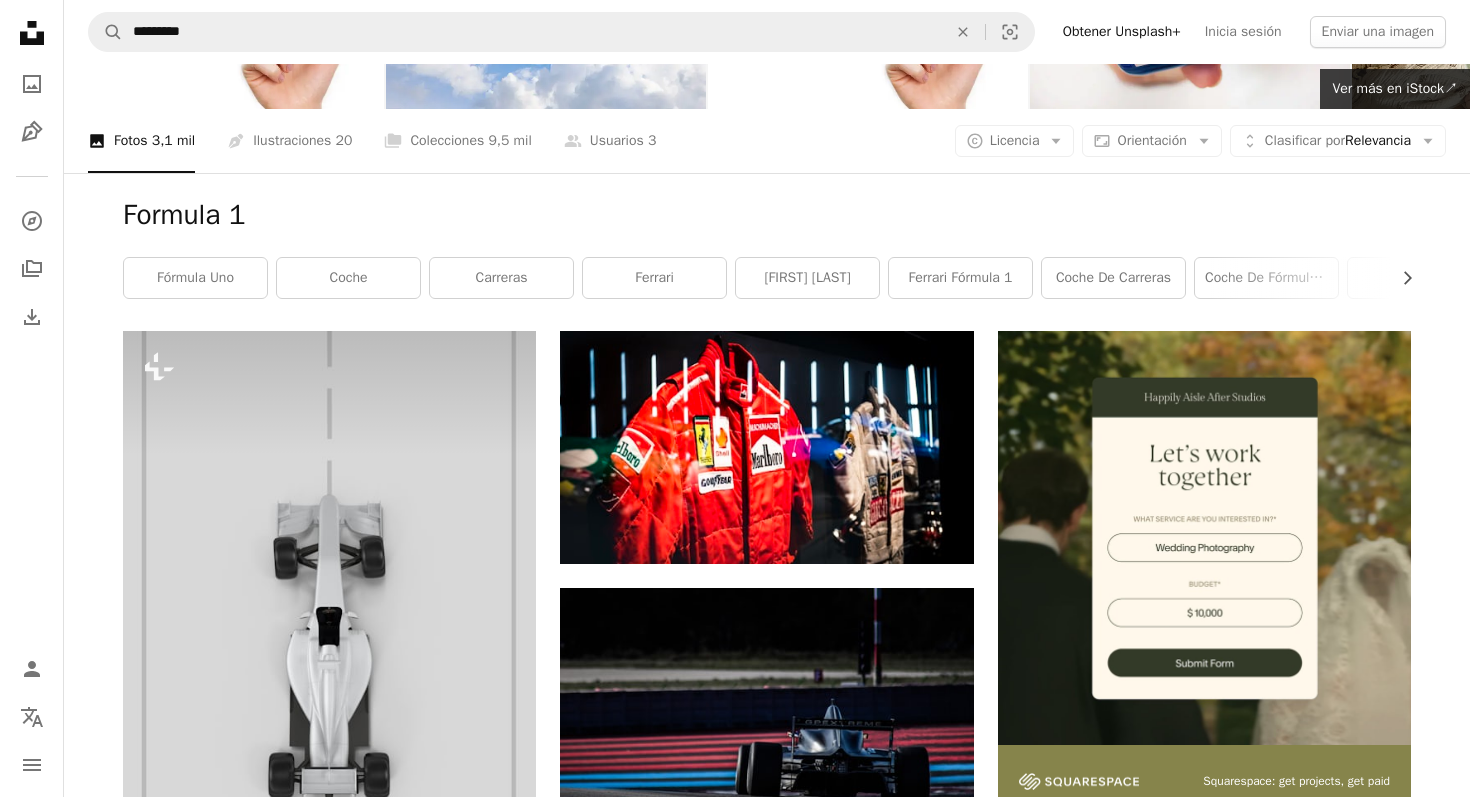 scroll, scrollTop: 0, scrollLeft: 0, axis: both 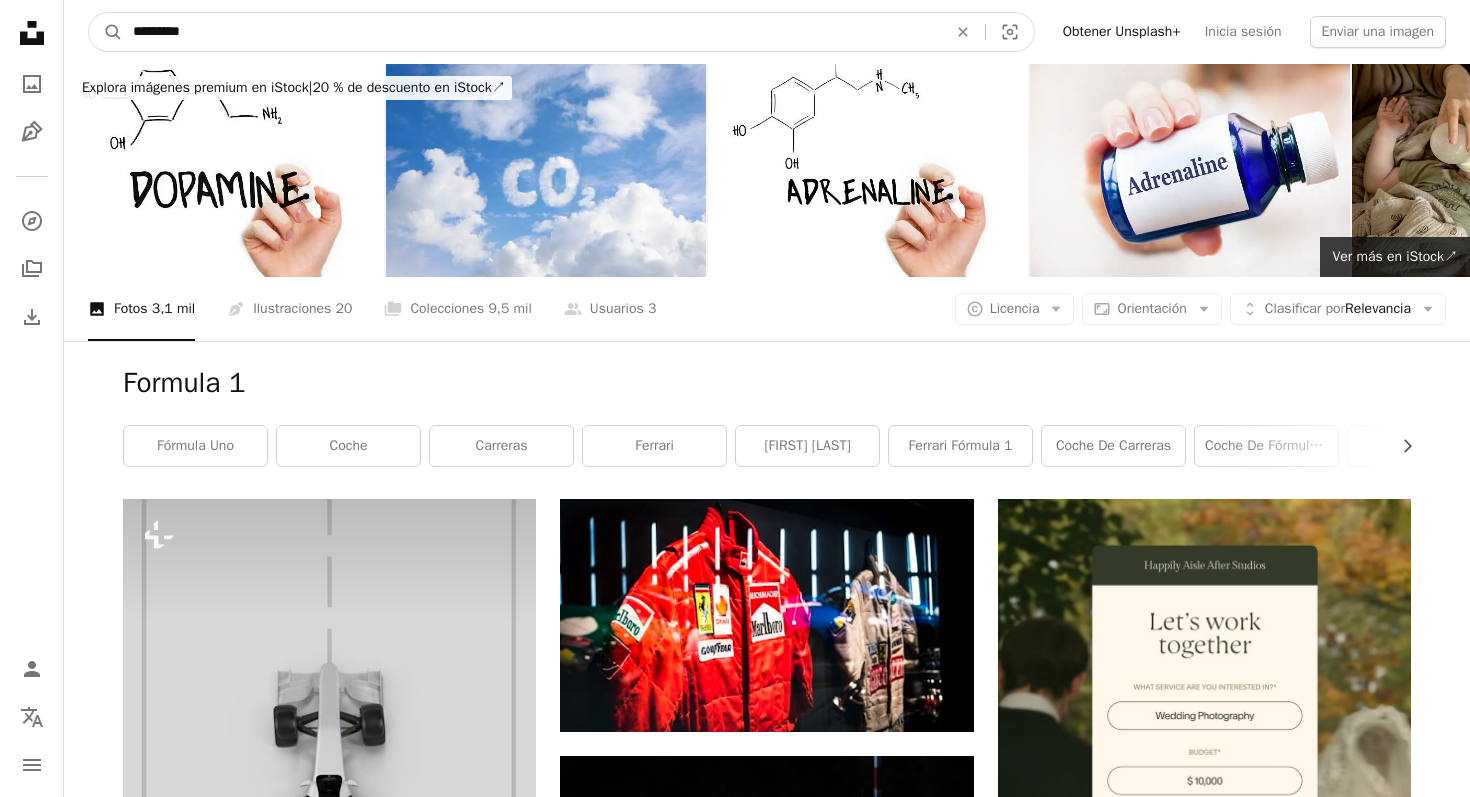 click on "*********" at bounding box center [532, 32] 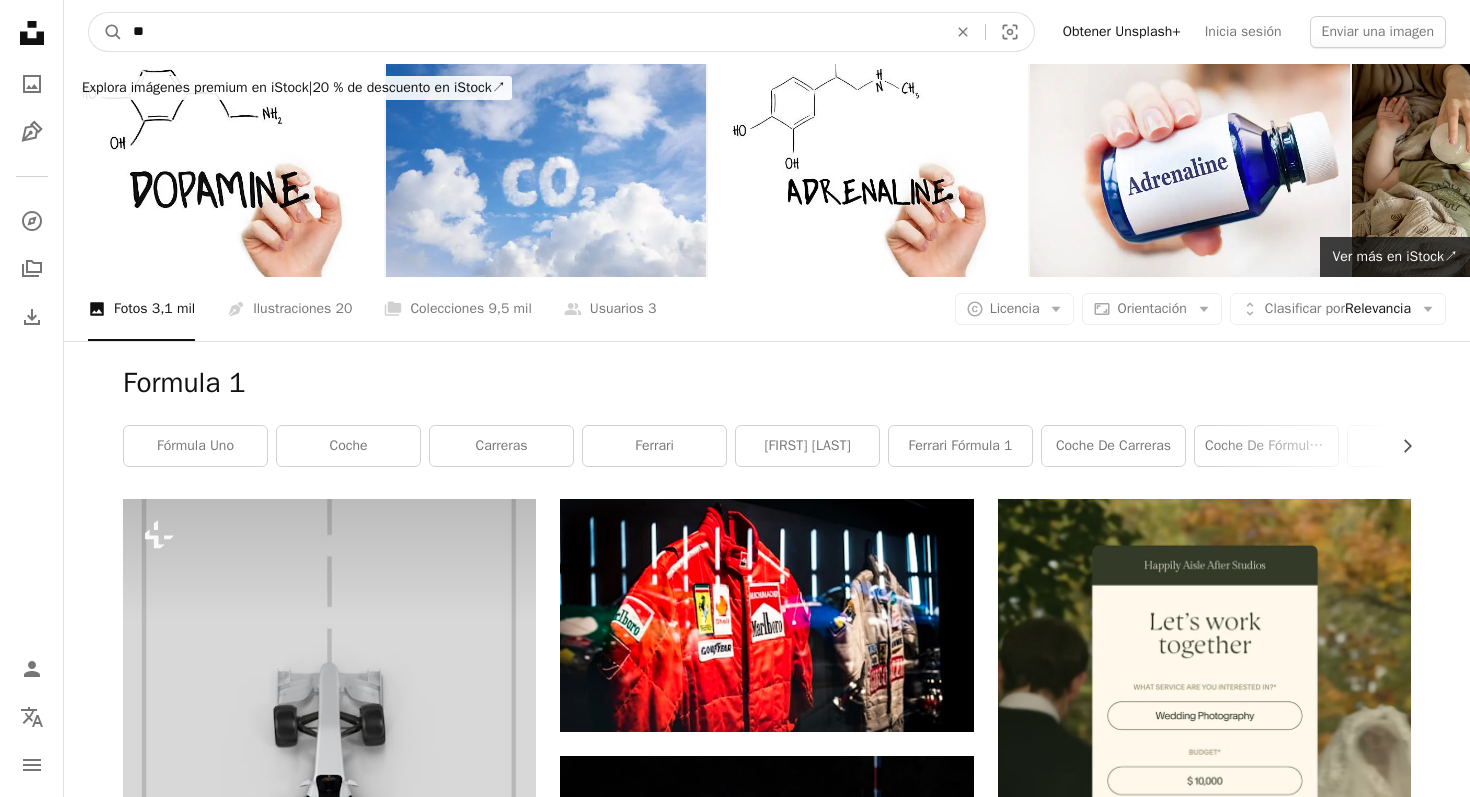 type on "*" 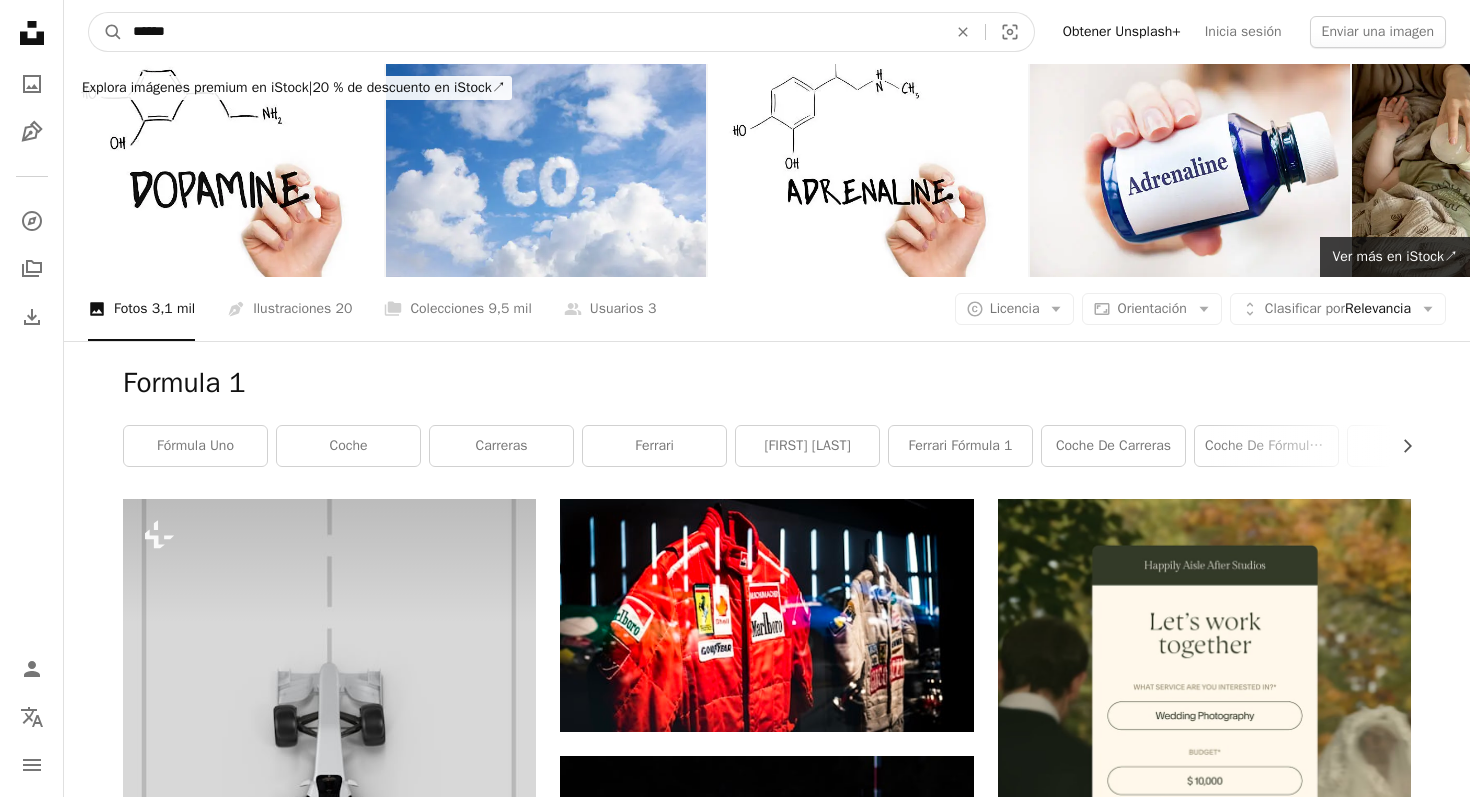type on "******" 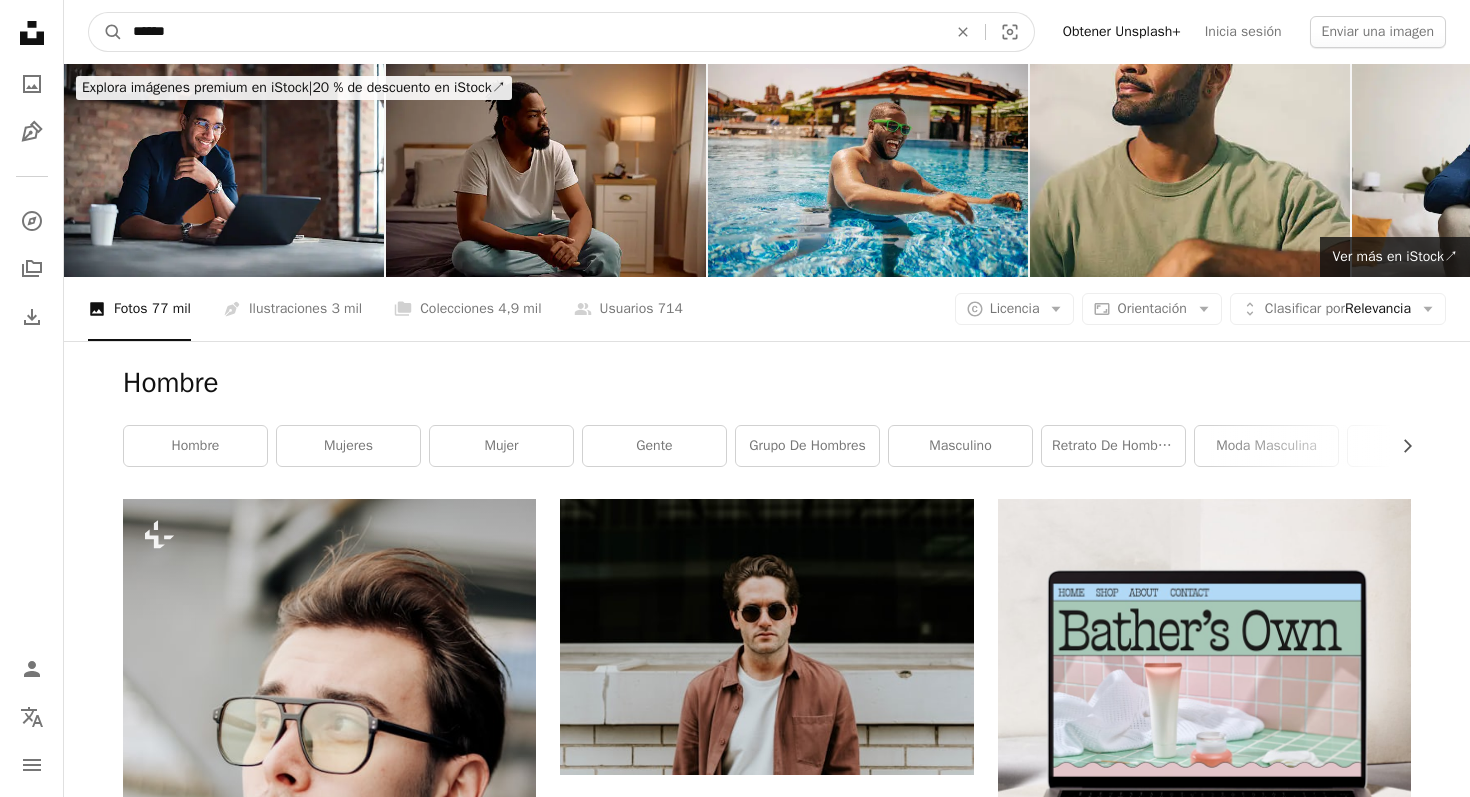 click on "******" at bounding box center [532, 32] 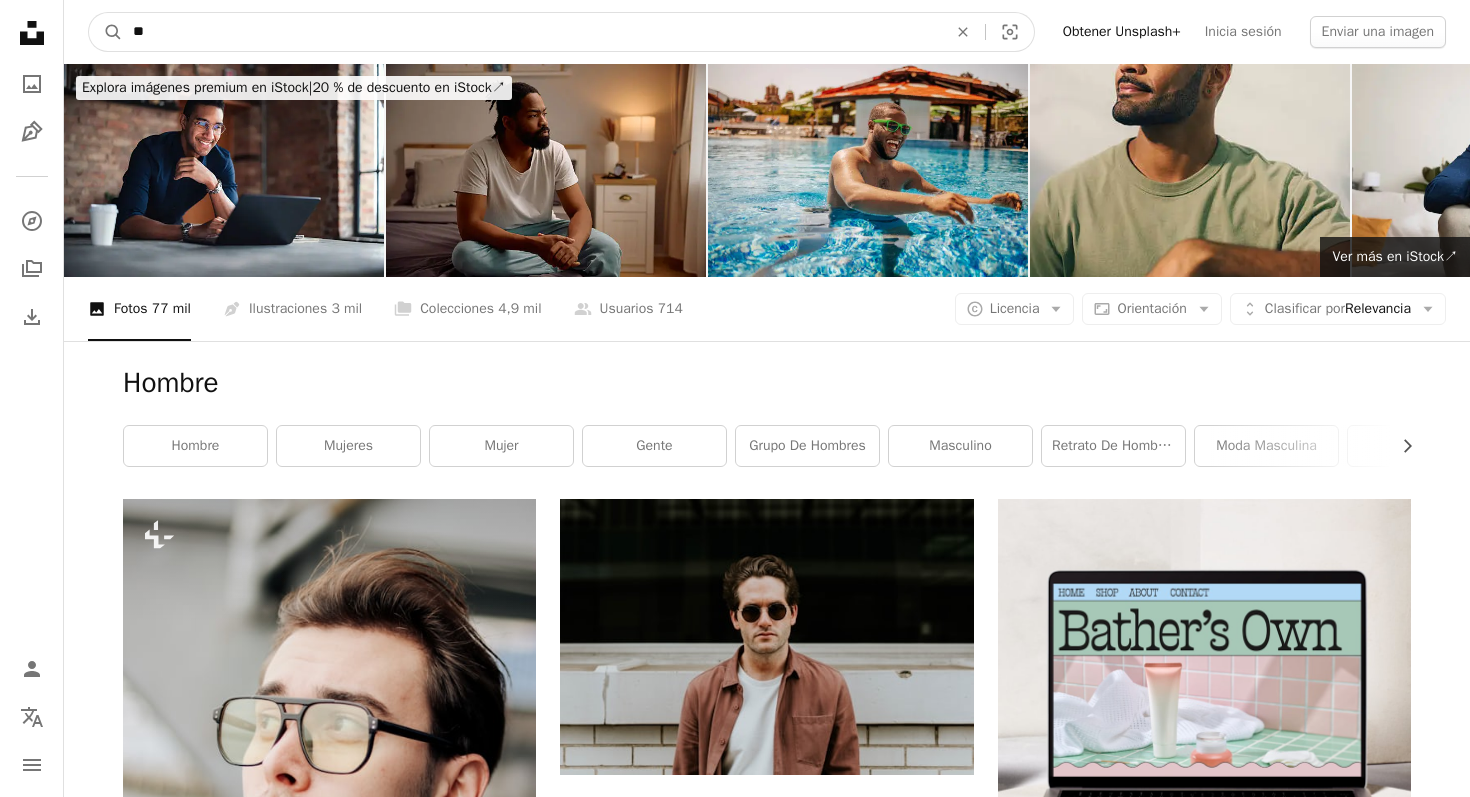 type on "*" 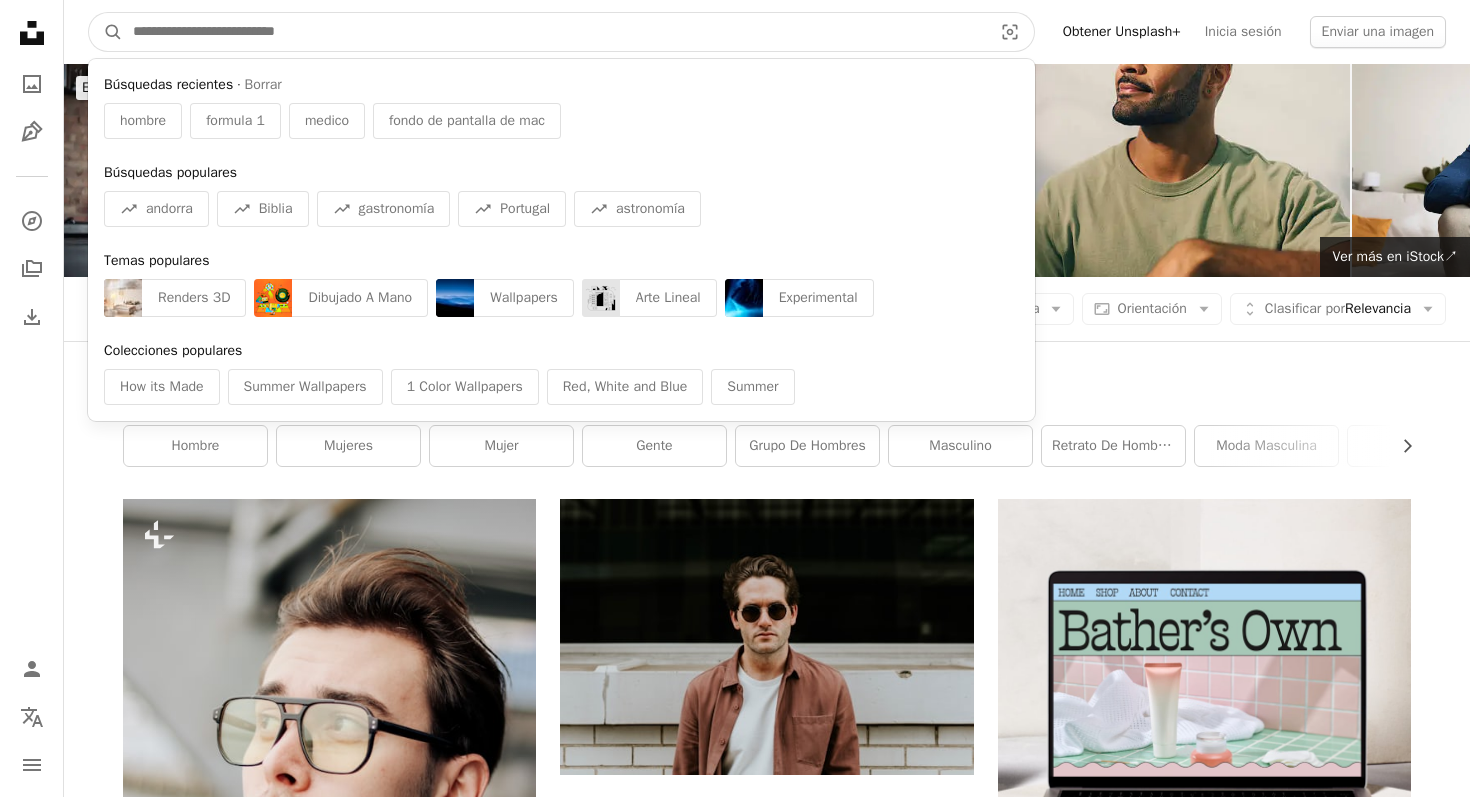 type on "*" 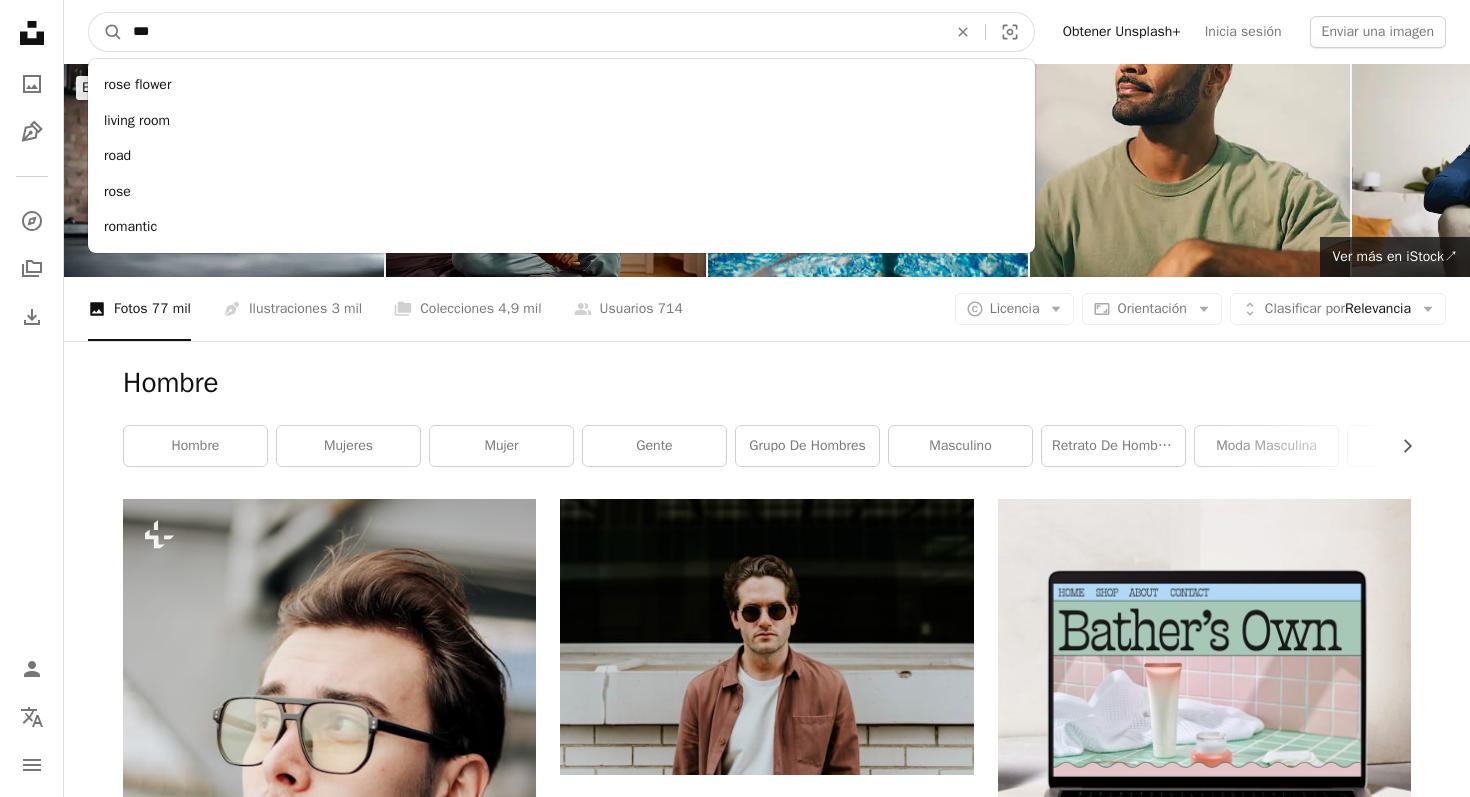 type on "****" 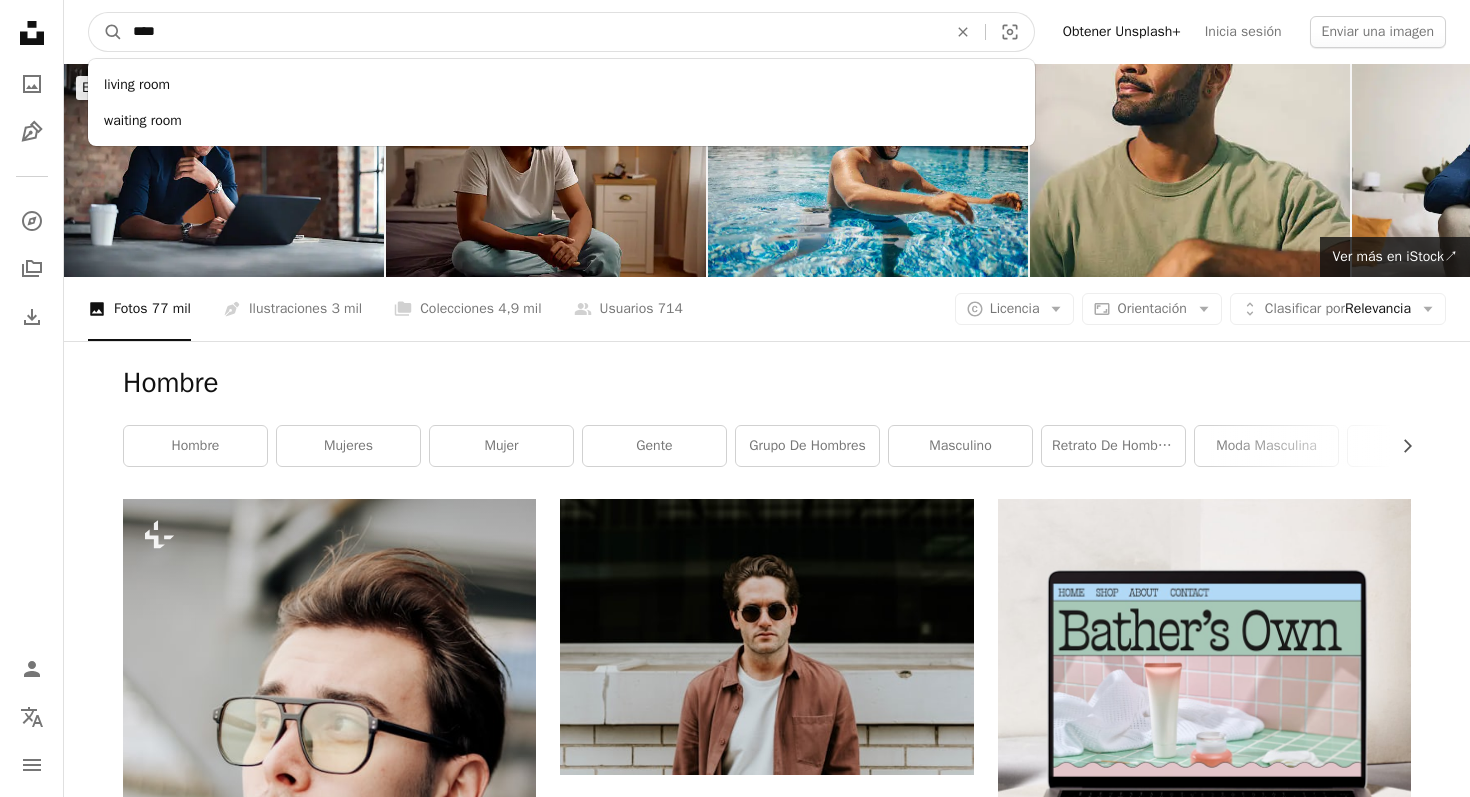 click on "A magnifying glass" at bounding box center (106, 32) 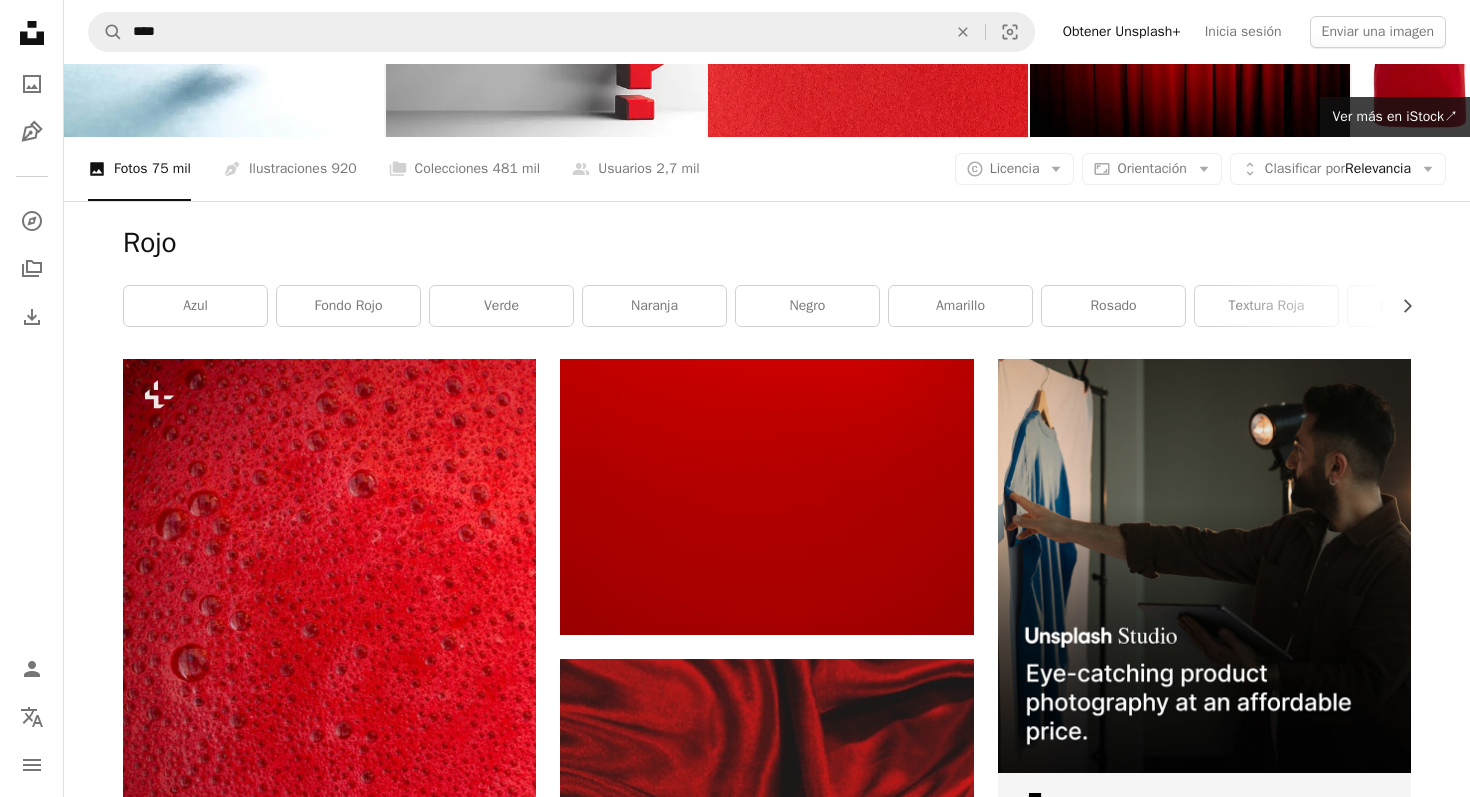 scroll, scrollTop: 0, scrollLeft: 0, axis: both 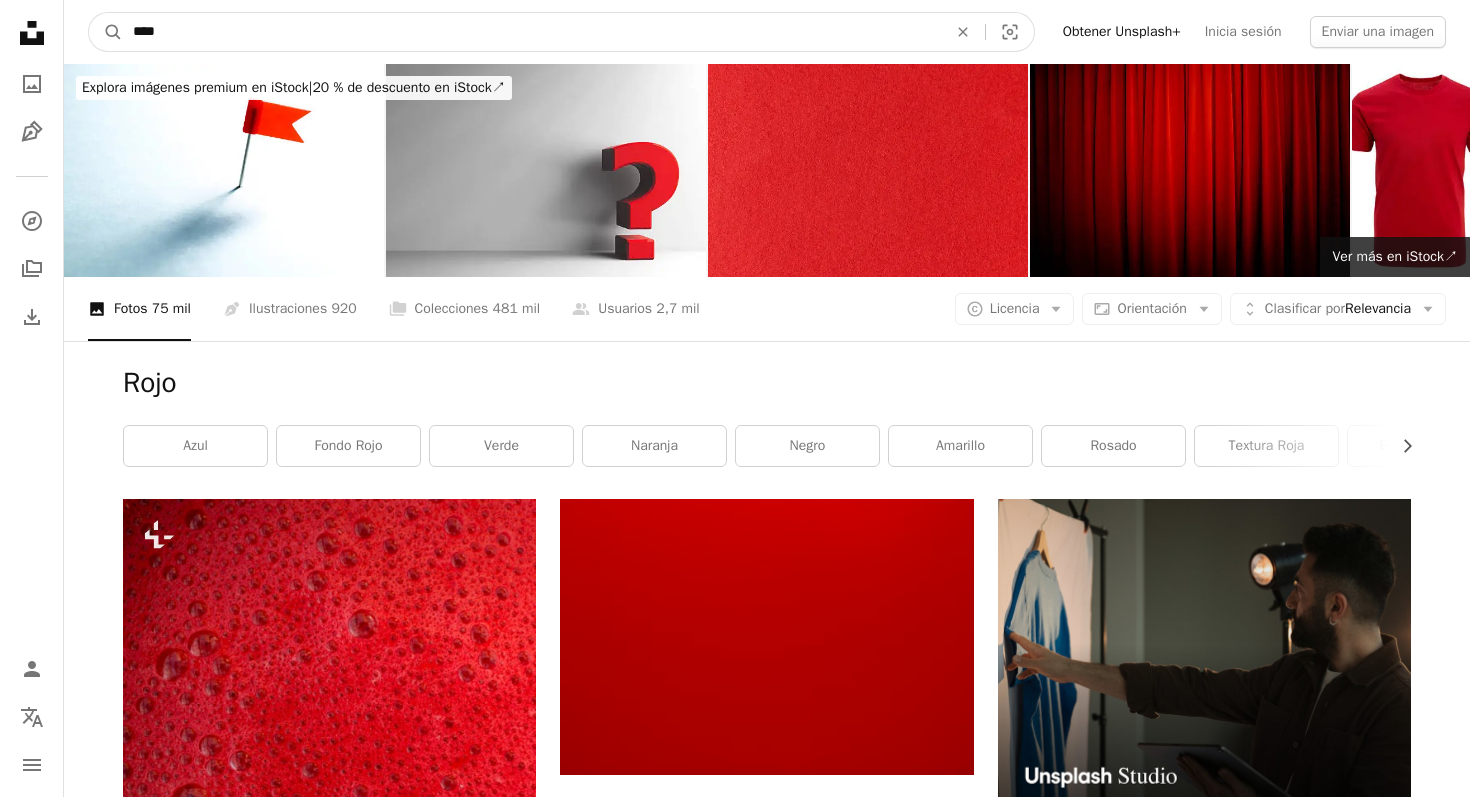 click on "****" at bounding box center [532, 32] 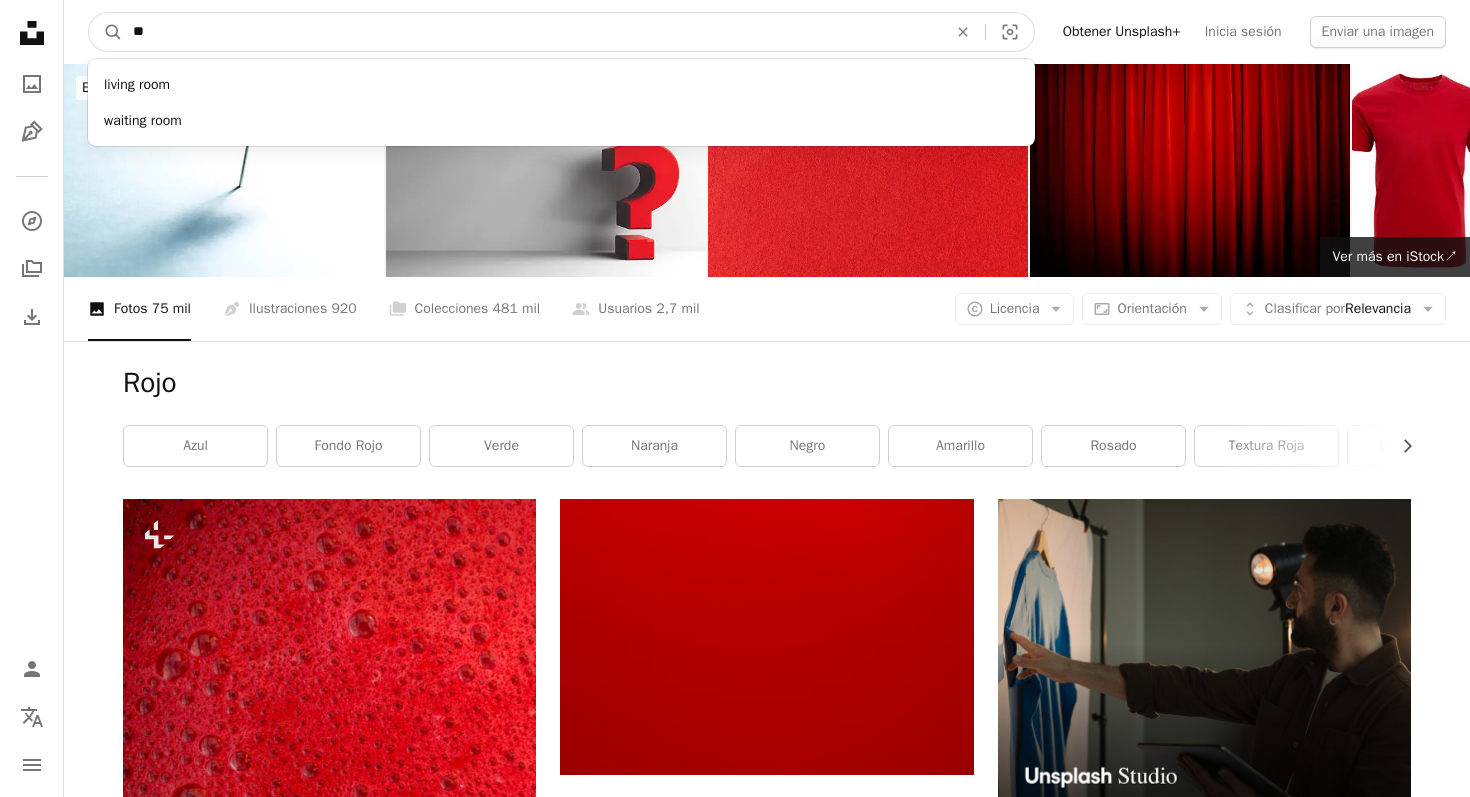 type on "*" 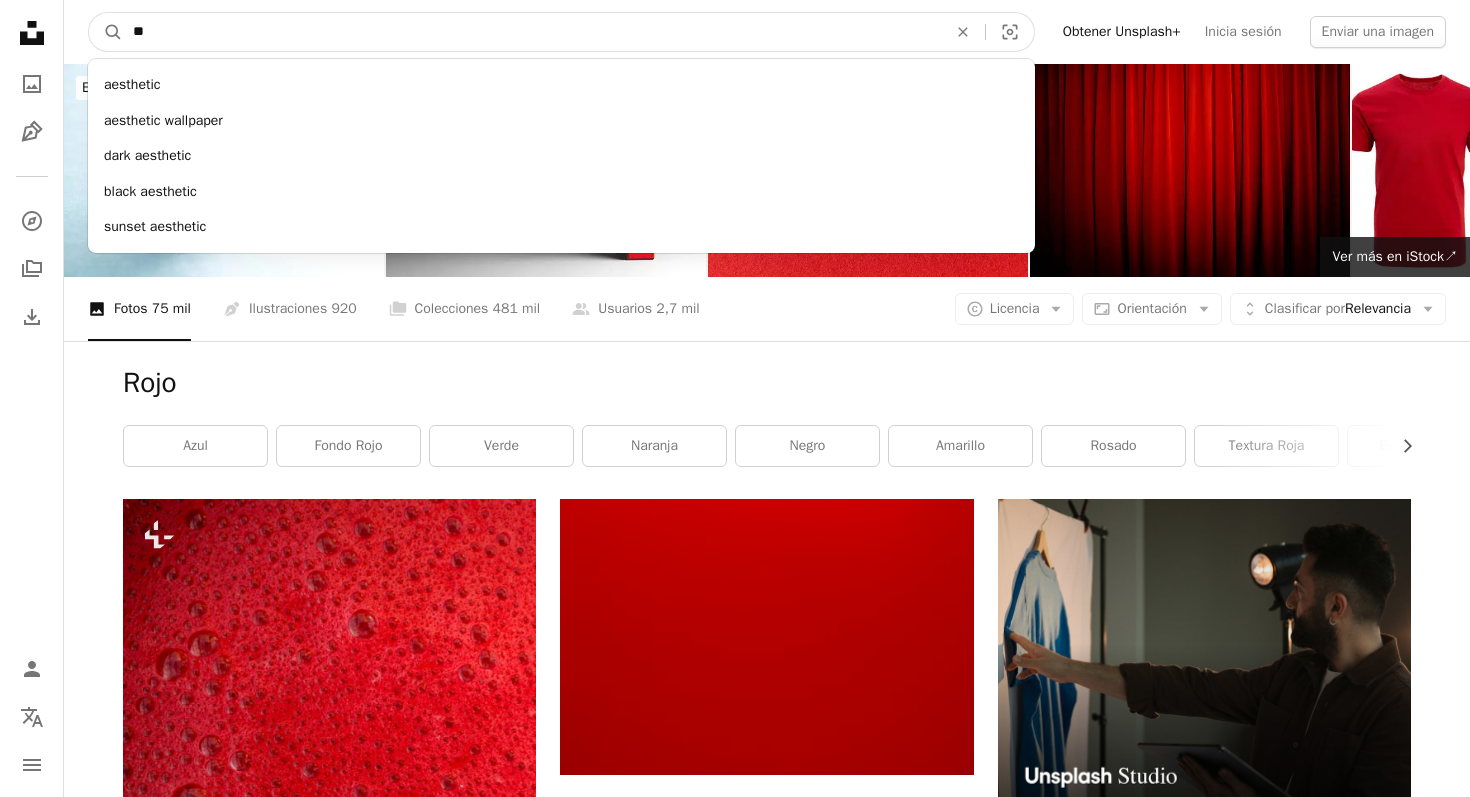 type on "**" 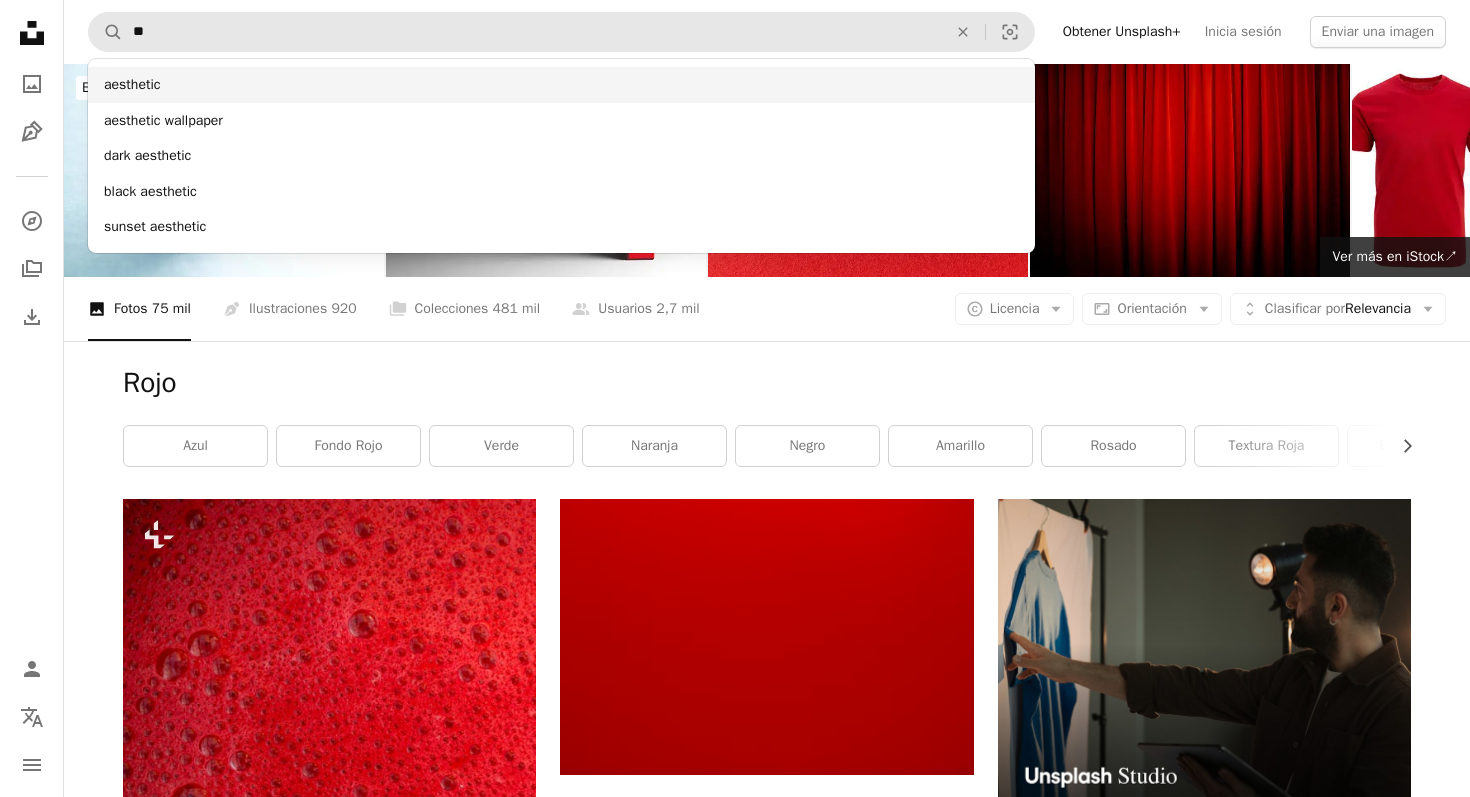 click on "aesthetic" at bounding box center [561, 85] 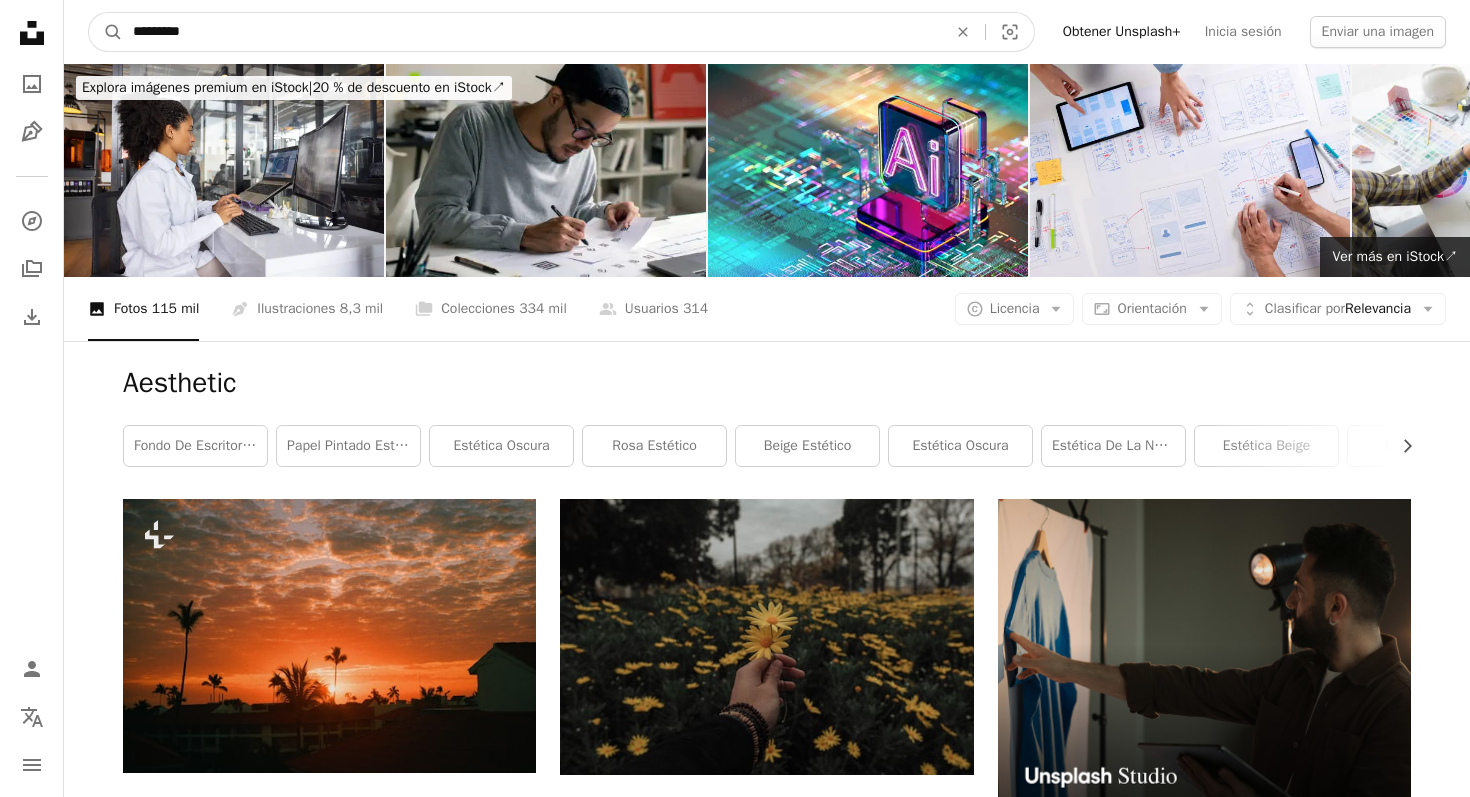 click on "*********" at bounding box center (532, 32) 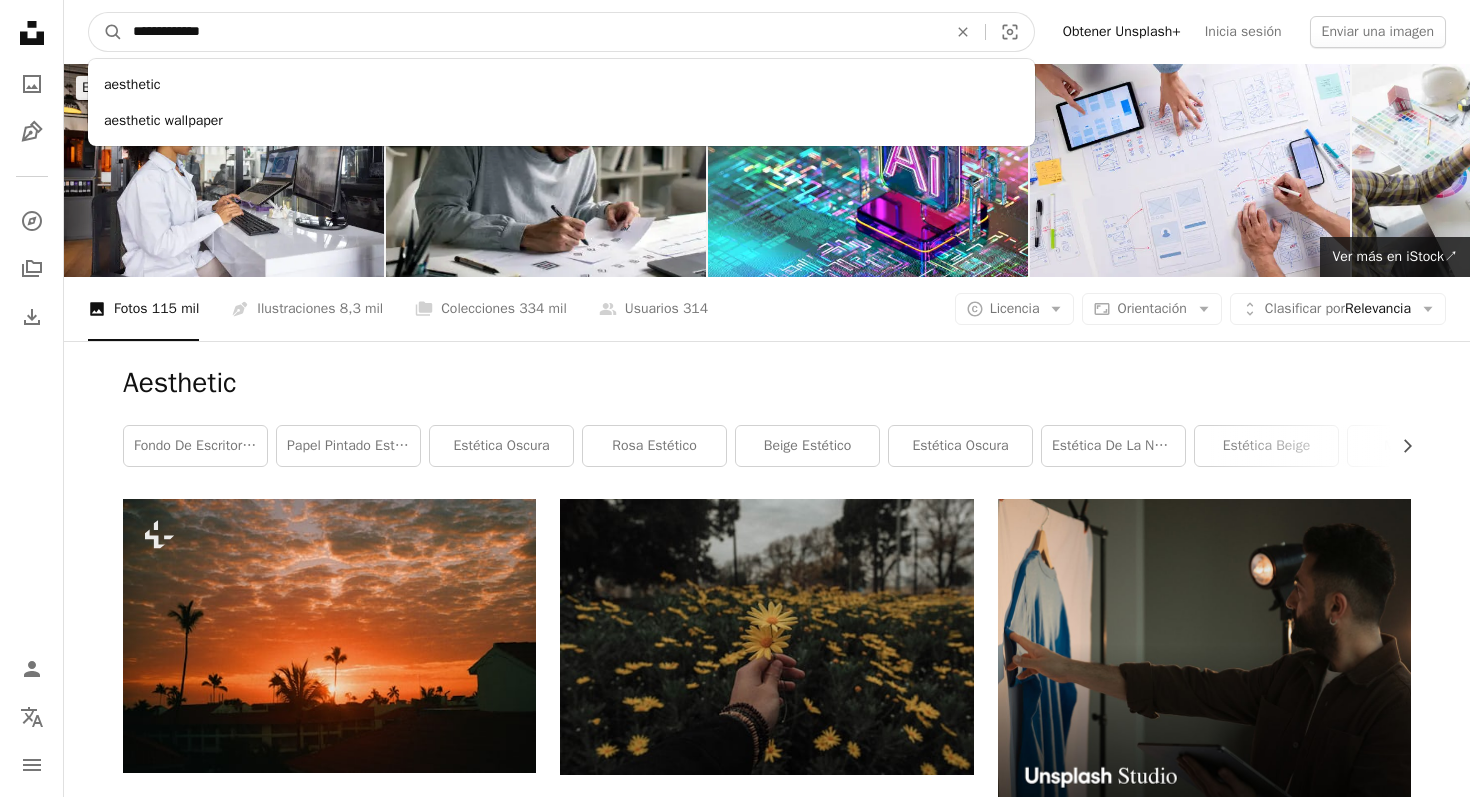 type on "**********" 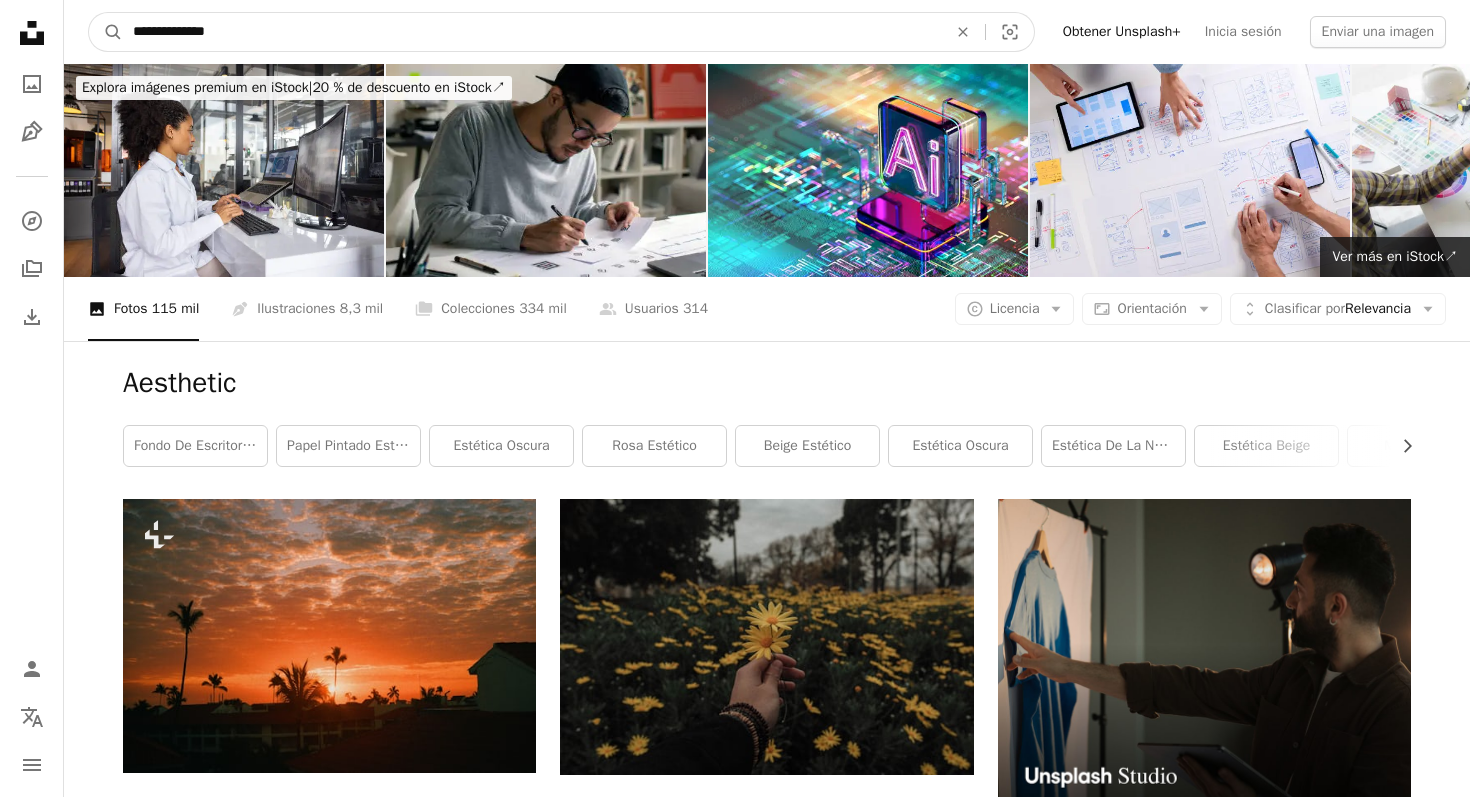 click on "A magnifying glass" at bounding box center (106, 32) 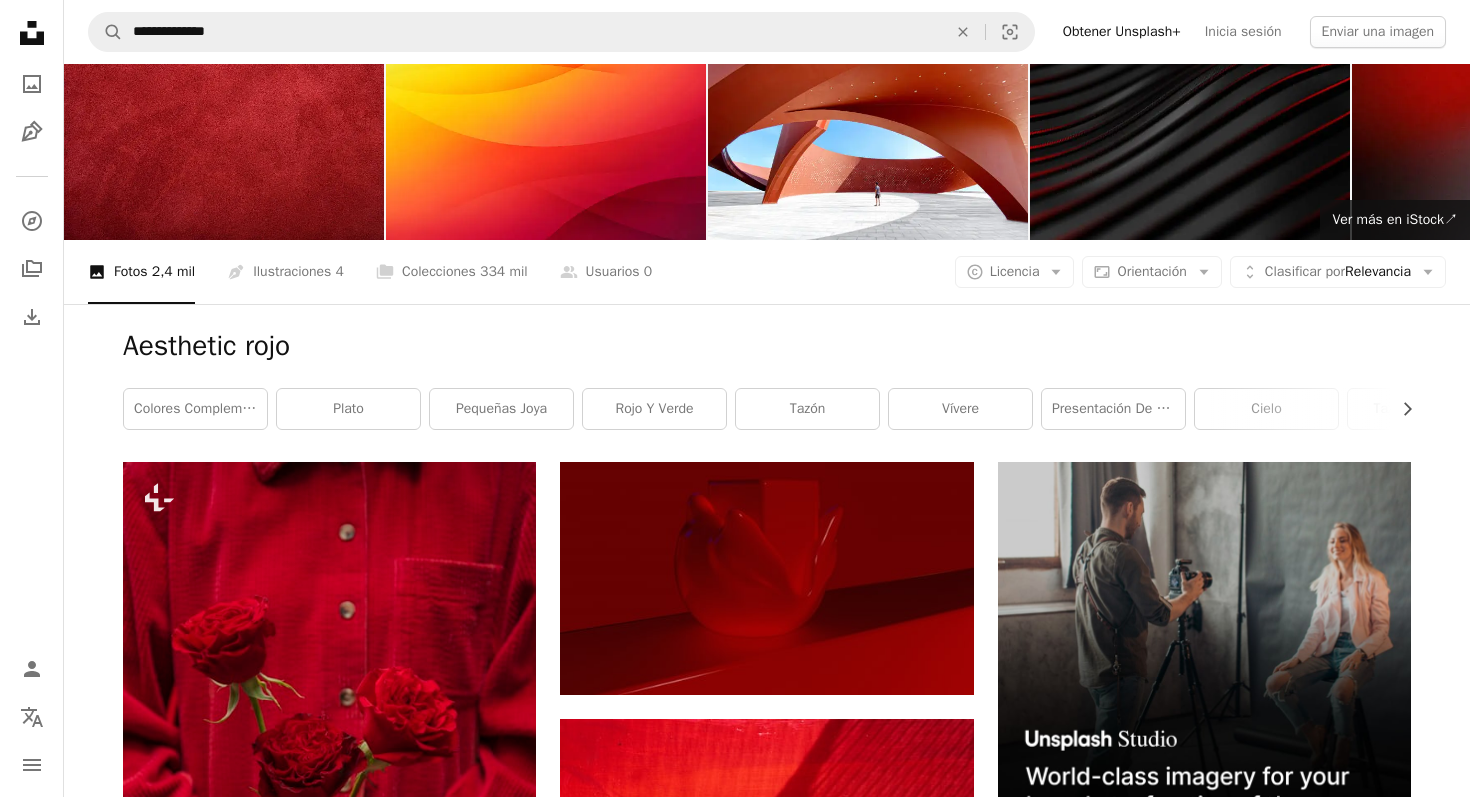 scroll, scrollTop: 0, scrollLeft: 0, axis: both 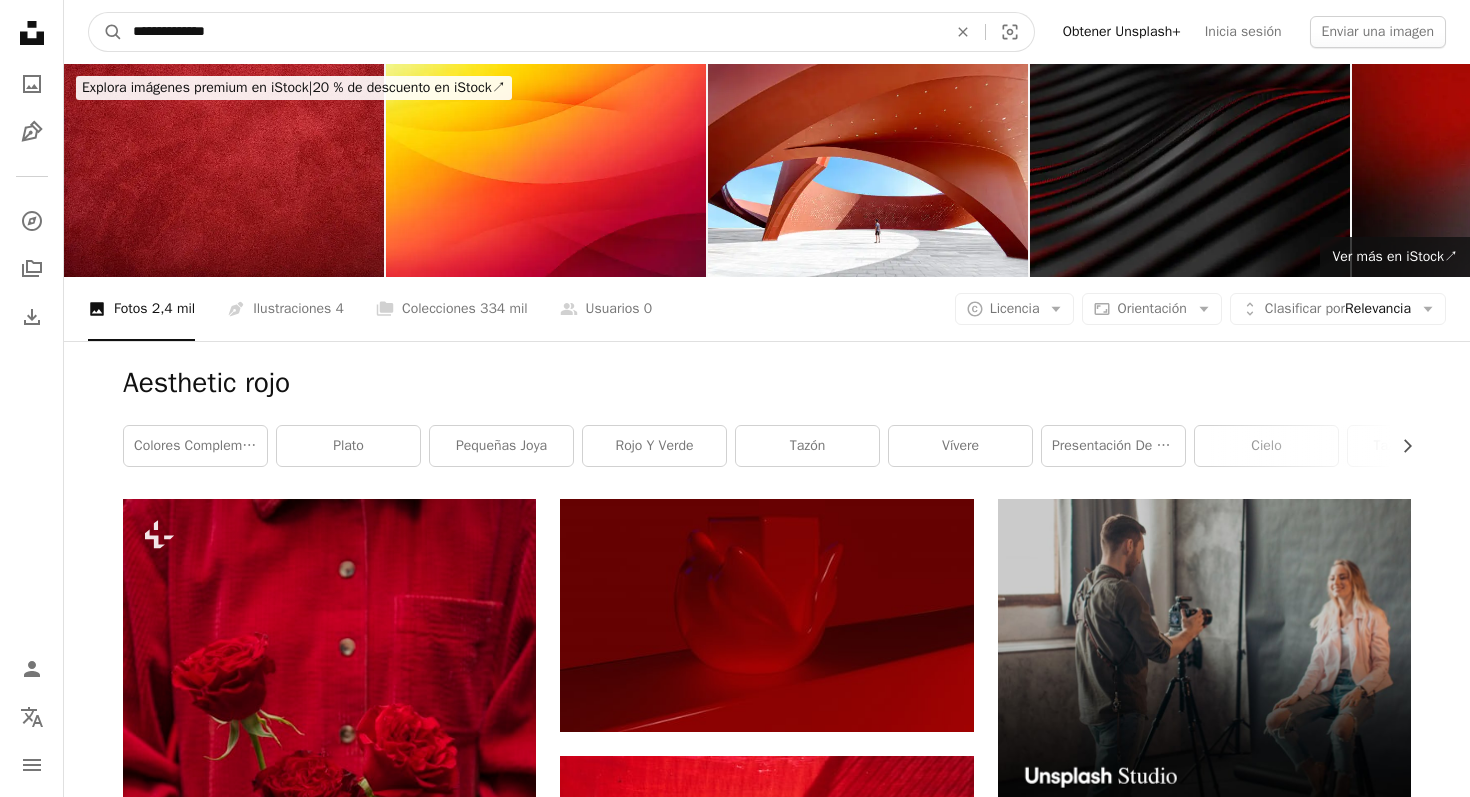 click on "**********" at bounding box center [532, 32] 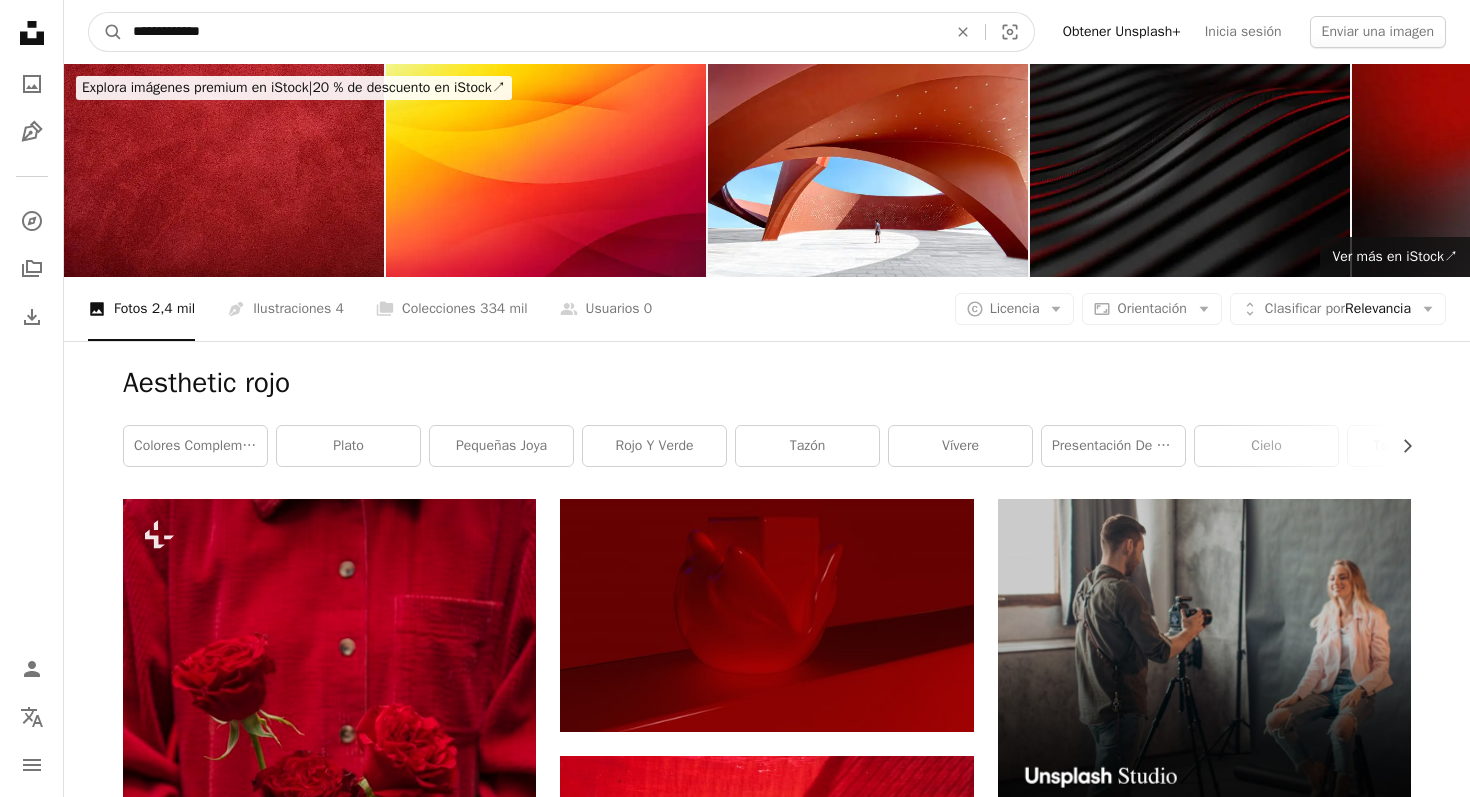 type on "**********" 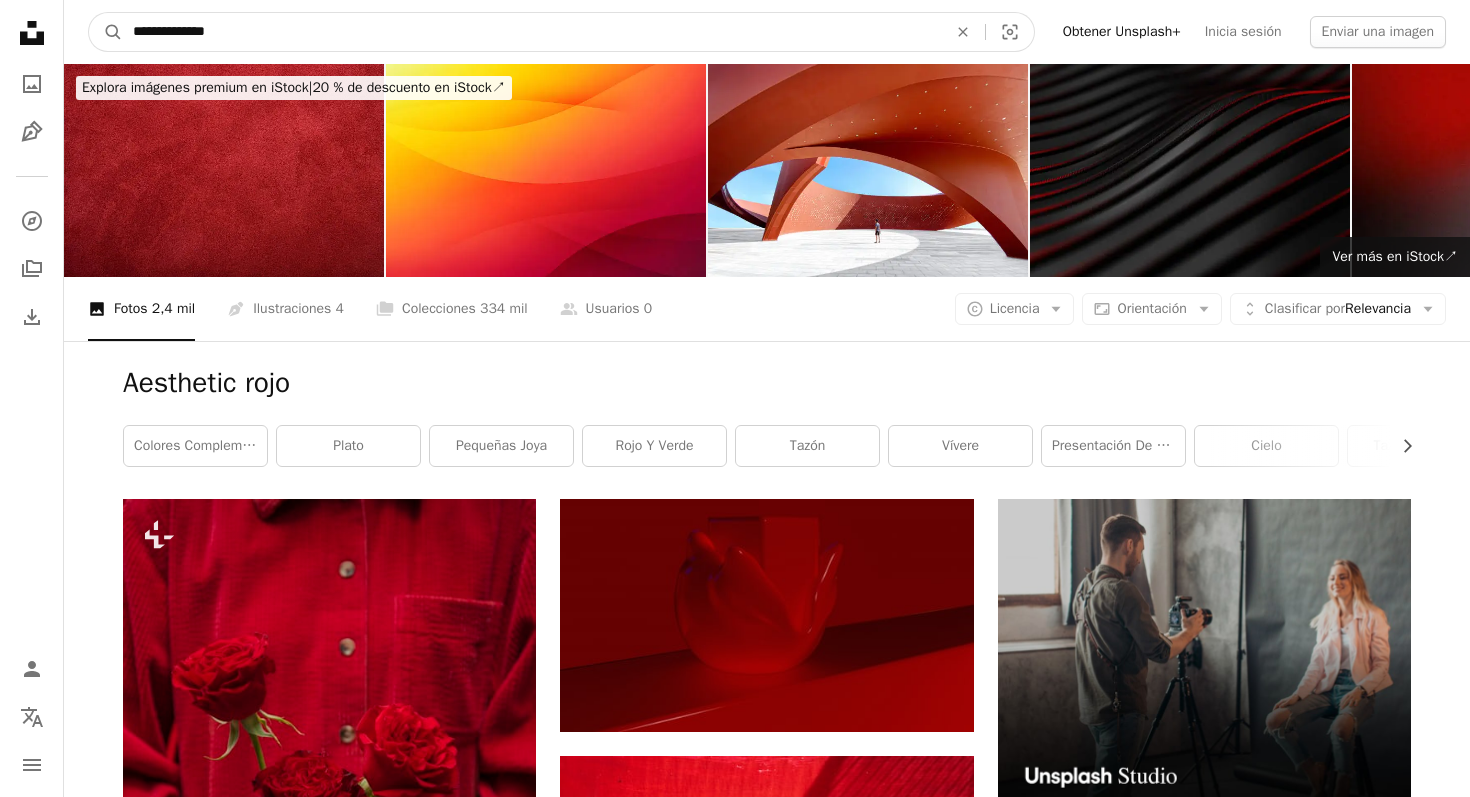 click on "A magnifying glass" at bounding box center [106, 32] 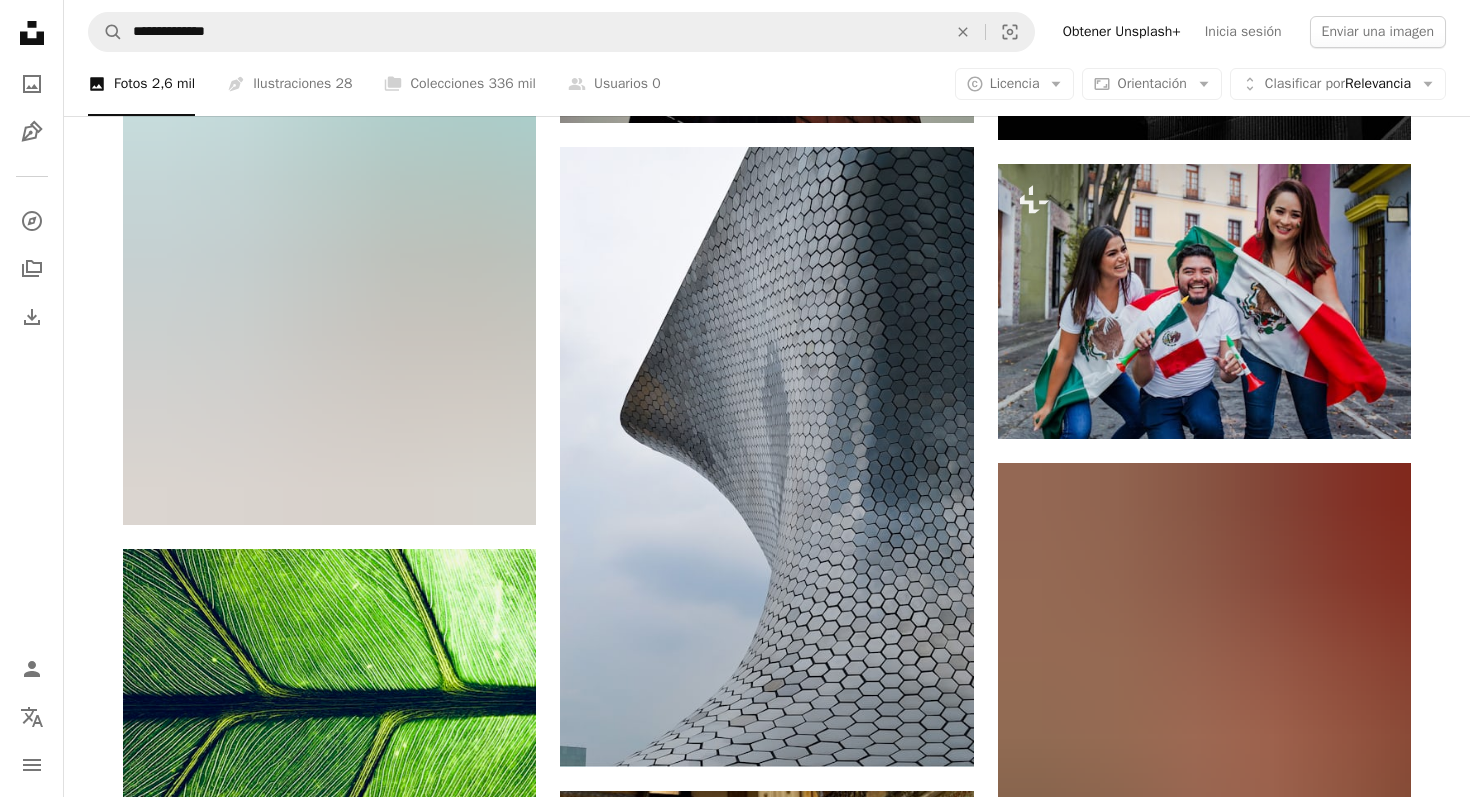 scroll, scrollTop: 2457, scrollLeft: 0, axis: vertical 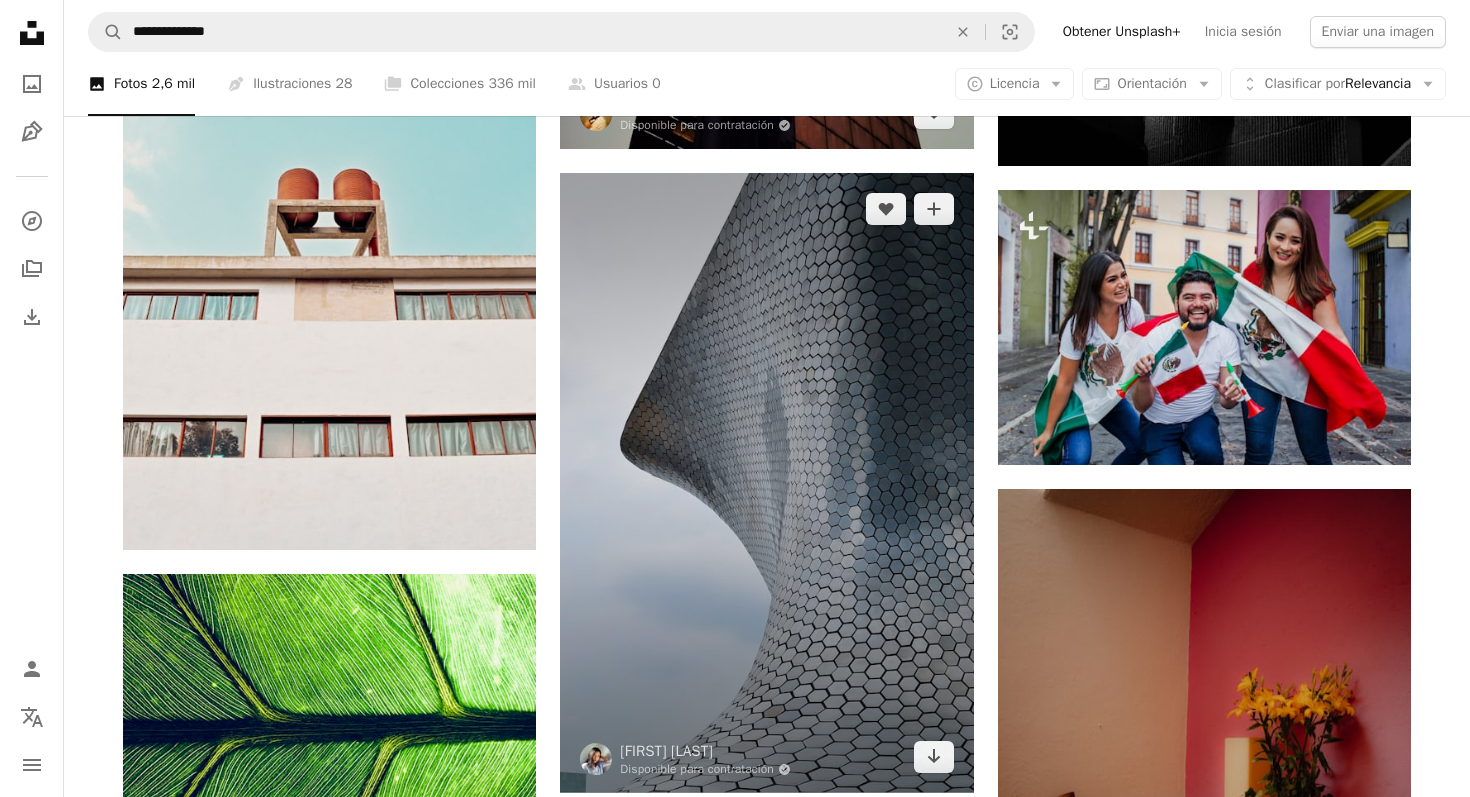 click at bounding box center [766, 483] 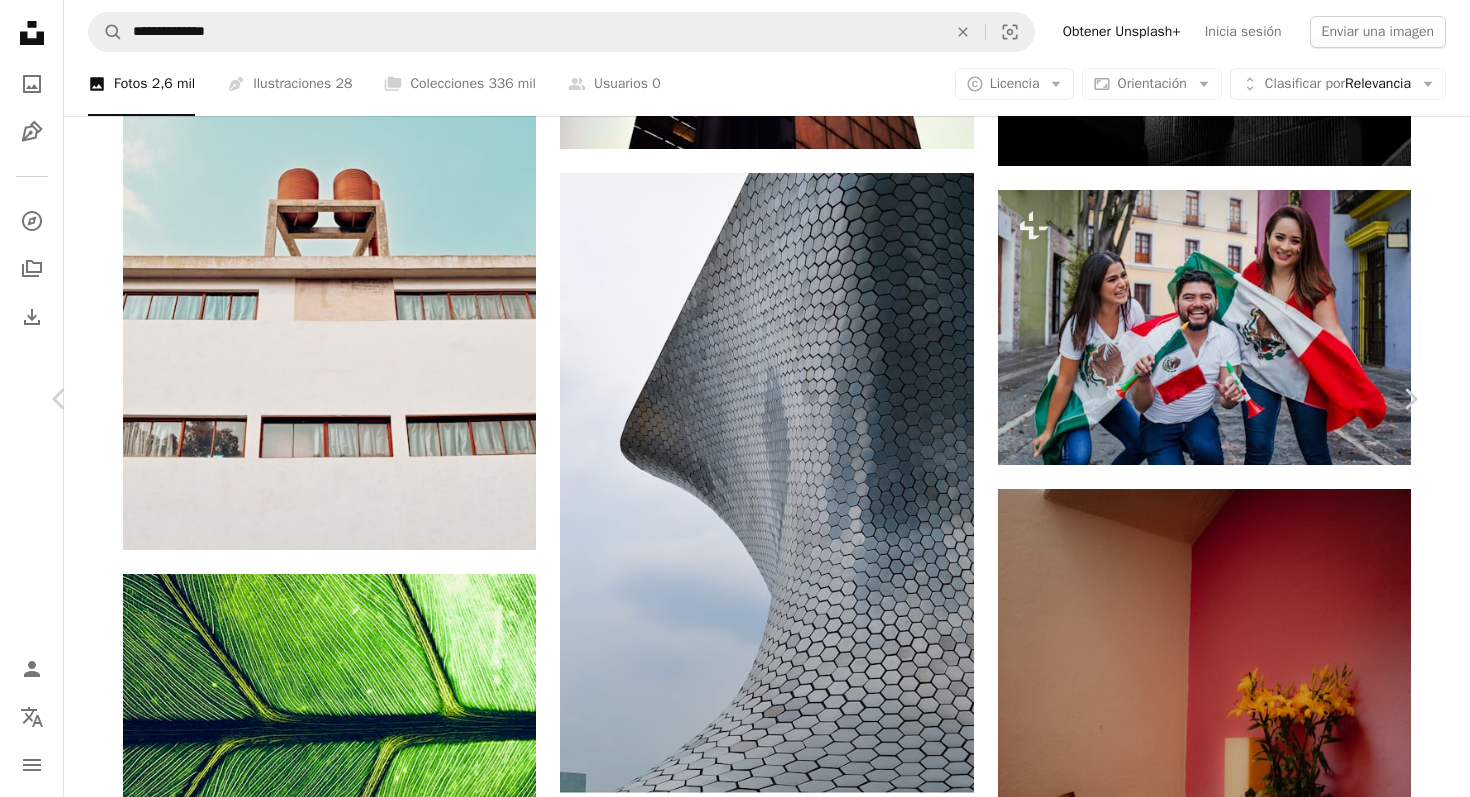click on "Fernanda García Disponible para contratación A checkmark inside of a circle A heart A plus sign Editar imagen   Plus sign for Unsplash+ Descargar gratis Chevron down Zoom in Visualizaciones 6374 Descargas 71 A forward-right arrow Compartir Info icon Información More Actions A map marker Ciudad de México, CDMX, México Calendar outlined Publicado el  30 de octubre de 2022 Safety Uso gratuito bajo la  Licencia Unsplash fondo estético diseño arquitectónico edificio ciudad animal arquitectura pájaro urbano Edificio de oficinas ciudad torre Alfombra Rascacielos metrópoli cdmx Fondos de pantalla HD Explora imágenes premium relacionadas en iStock  |  Ahorra un 20 % con el código UNSPLASH20 Ver más en iStock  ↗ Imágenes relacionadas A heart A plus sign Camara Negra Disponible para contratación A checkmark inside of a circle Arrow pointing down Plus sign for Unsplash+ A heart A plus sign Luke Thornton Para  Unsplash+ A lock   Descargar A heart A plus sign A heart" at bounding box center (735, 6432) 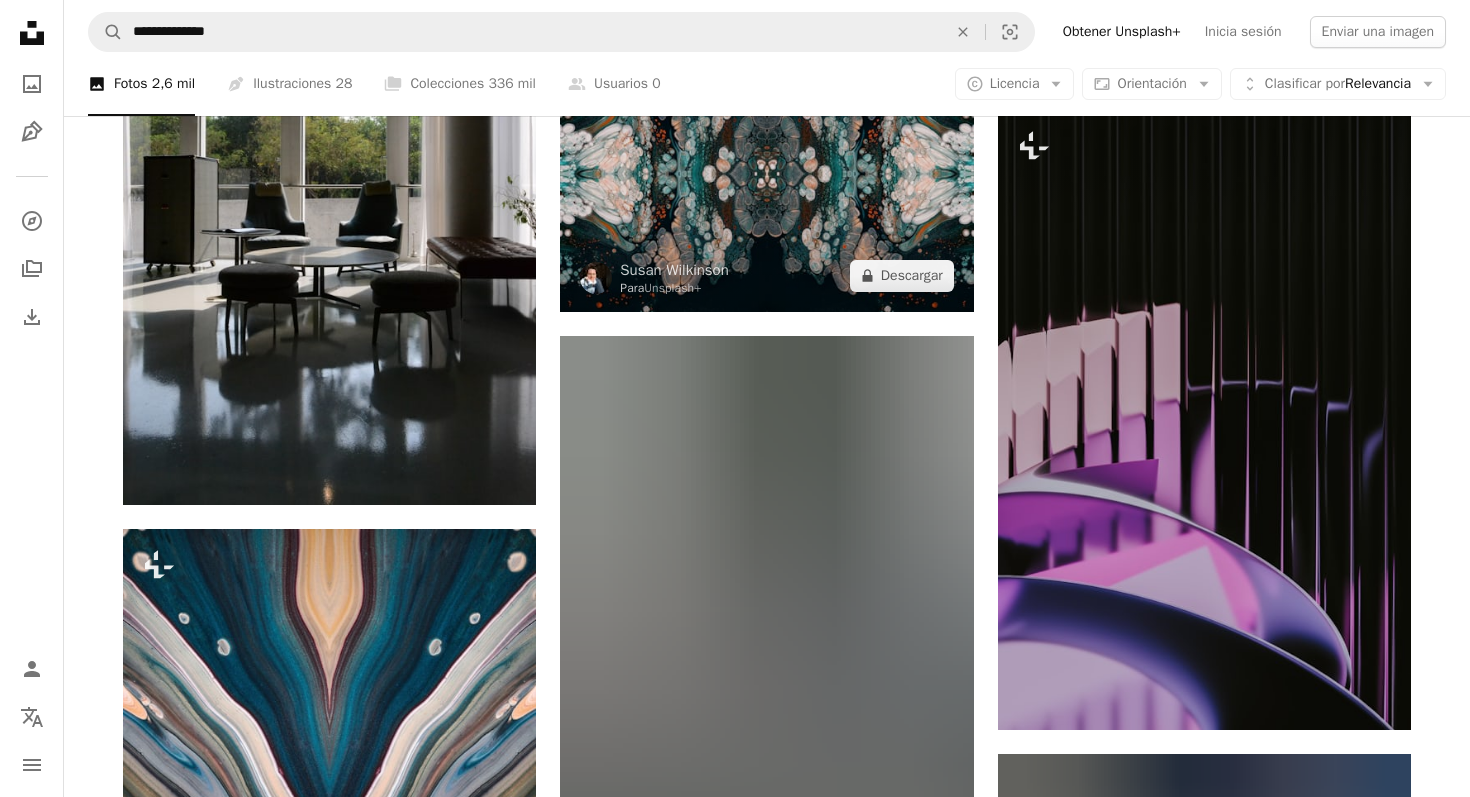 scroll, scrollTop: 3488, scrollLeft: 0, axis: vertical 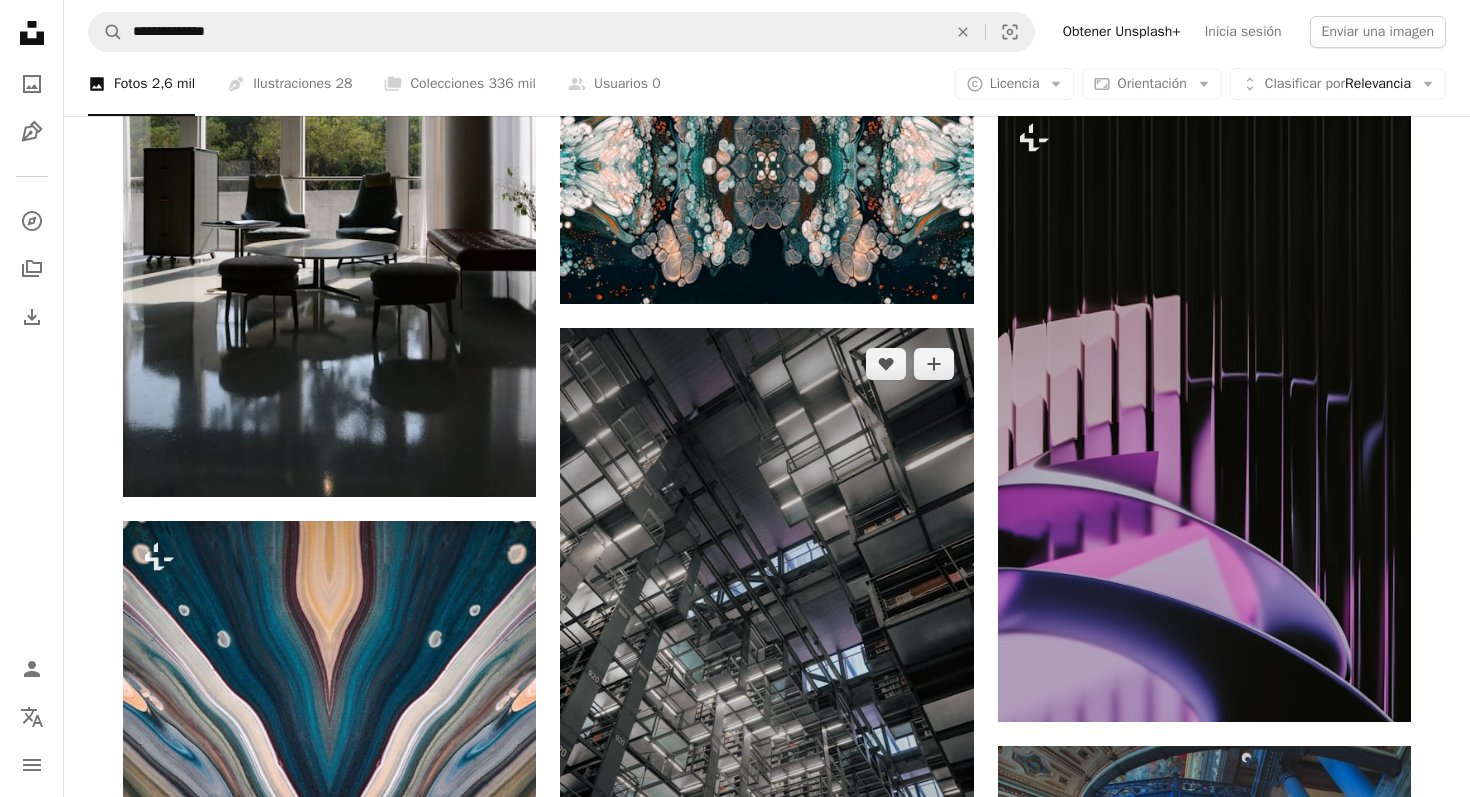 click at bounding box center [766, 638] 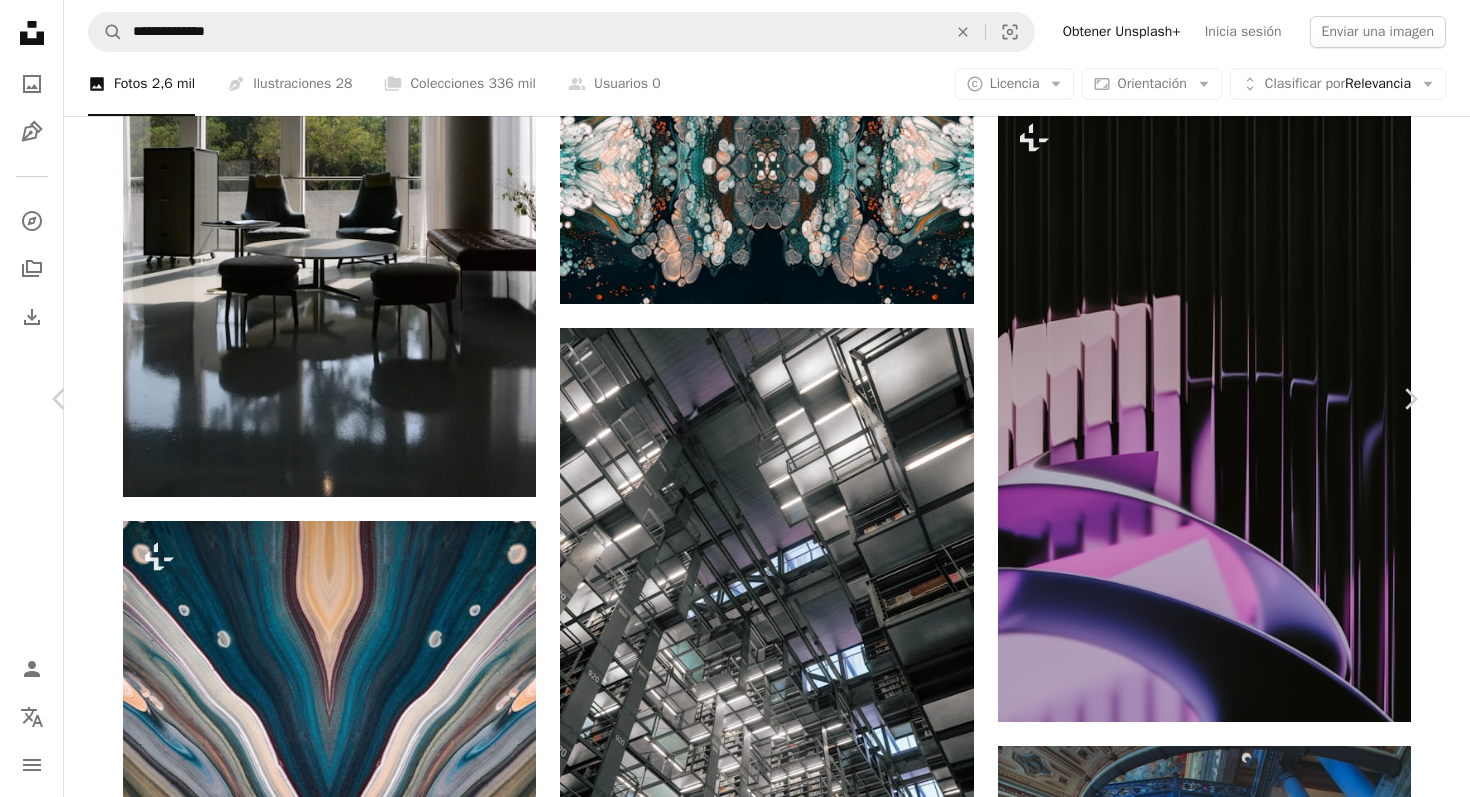 click on "Descargar gratis" at bounding box center [1214, 5050] 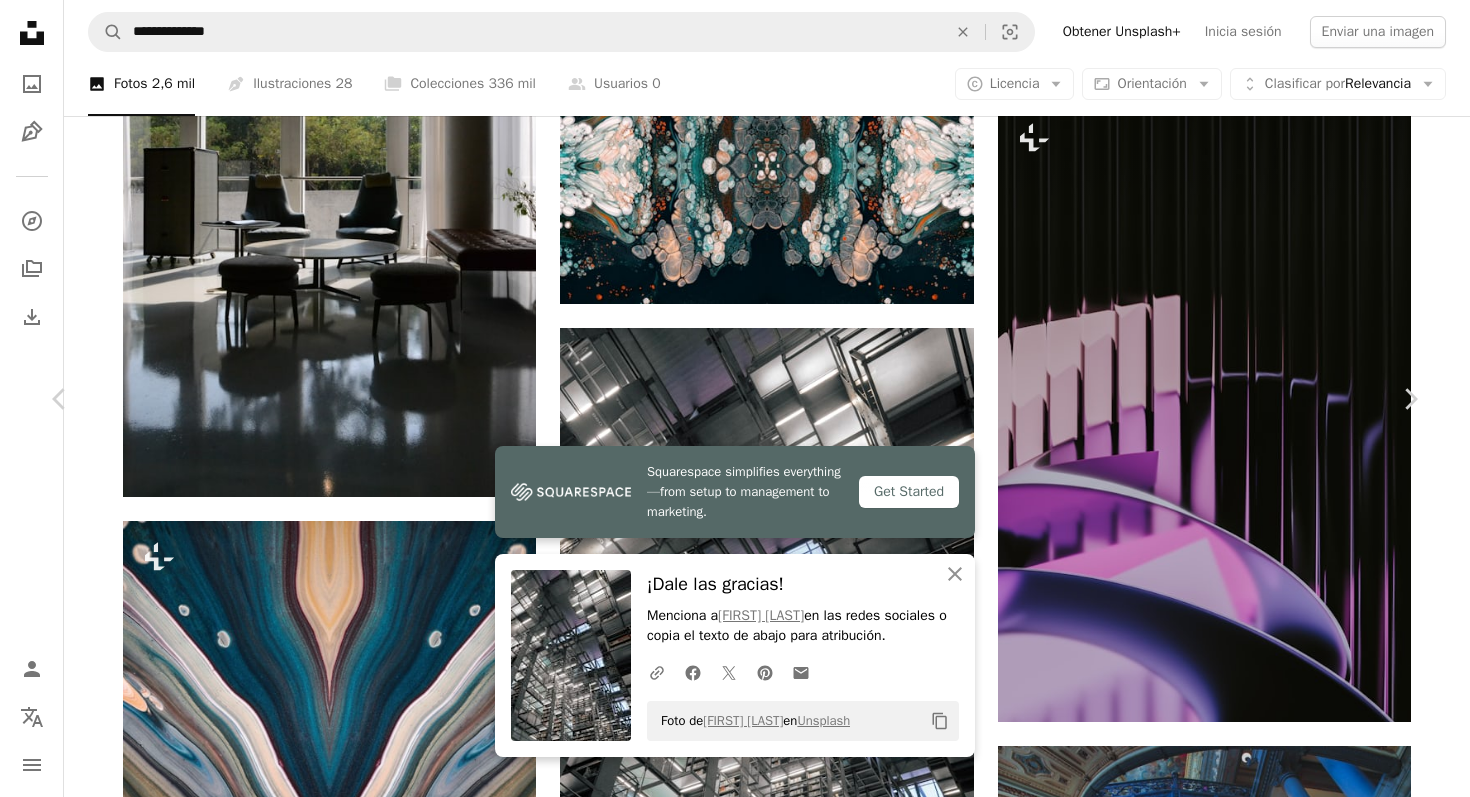 click on "An X shape Cerrar ¡Dale las gracias! Menciona a  [PERSON]  en las redes sociales o copia el texto de abajo para atribución. A URL sharing icon (chains) Facebook icon X (formerly Twitter) icon Pinterest icon An envelope Foto de  [PERSON]  en  Unsplash
Copy content [PERSON] Disponible para contratación A checkmark inside of a circle A heart A plus sign Editar imagen   Plus sign for Unsplash+ Descargar gratis Chevron down Zoom in Visualizaciones 8877 Descargas 310 A forward-right arrow Compartir Info icon Información More Actions A map marker Biblioteca Vasconcelos, Eje 1 Norte, Colonia Buenavista, [CITY], [STATE], [COUNTRY] Calendar outlined Publicado el  30 de diciembre de 2024 Camera OLYMPUS CORPORATION, E-M1MarkII Safety Uso gratuito bajo la  Licencia Unsplash arquitectura libros Diseño de interiores biblioteca [CITY] diseño industrial Diseño moderno" at bounding box center (735, 5401) 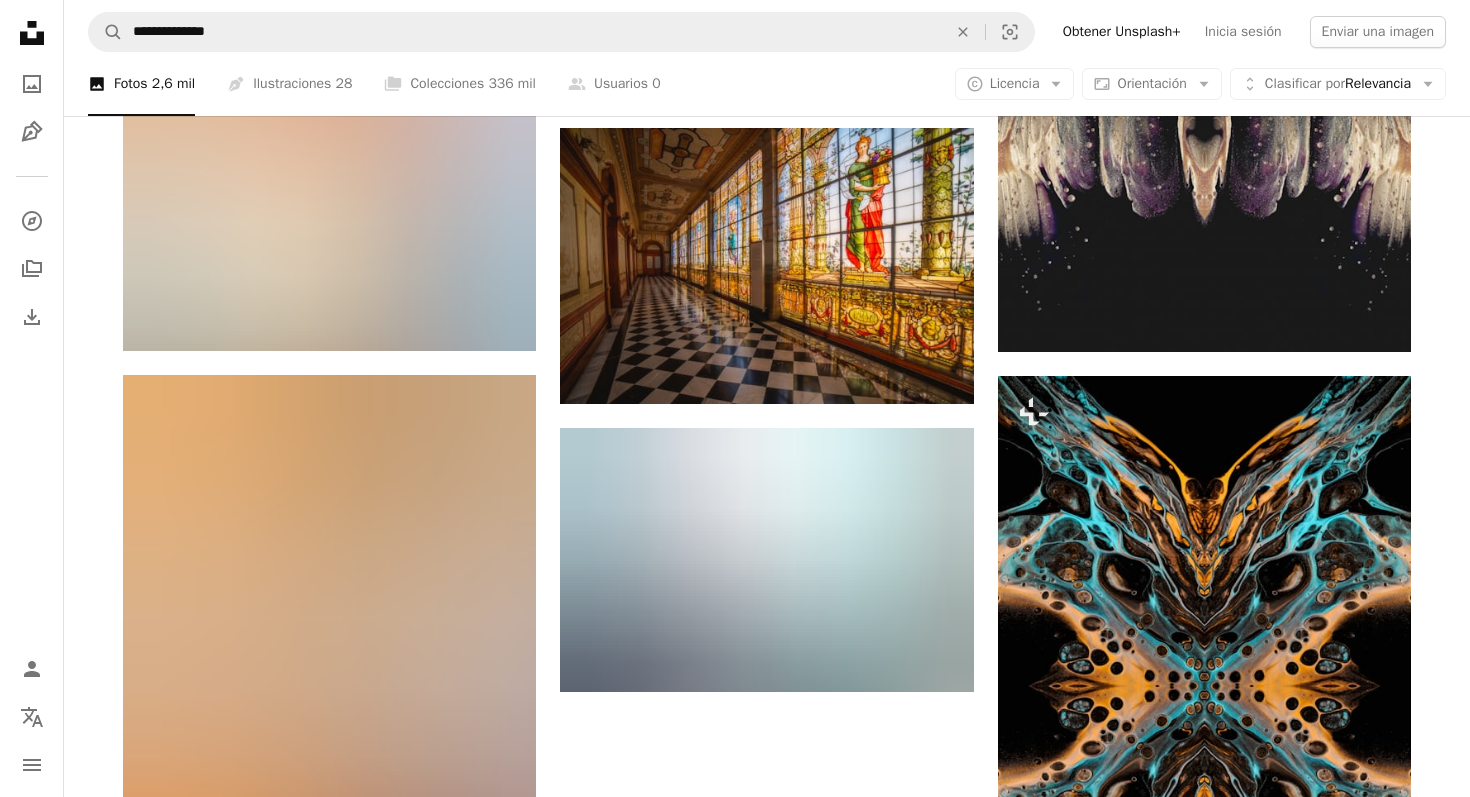 scroll, scrollTop: 6395, scrollLeft: 0, axis: vertical 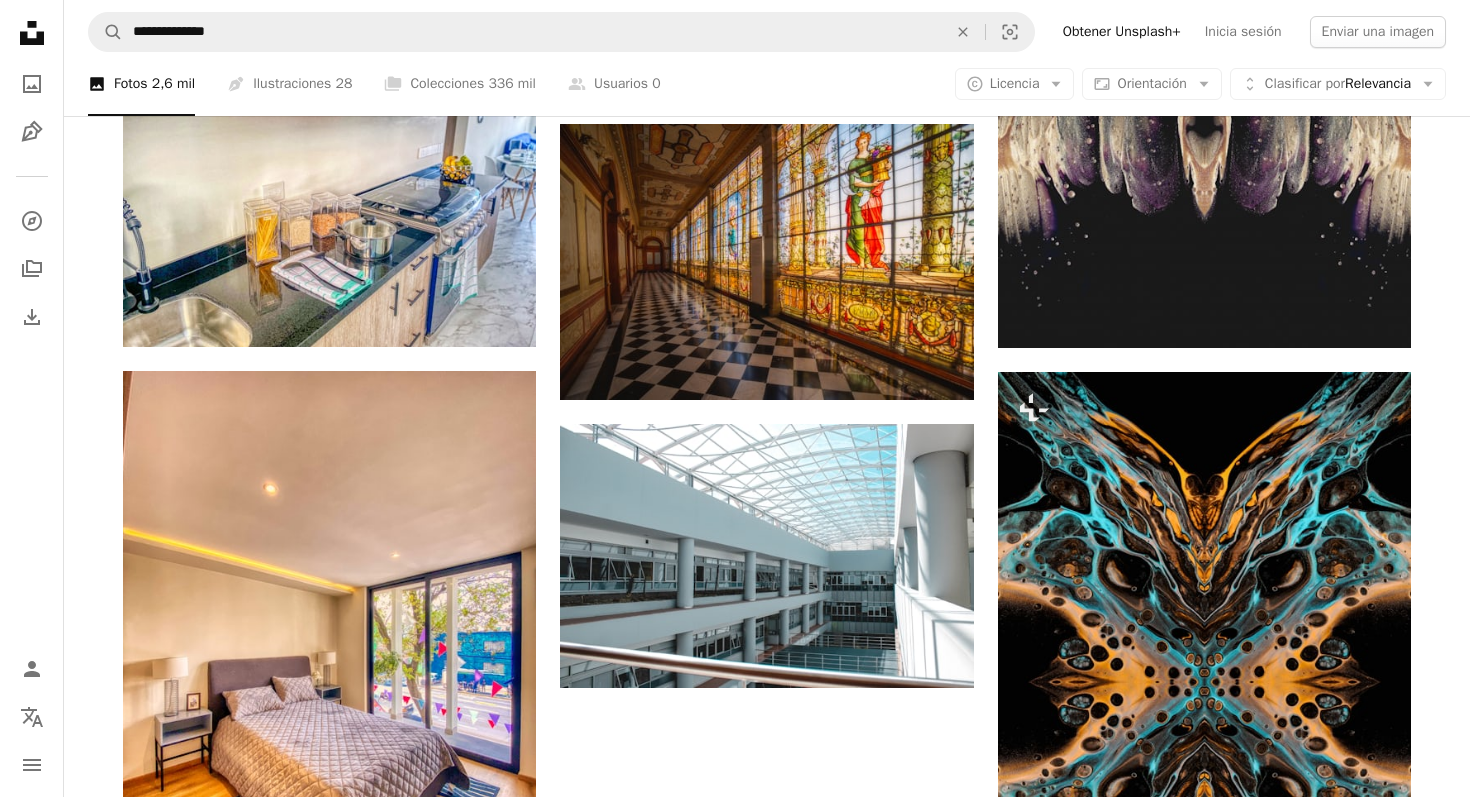 click on "Cargar más" at bounding box center [767, 1259] 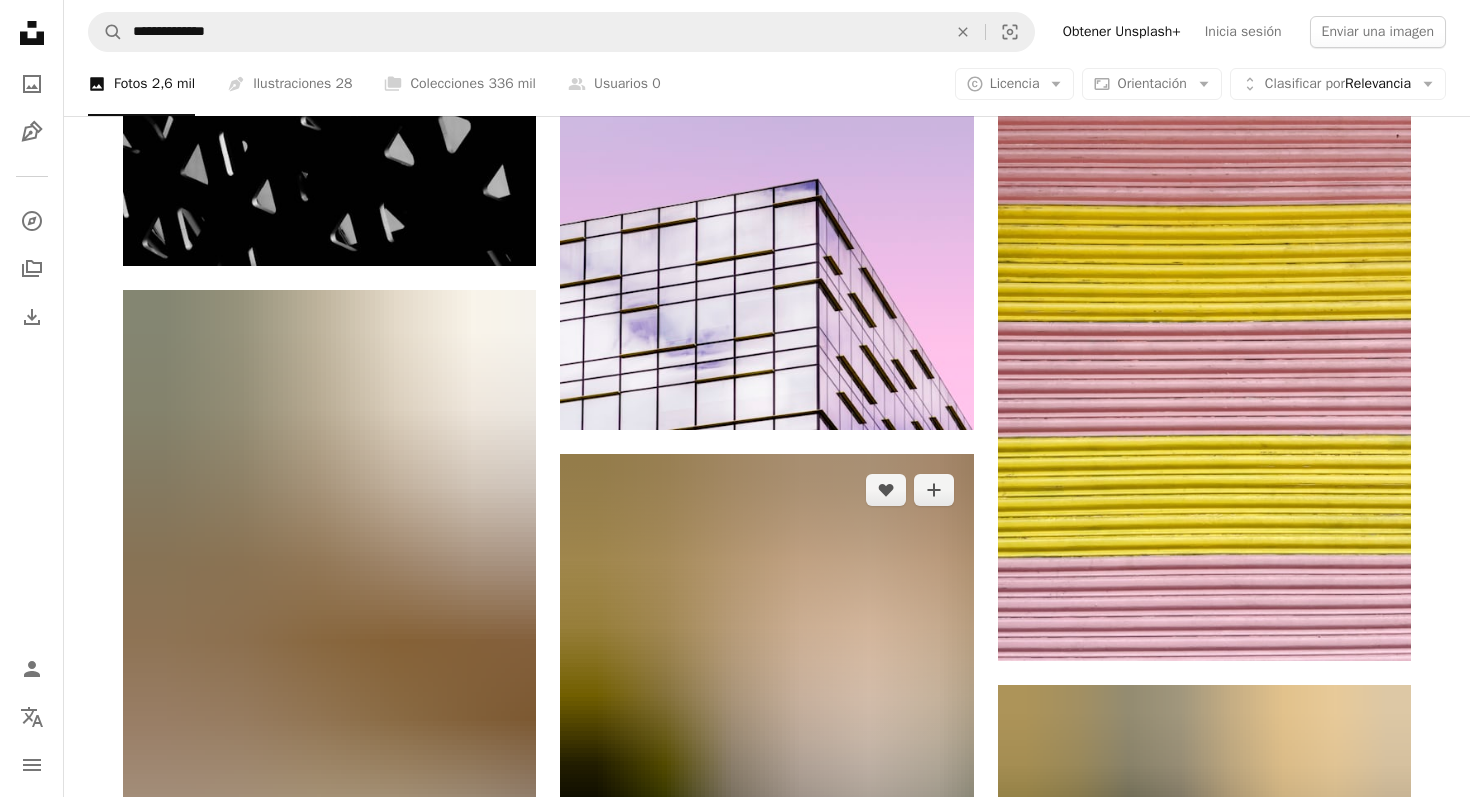 scroll, scrollTop: 8295, scrollLeft: 0, axis: vertical 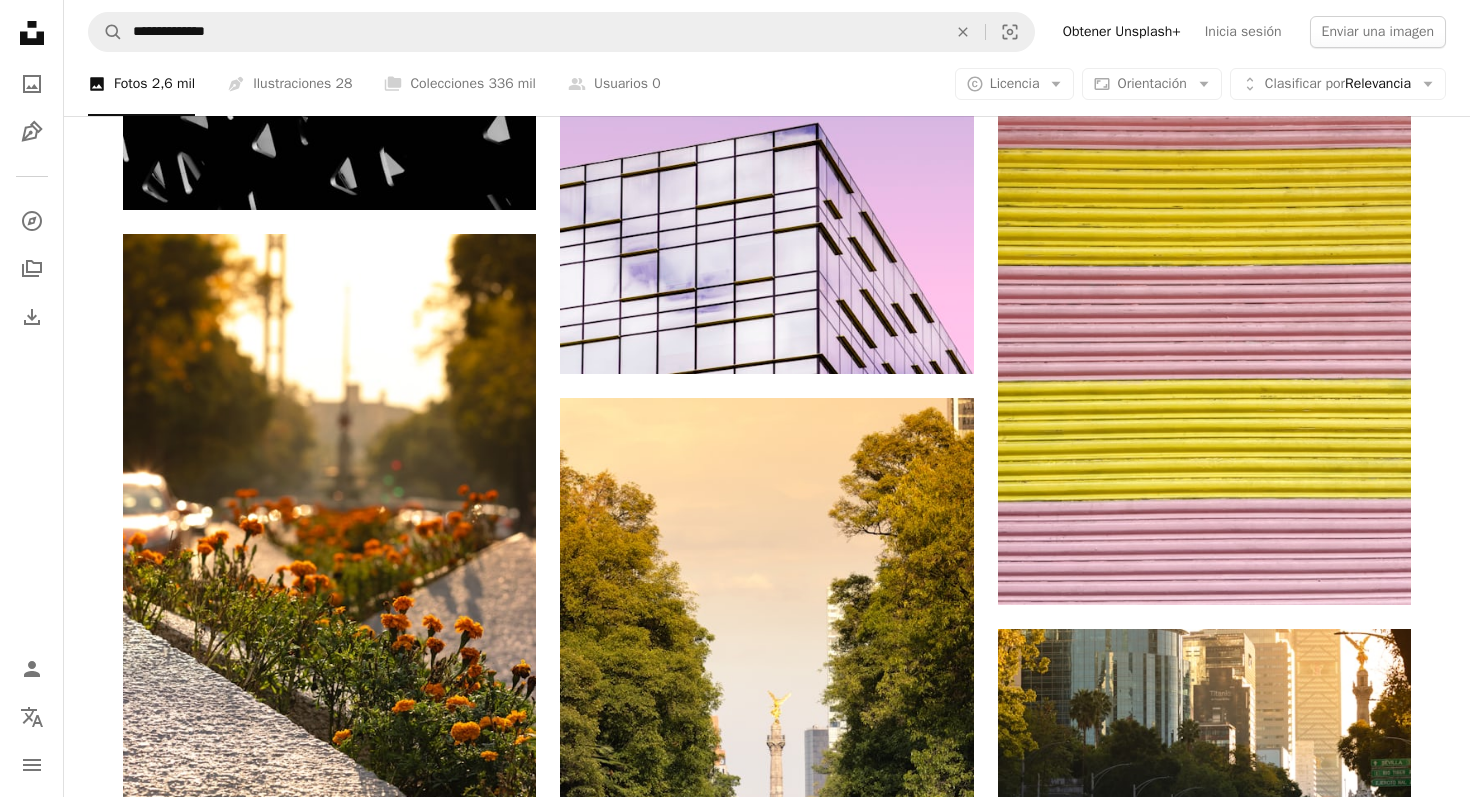 click at bounding box center (329, 1188) 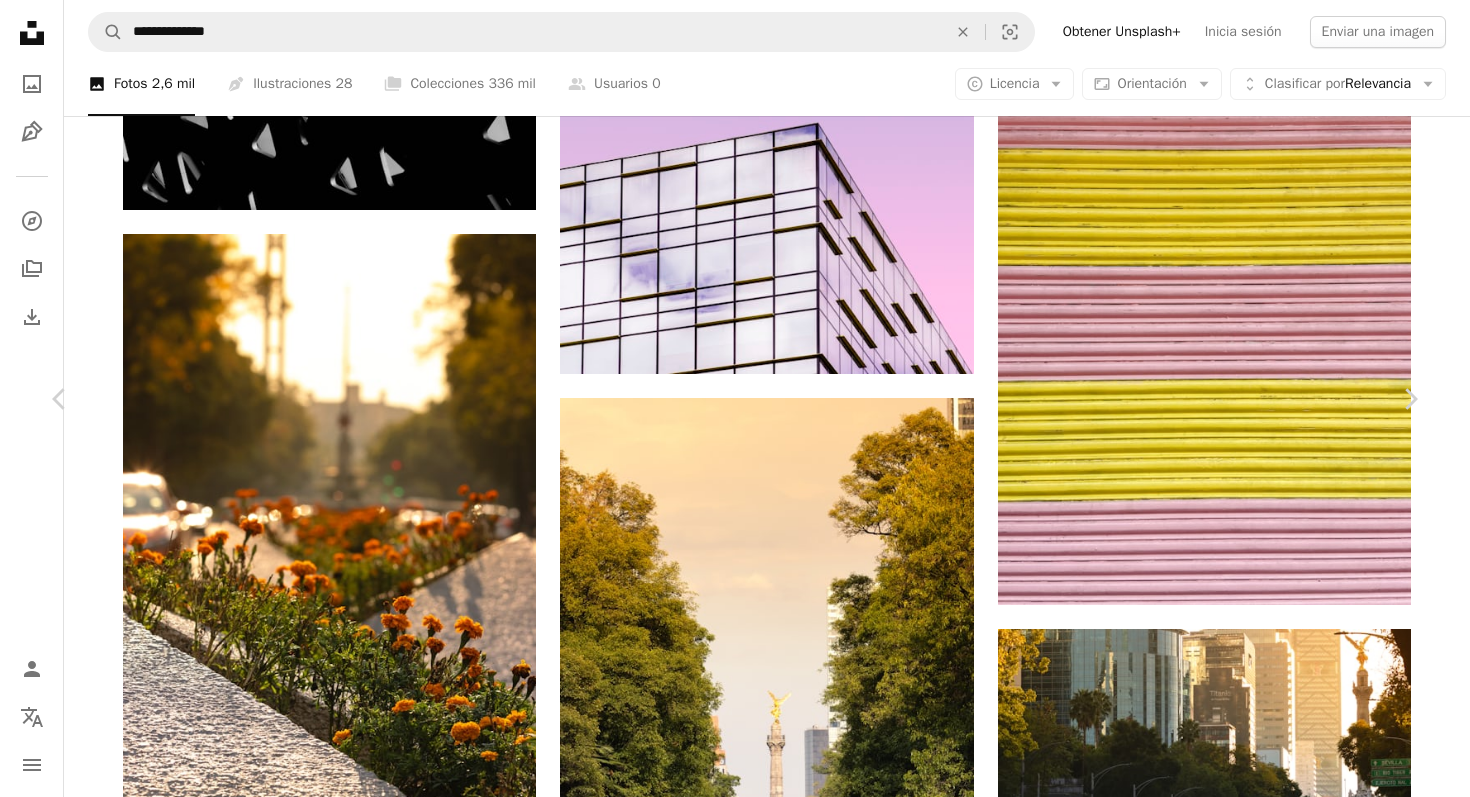 click on "Roger Ce Disponible para contratación A checkmark inside of a circle A heart A plus sign Editar imagen Plus sign for Unsplash+ Descargar gratis Chevron down Zoom in Visualizaciones 16.847 Descargas 152 A forward-right arrow Compartir Info icon Información More Actions A map marker Ciudad de México, CDMX, México Calendar outlined Publicado el 12 de noviembre de 2023 Camera Canon, EOS 90D Safety Uso gratuito bajo la Licencia Unsplash flor Estético calle castillo México Fotografía callejera Ciudad de México mexicano cdmx avenida Calle castillo reformar coche edificio ciudad Humano verde camino luz Fondos Explora imágenes premium relacionadas en iStock | Ahorra un 20 % con el código UNSPLASH20 Ver más en iStock ↗ Imágenes relacionadas A heart A plus sign Jimmy Woo Arrow pointing down A heart A plus sign Yehor Litsov Arrow pointing down Plus sign for Unsplash+ A heart A plus sign Polina Kuzovkova Para Unsplash+ A lock Descargar A heart A plus sign" at bounding box center [735, 7155] 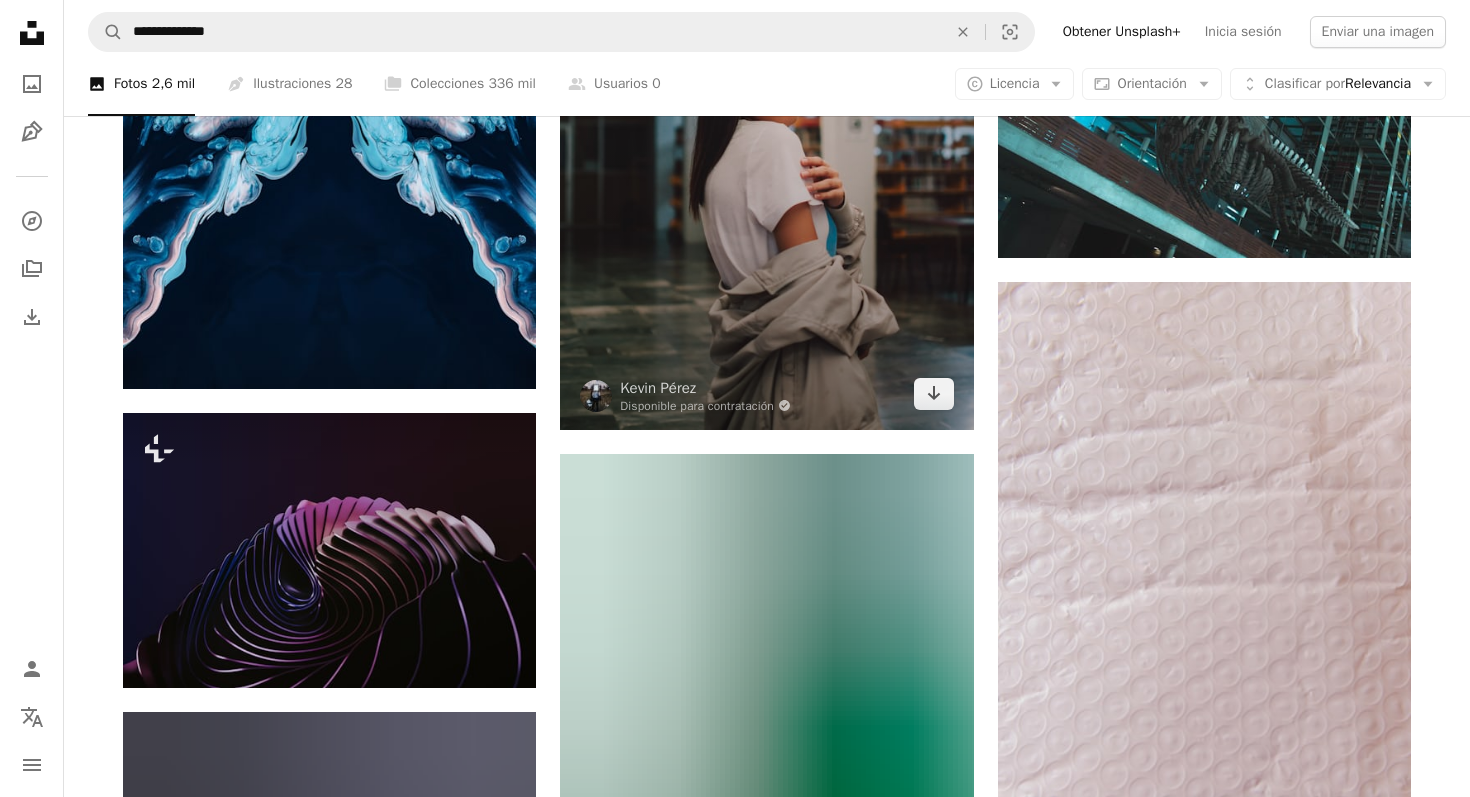 scroll, scrollTop: 14981, scrollLeft: 0, axis: vertical 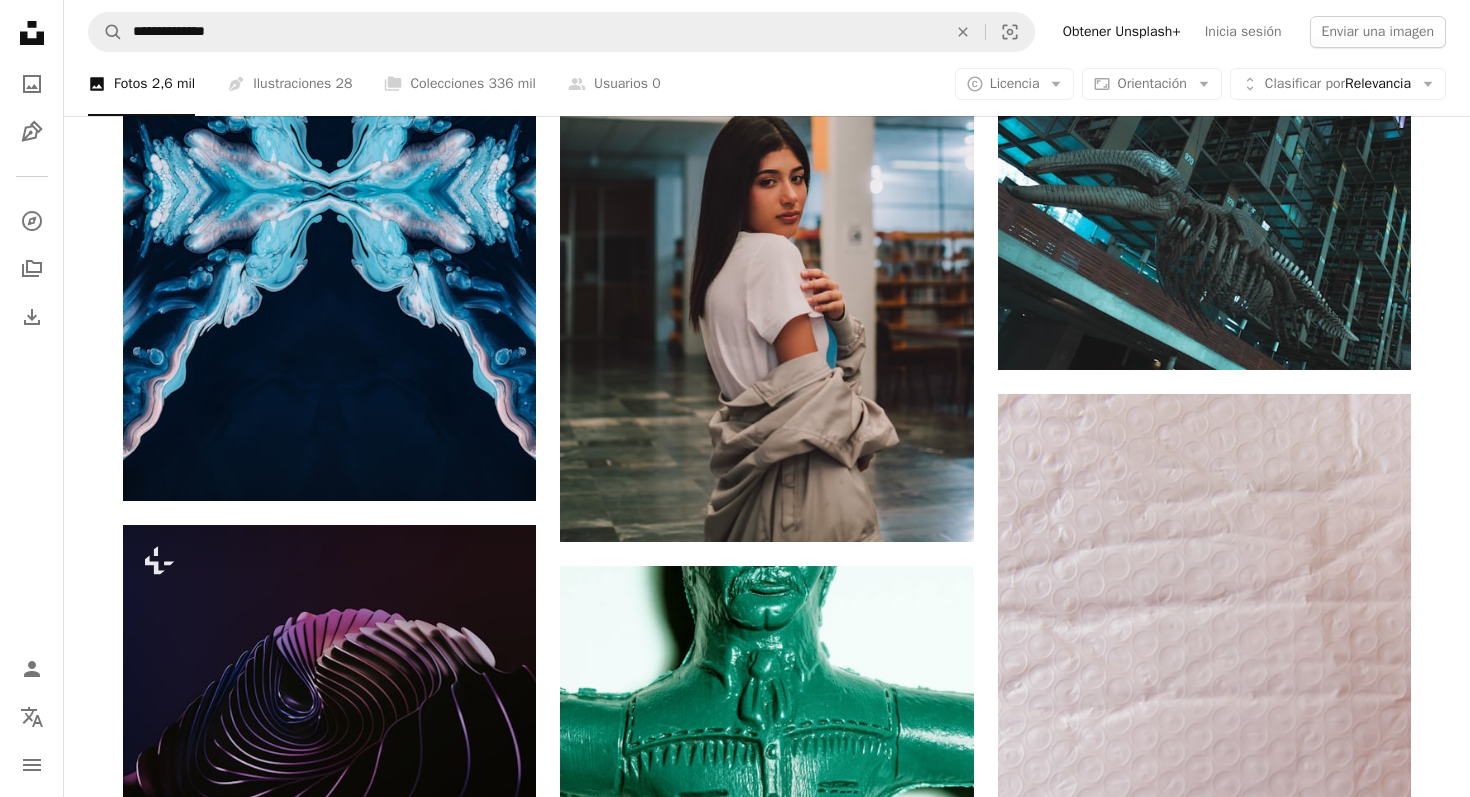 click at bounding box center (1204, 1348) 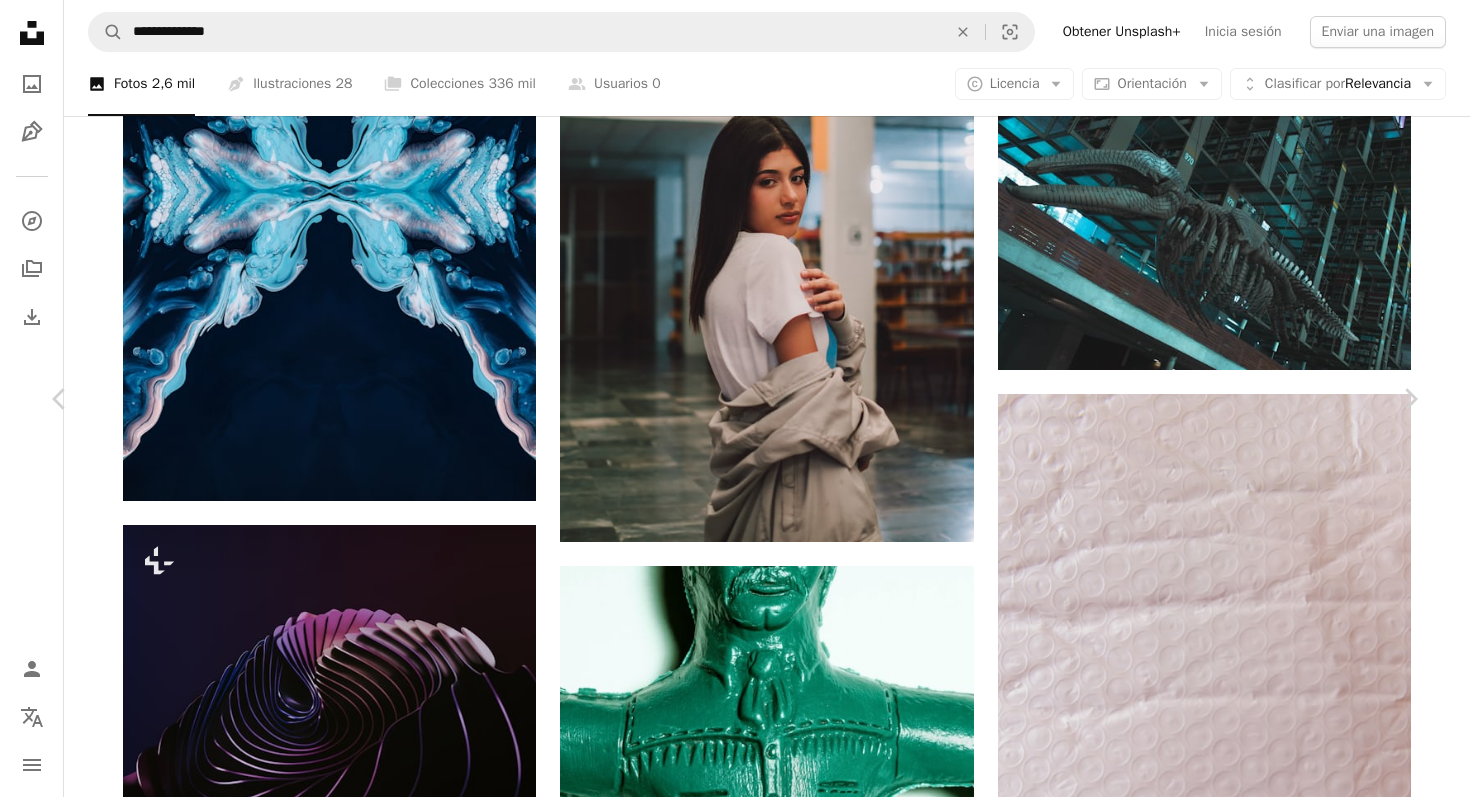 scroll, scrollTop: 1538, scrollLeft: 0, axis: vertical 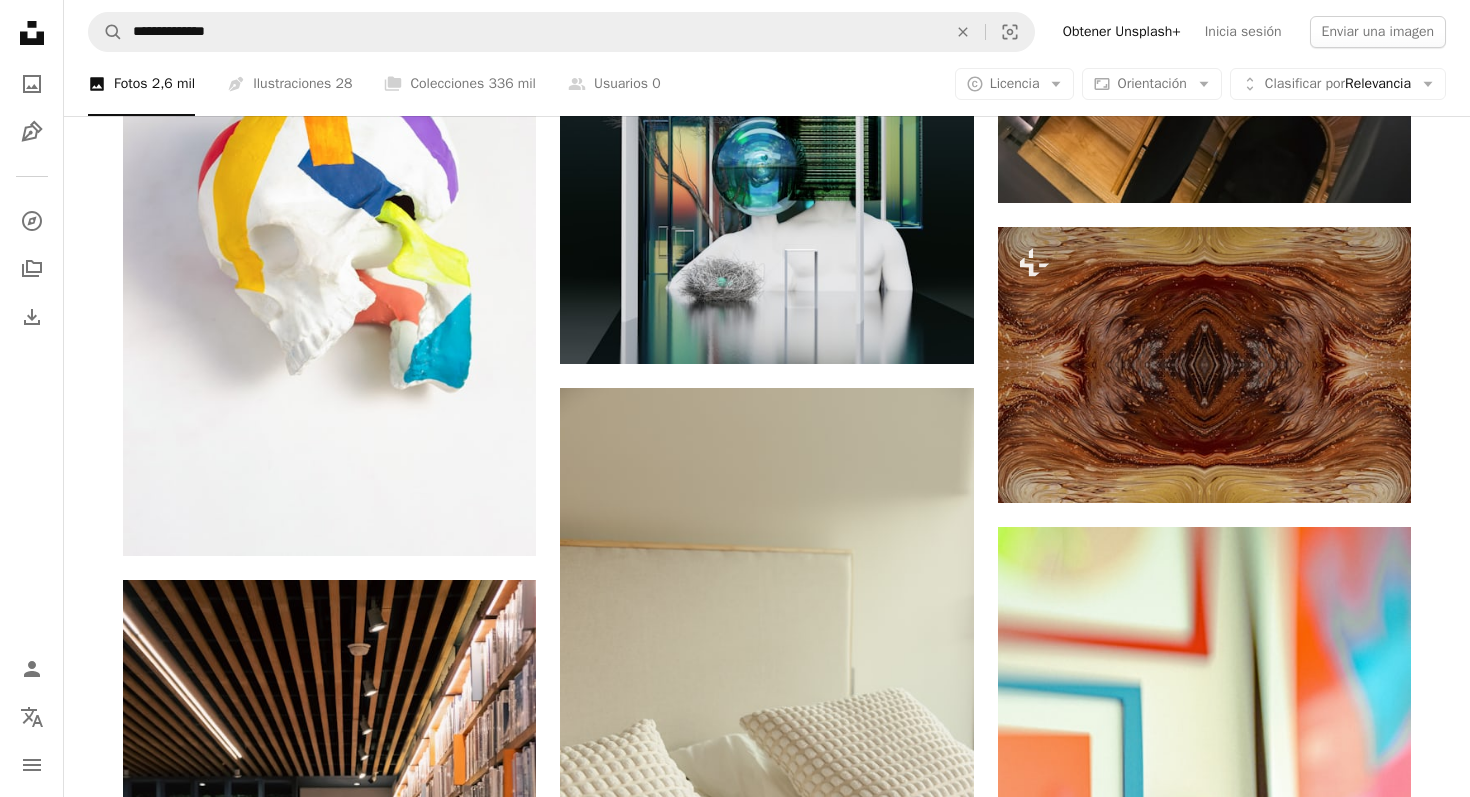 click on "**********" at bounding box center [767, 32] 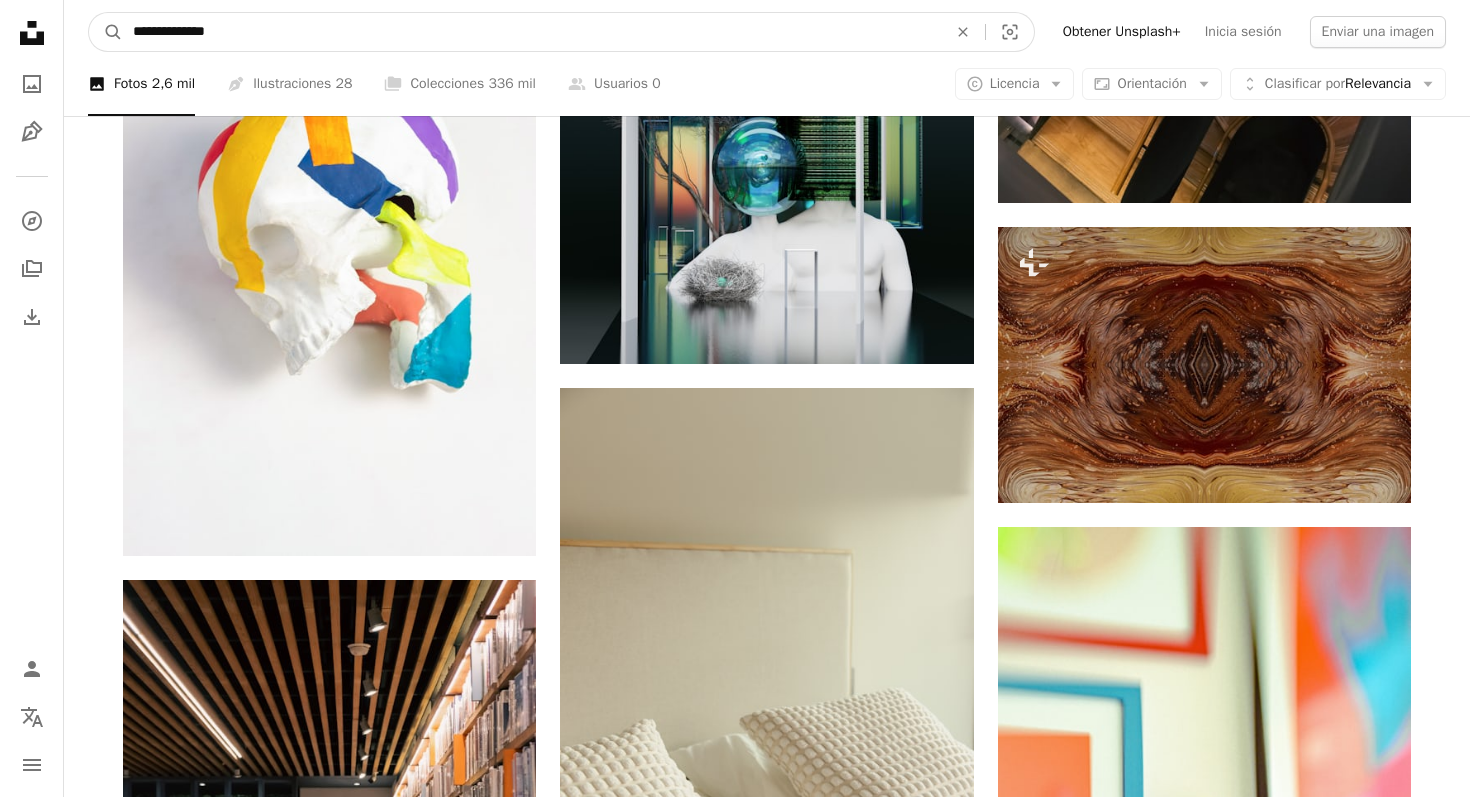 click on "**********" at bounding box center (532, 32) 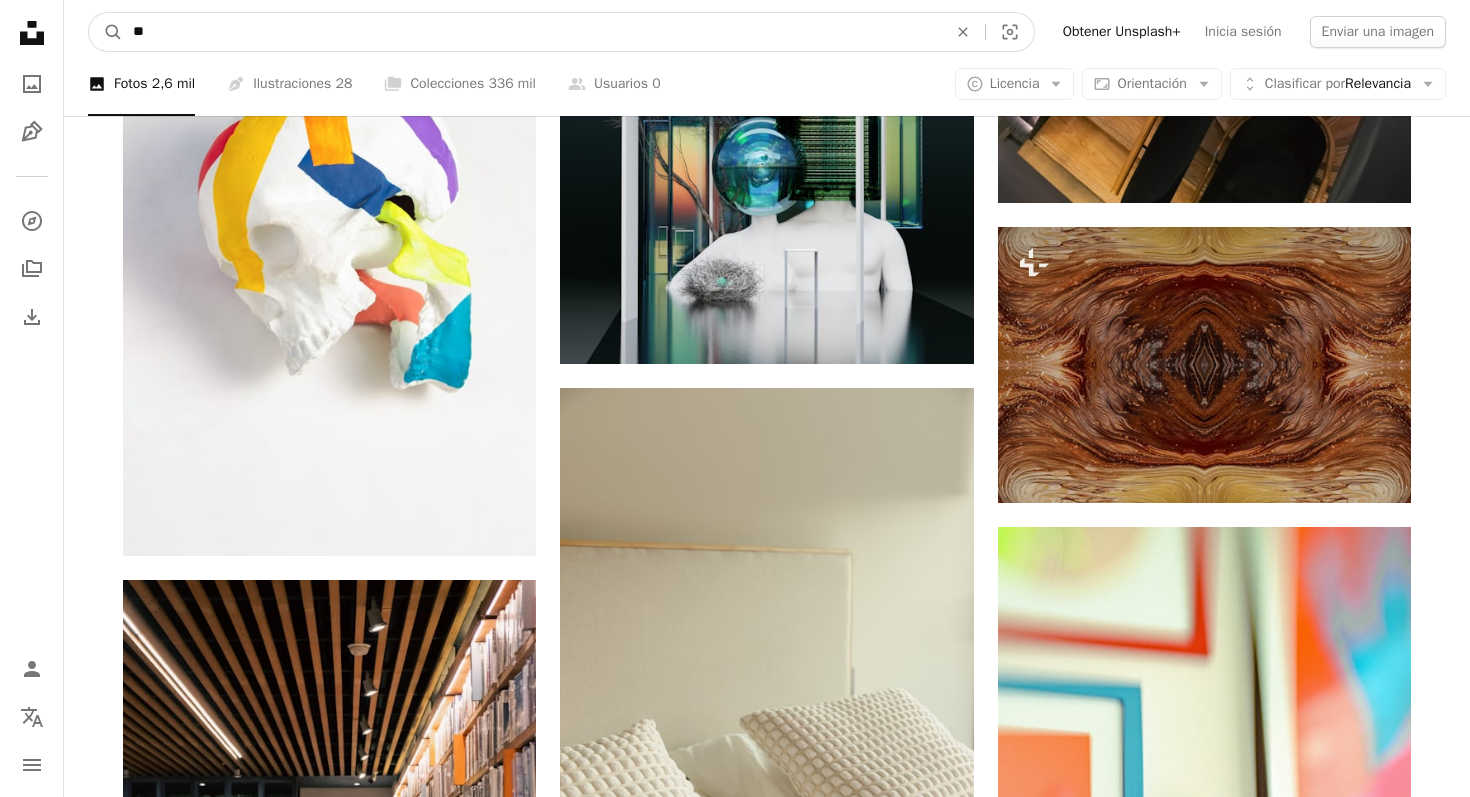 type on "*" 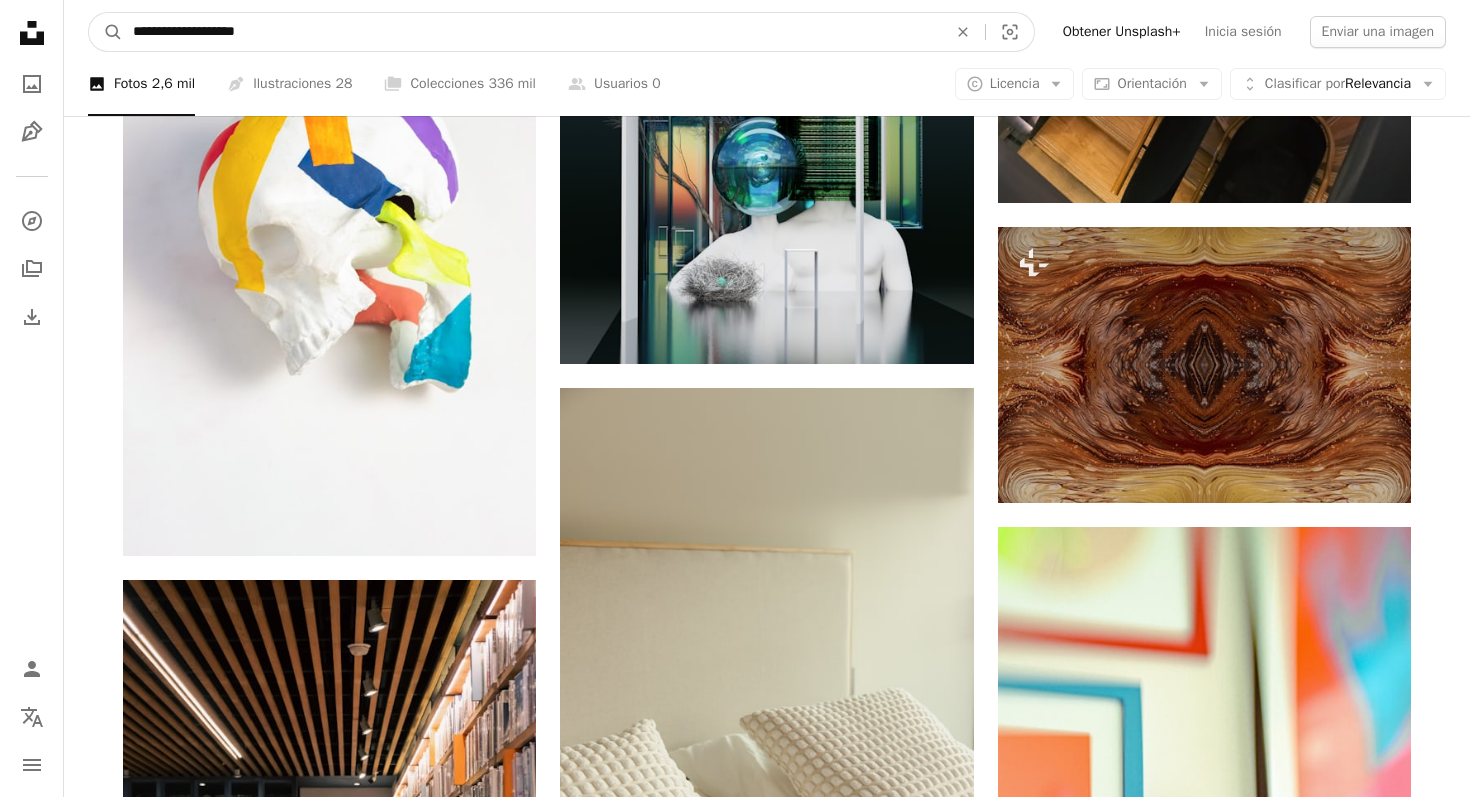 type on "**********" 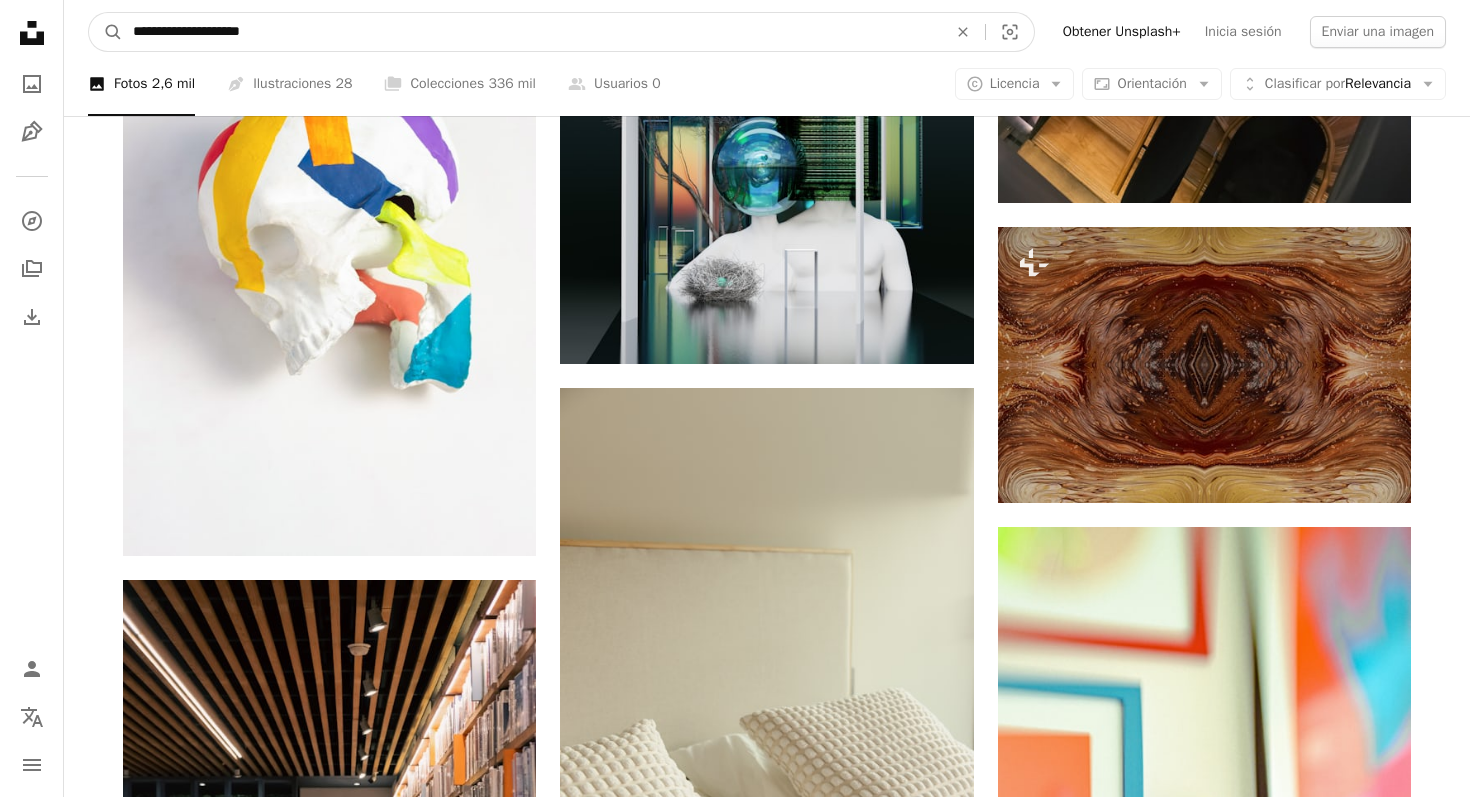 click on "A magnifying glass" at bounding box center (106, 32) 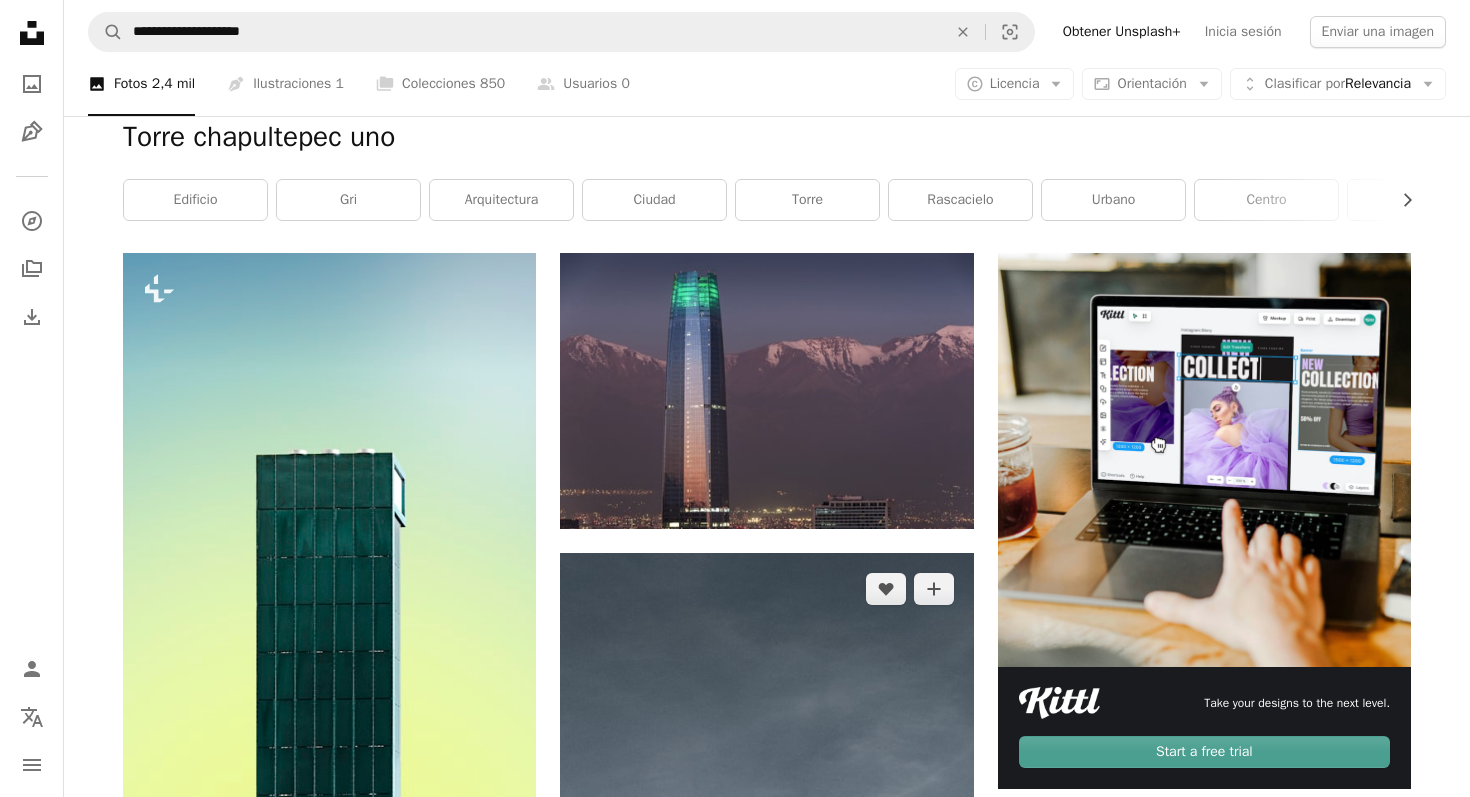 scroll, scrollTop: 0, scrollLeft: 0, axis: both 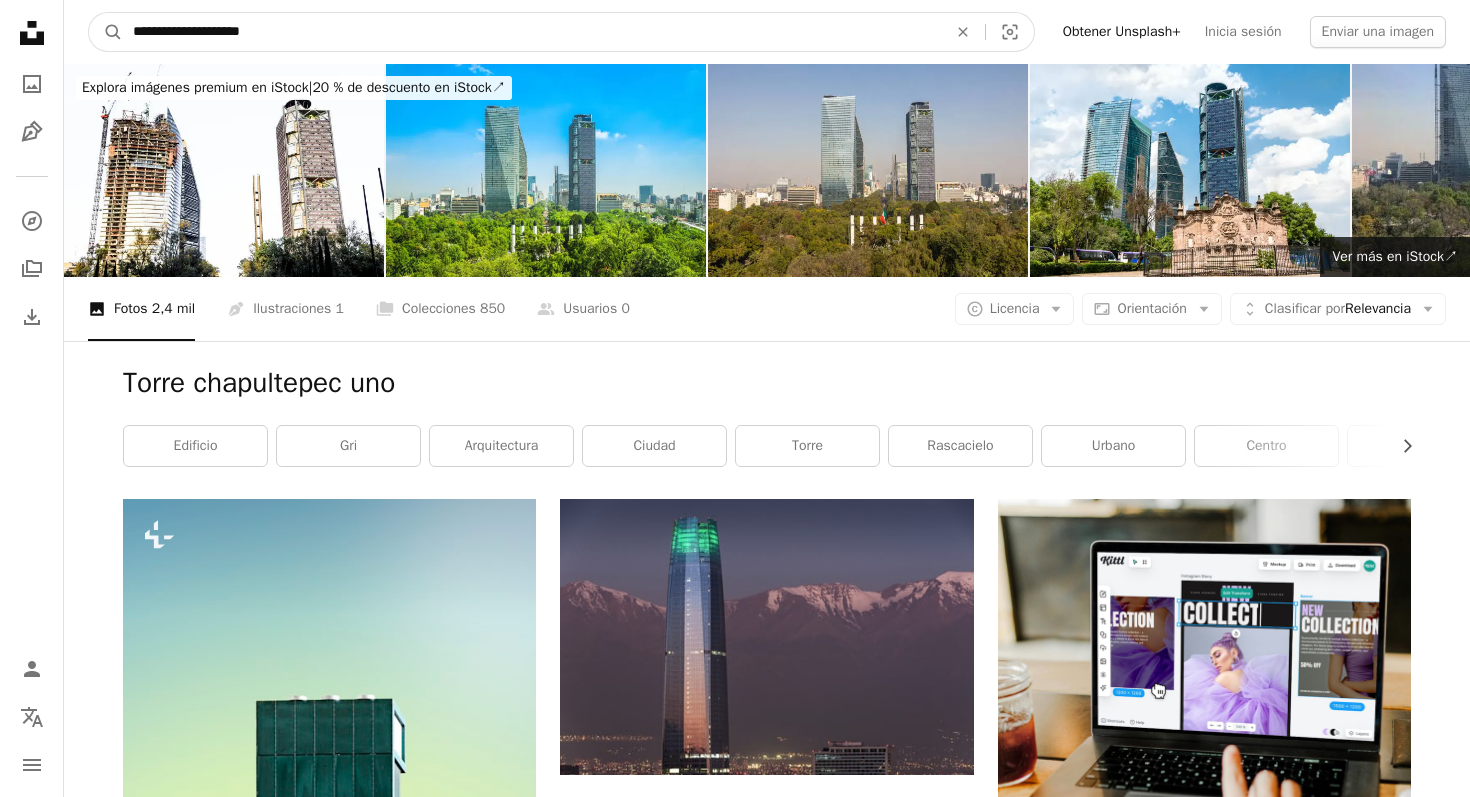 click on "**********" at bounding box center (532, 32) 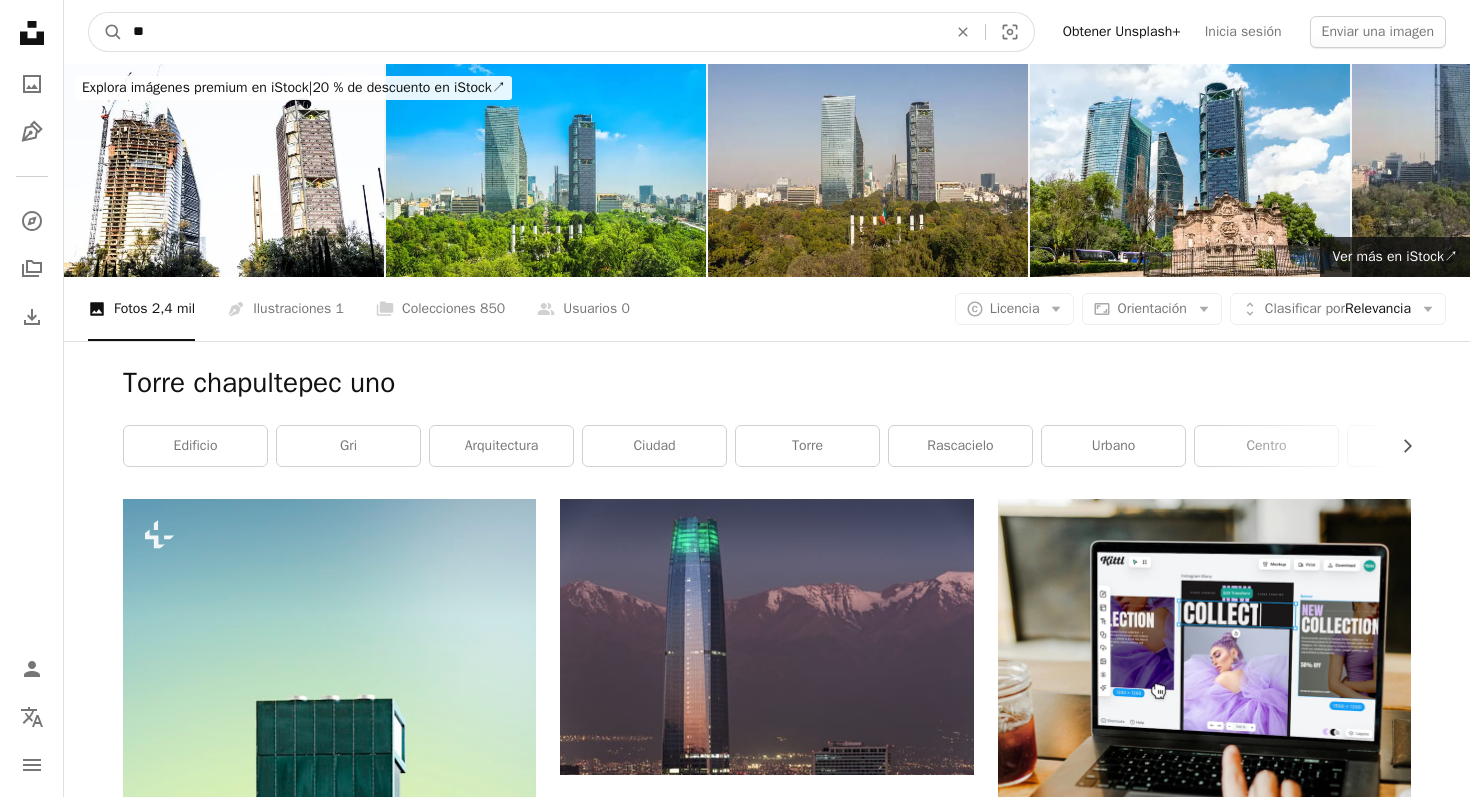 type on "*" 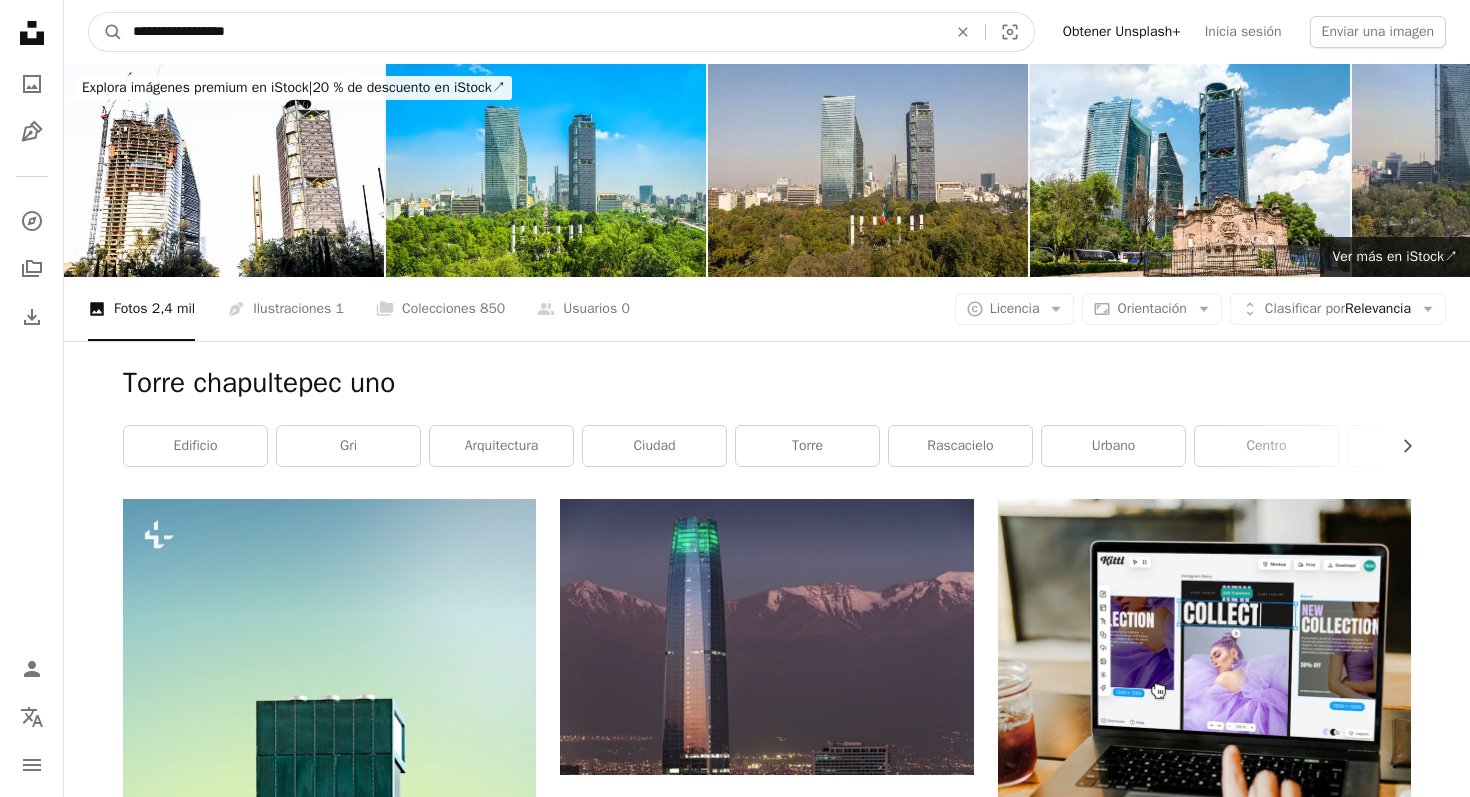 type on "**********" 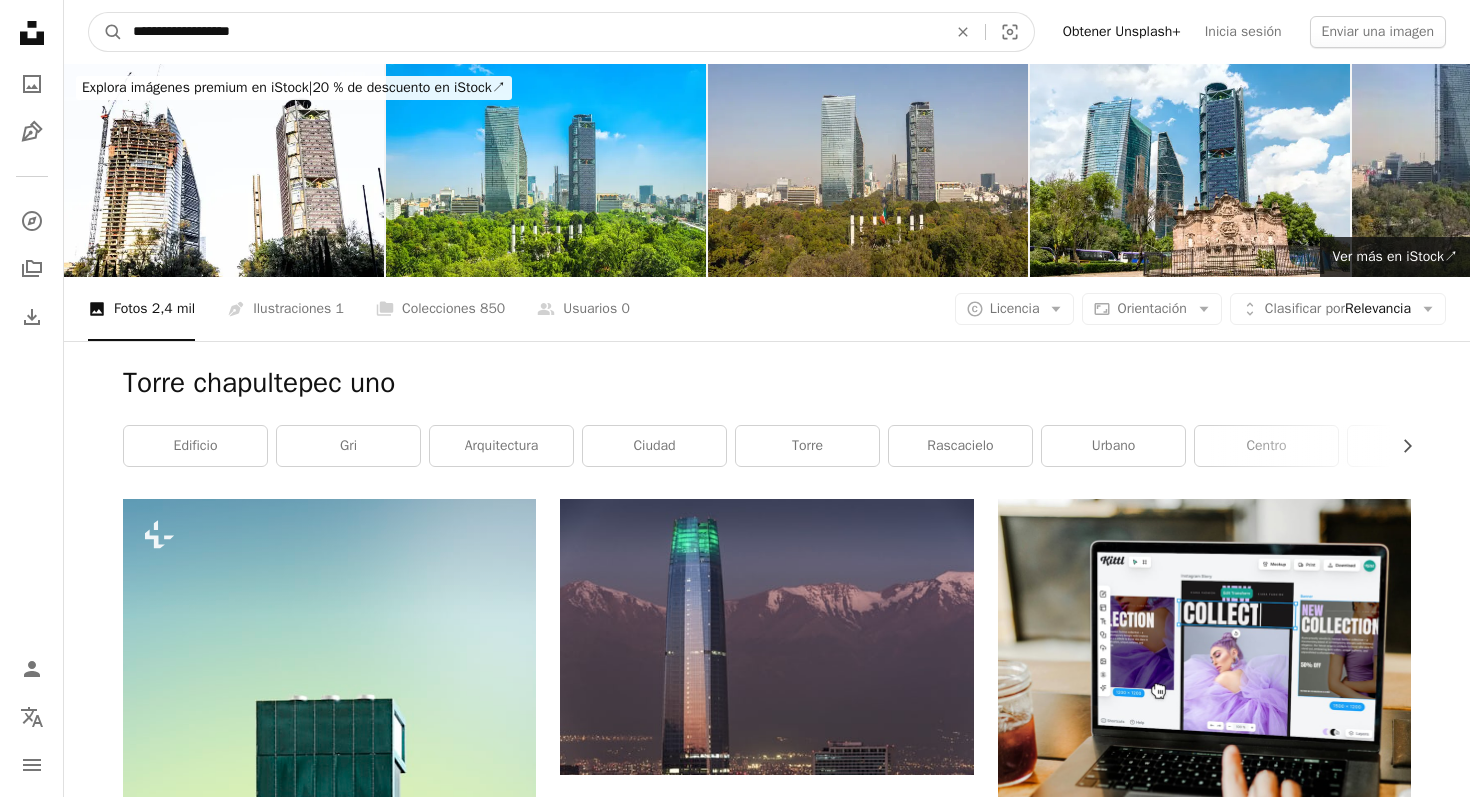 click on "A magnifying glass" at bounding box center (106, 32) 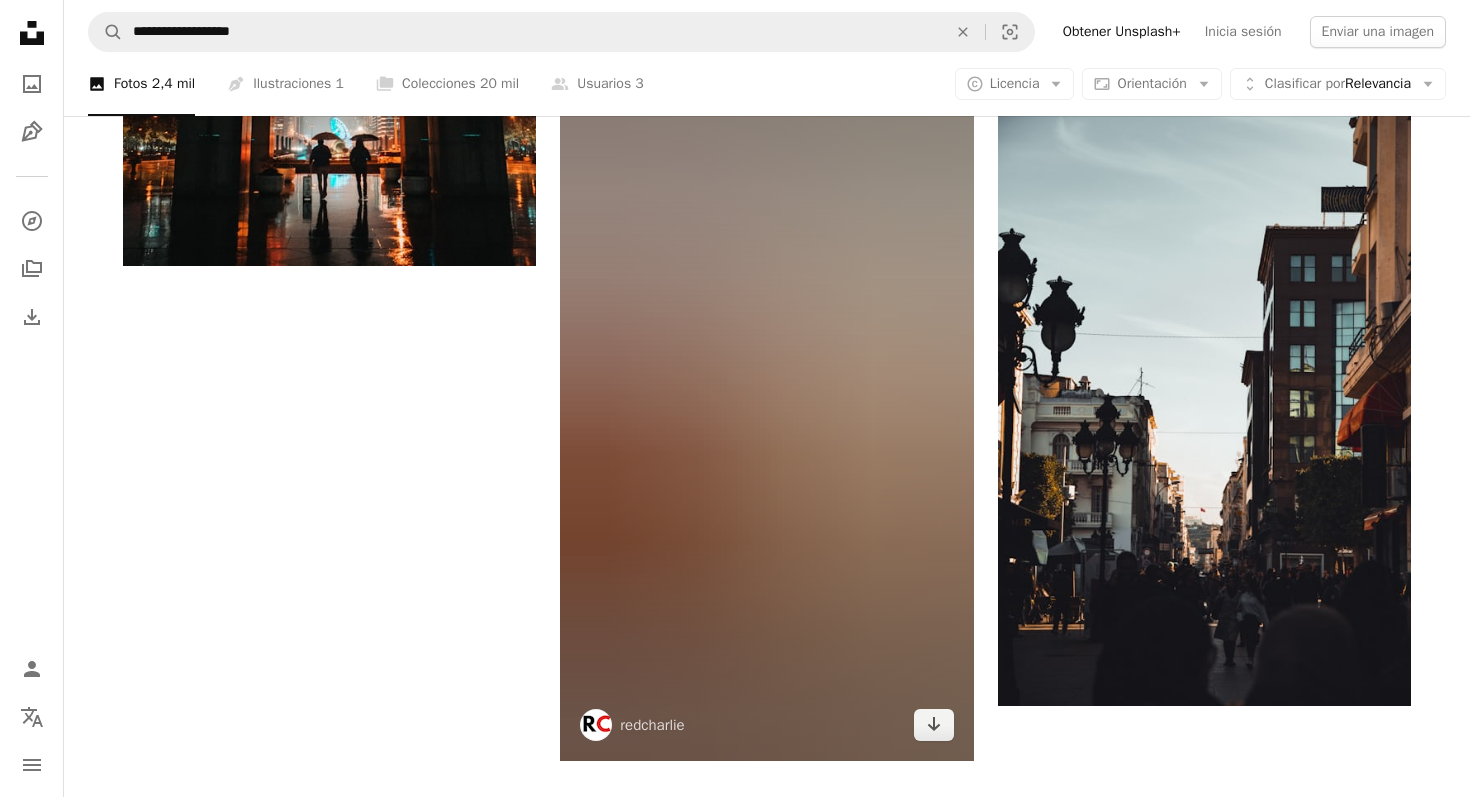 scroll, scrollTop: 3416, scrollLeft: 0, axis: vertical 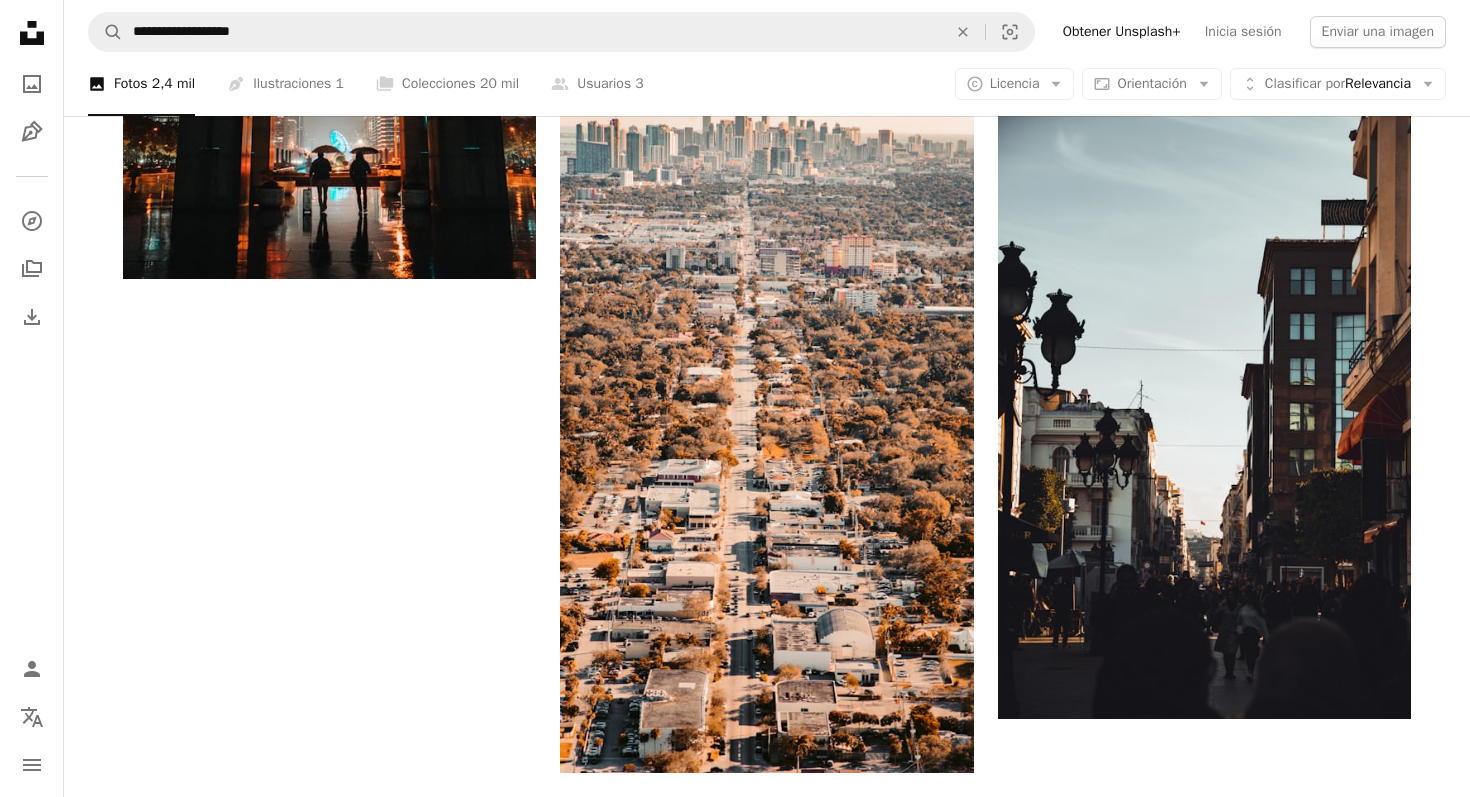 click at bounding box center [767, 937] 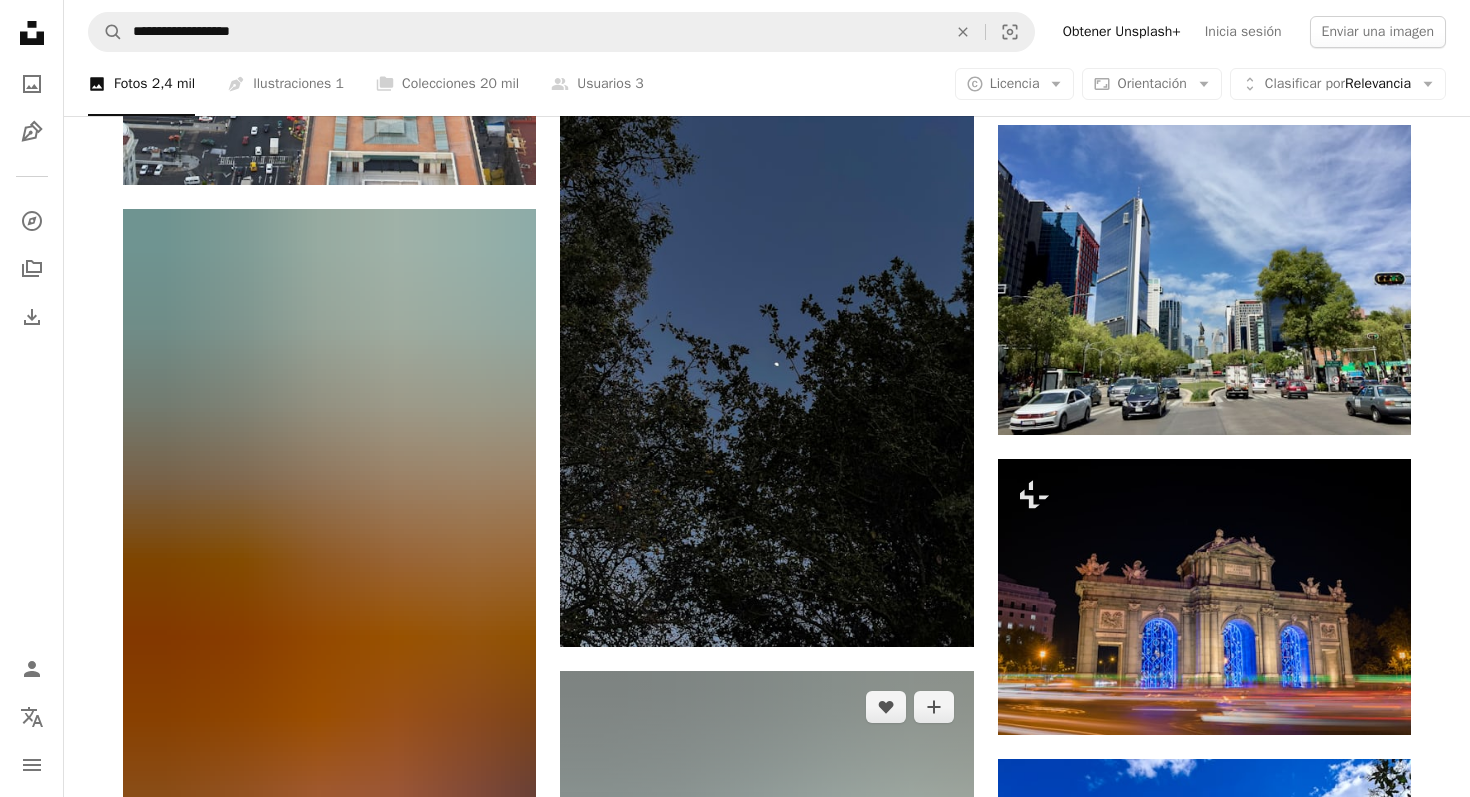 scroll, scrollTop: 950, scrollLeft: 0, axis: vertical 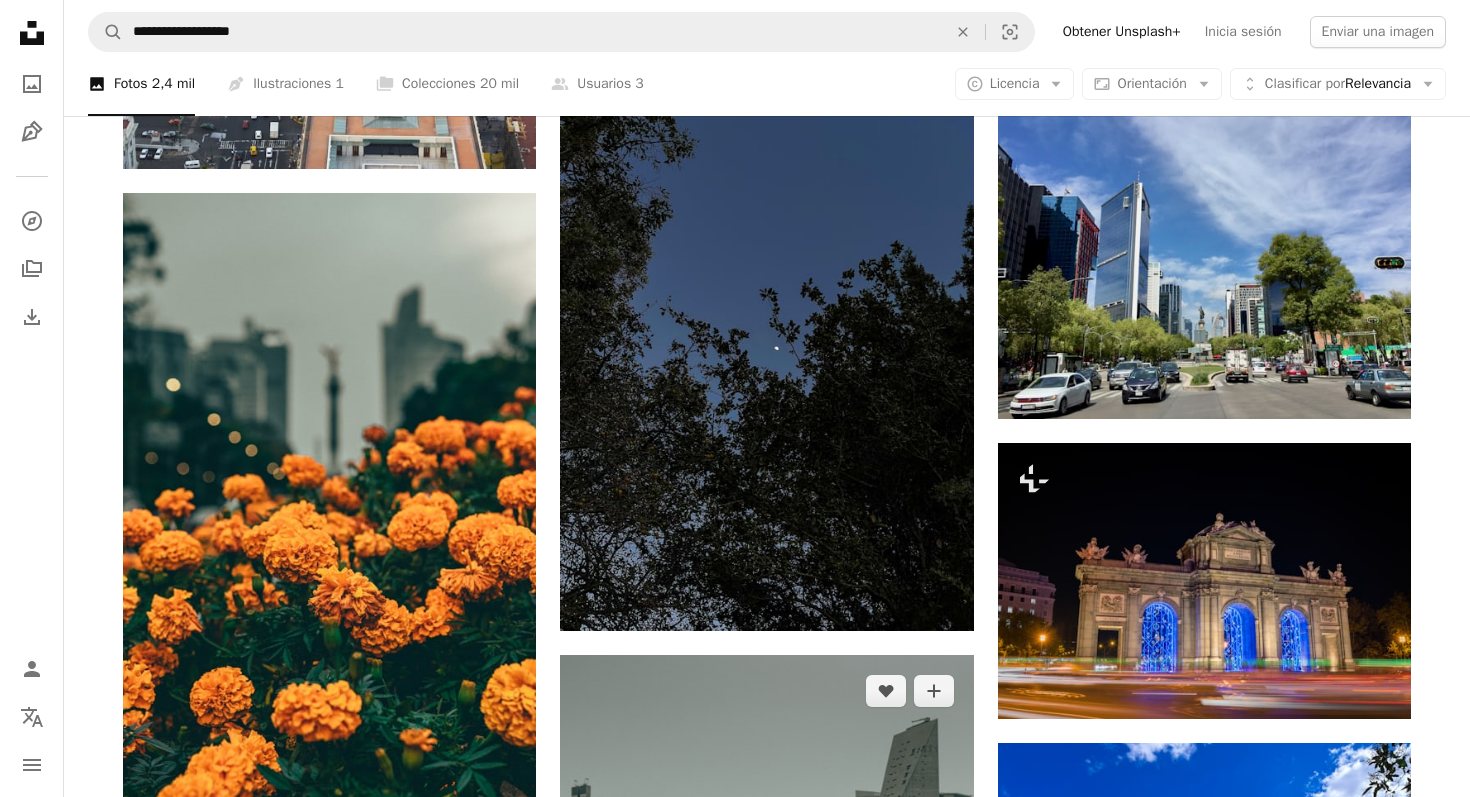 click at bounding box center [766, 965] 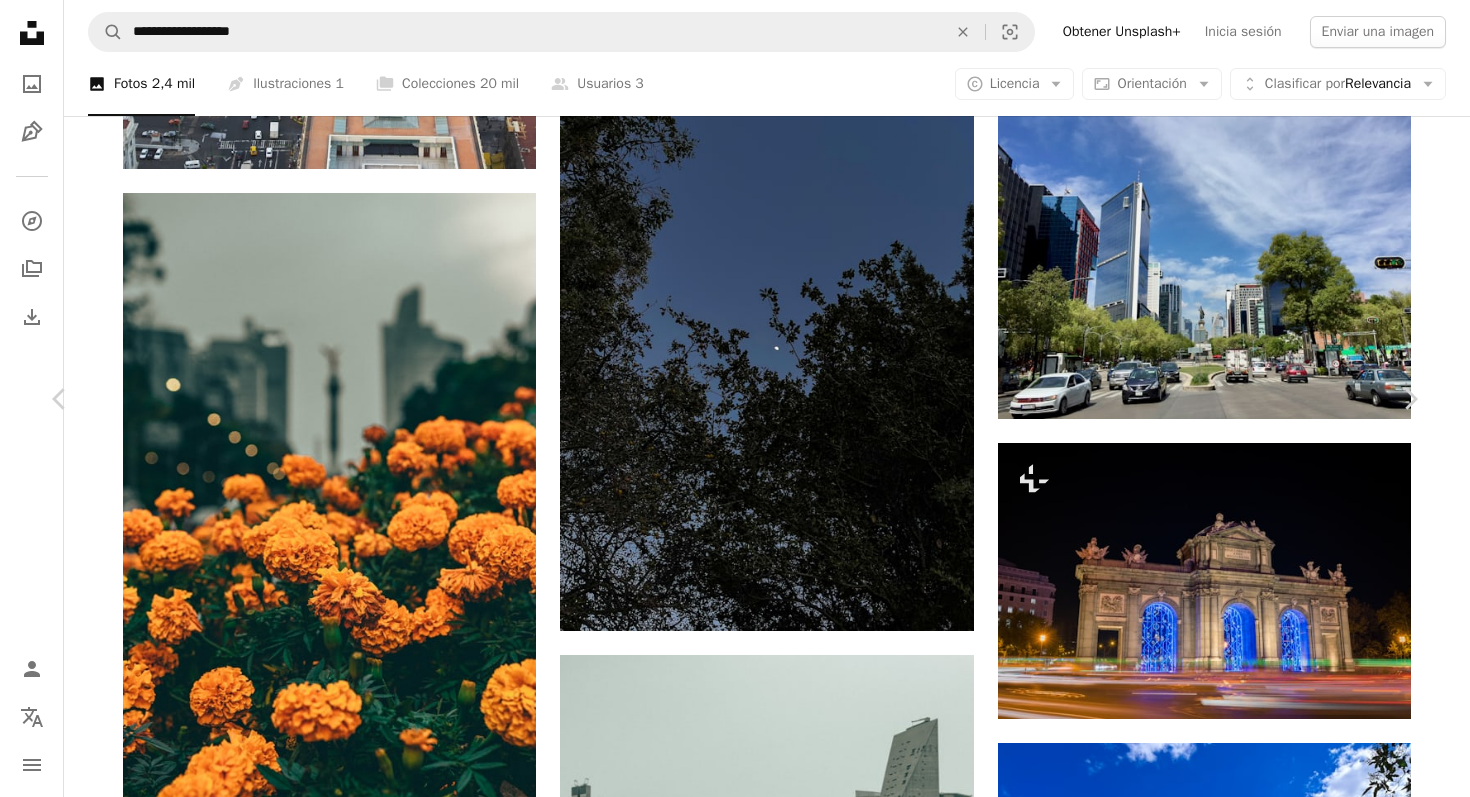 scroll, scrollTop: 1320, scrollLeft: 0, axis: vertical 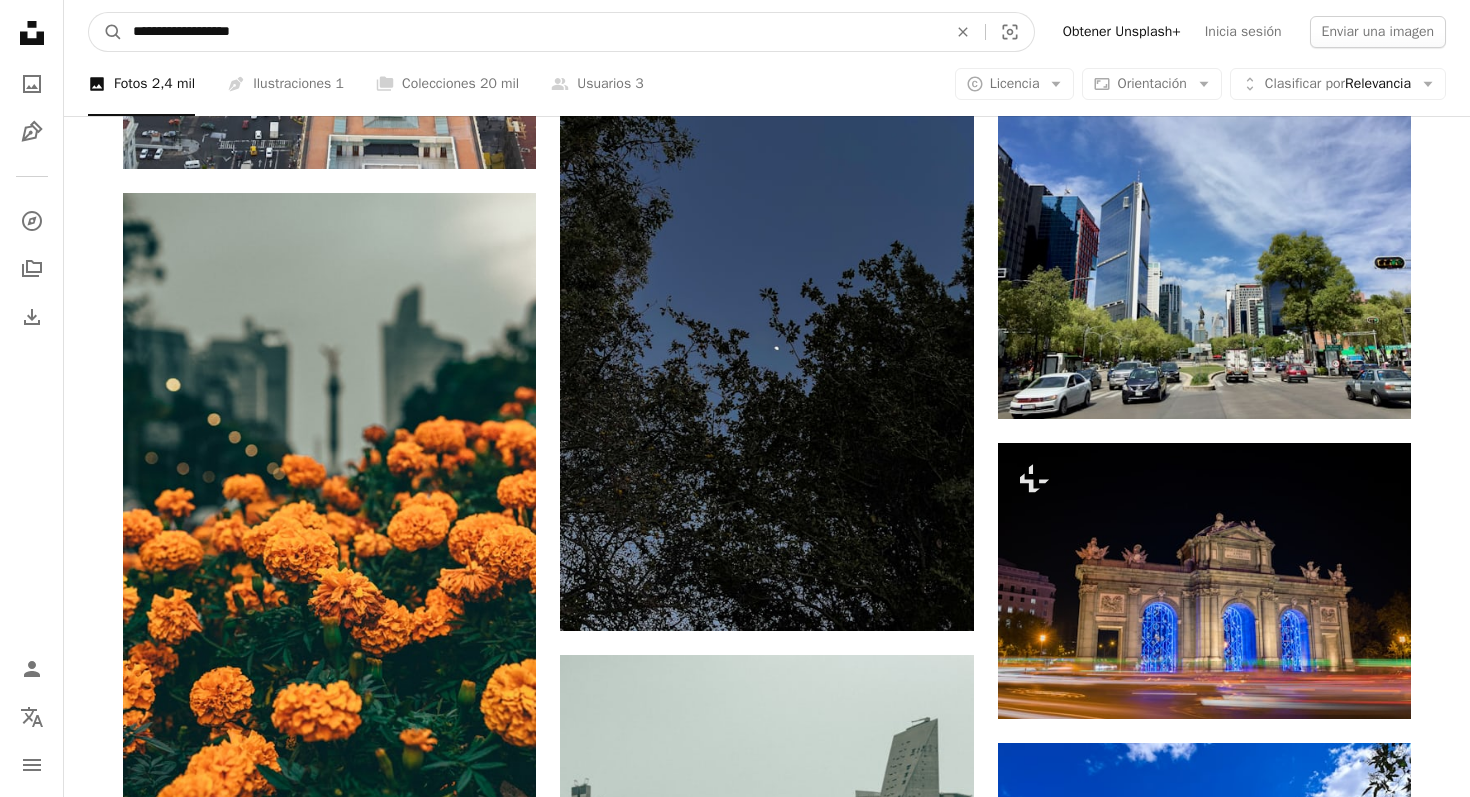 click on "**********" at bounding box center (532, 32) 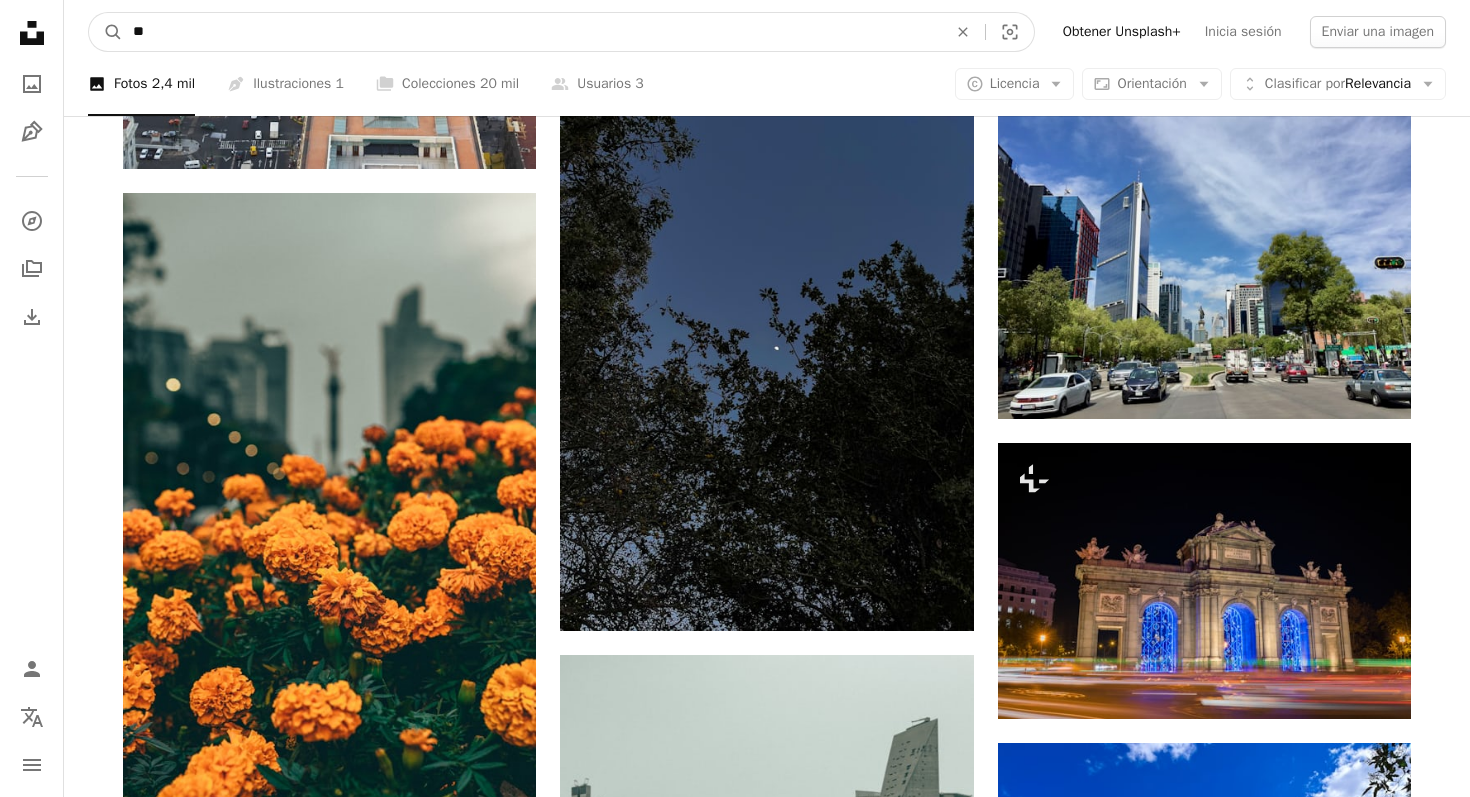 type on "*" 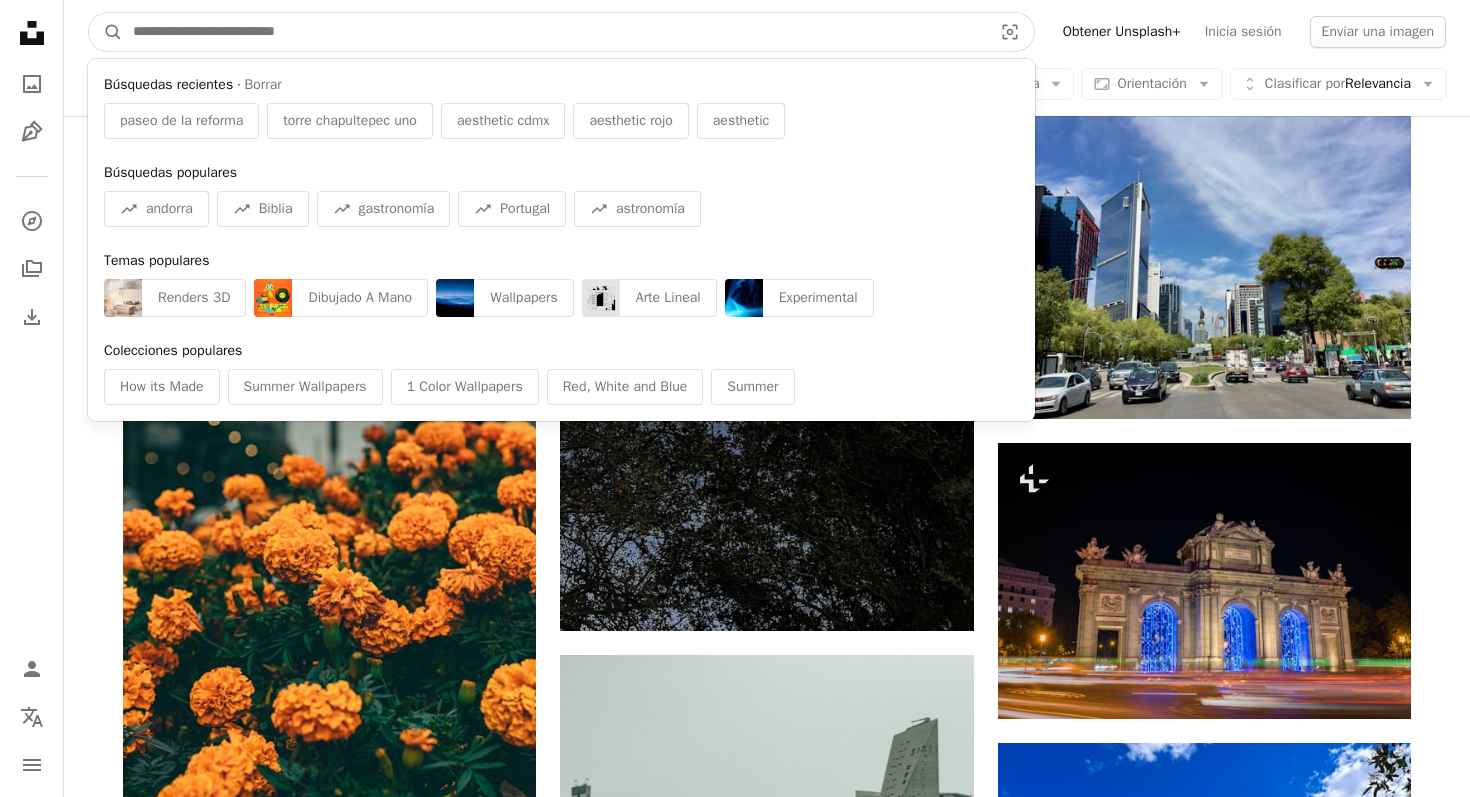 type 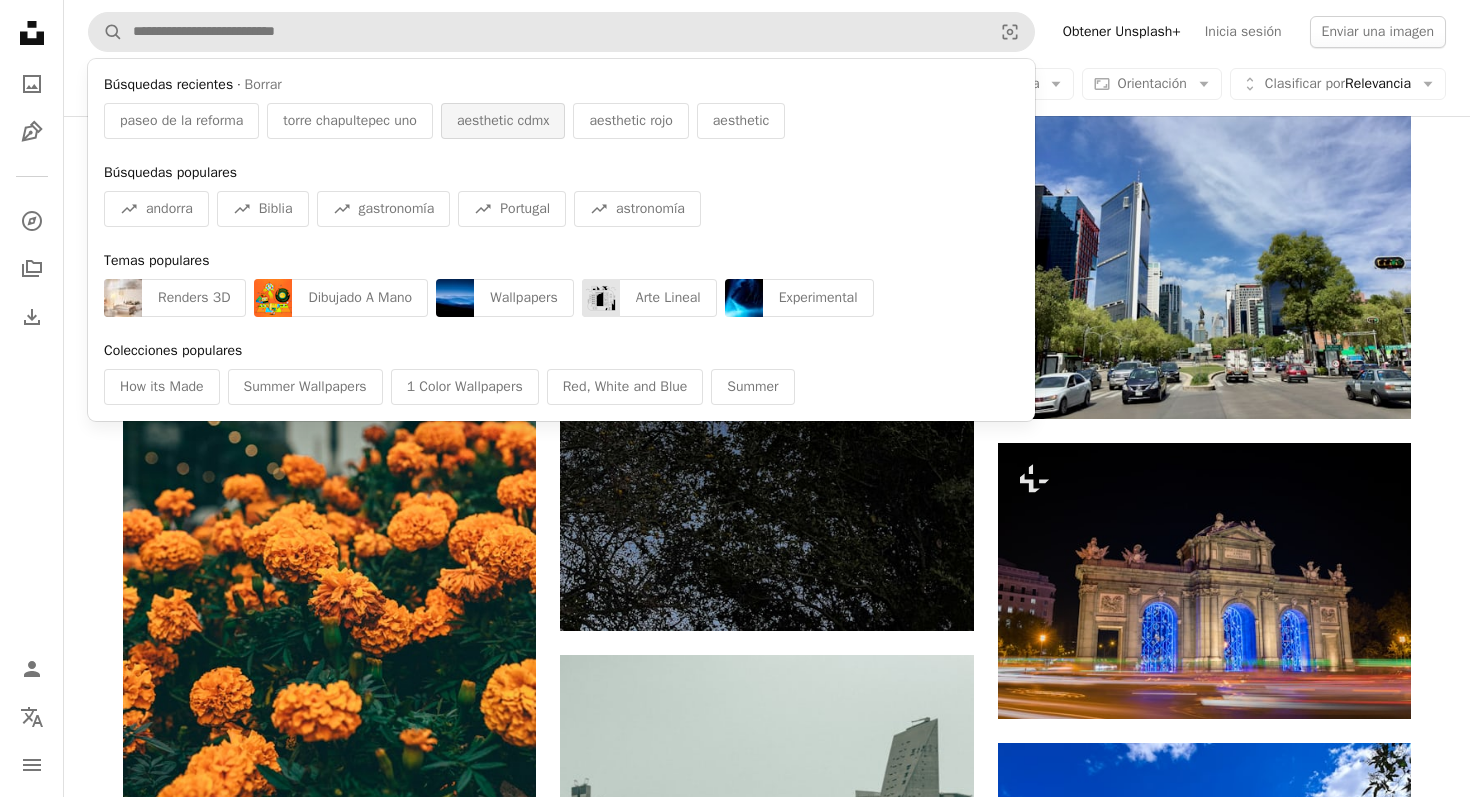 click on "aesthetic cdmx" at bounding box center [503, 121] 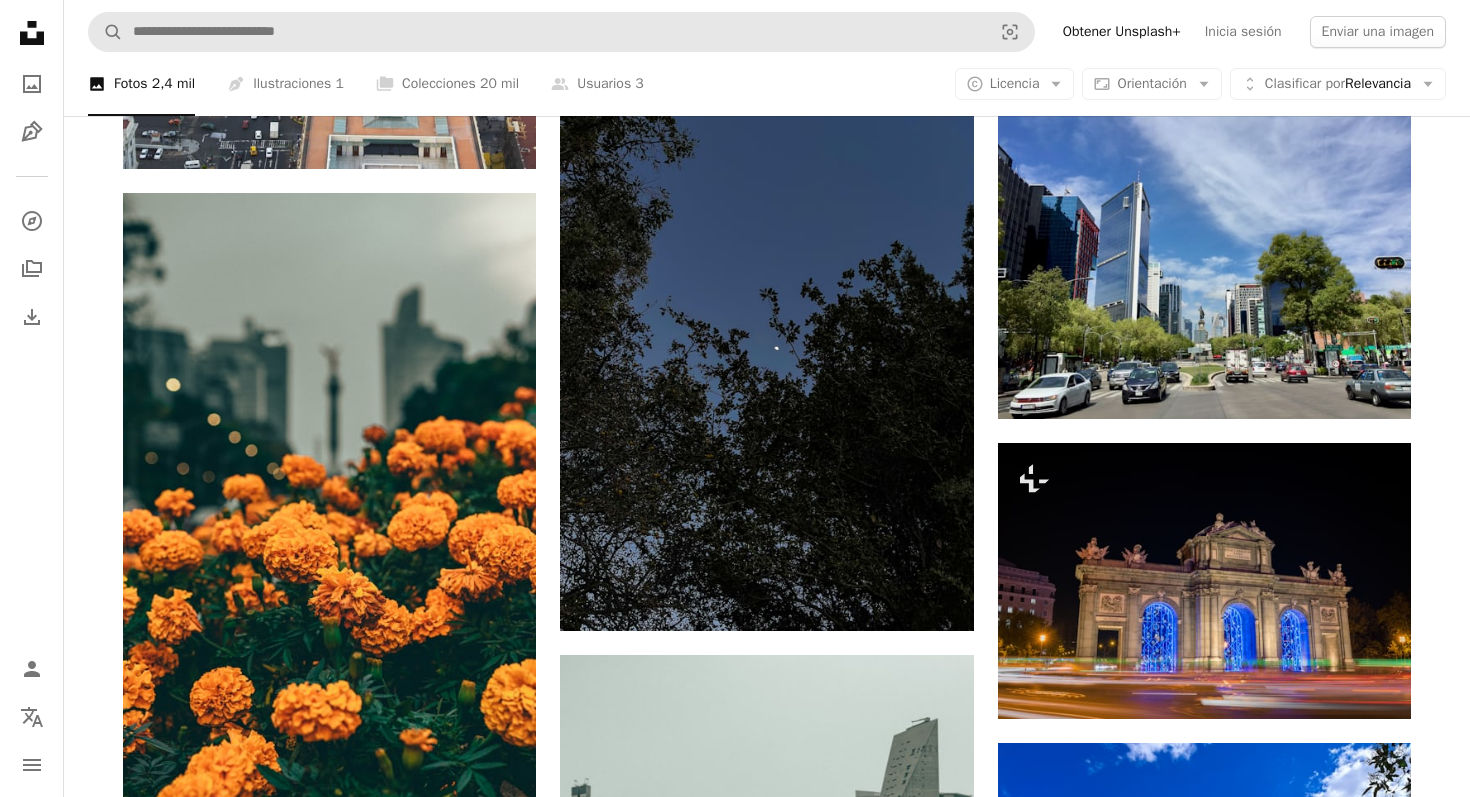 scroll, scrollTop: 0, scrollLeft: 0, axis: both 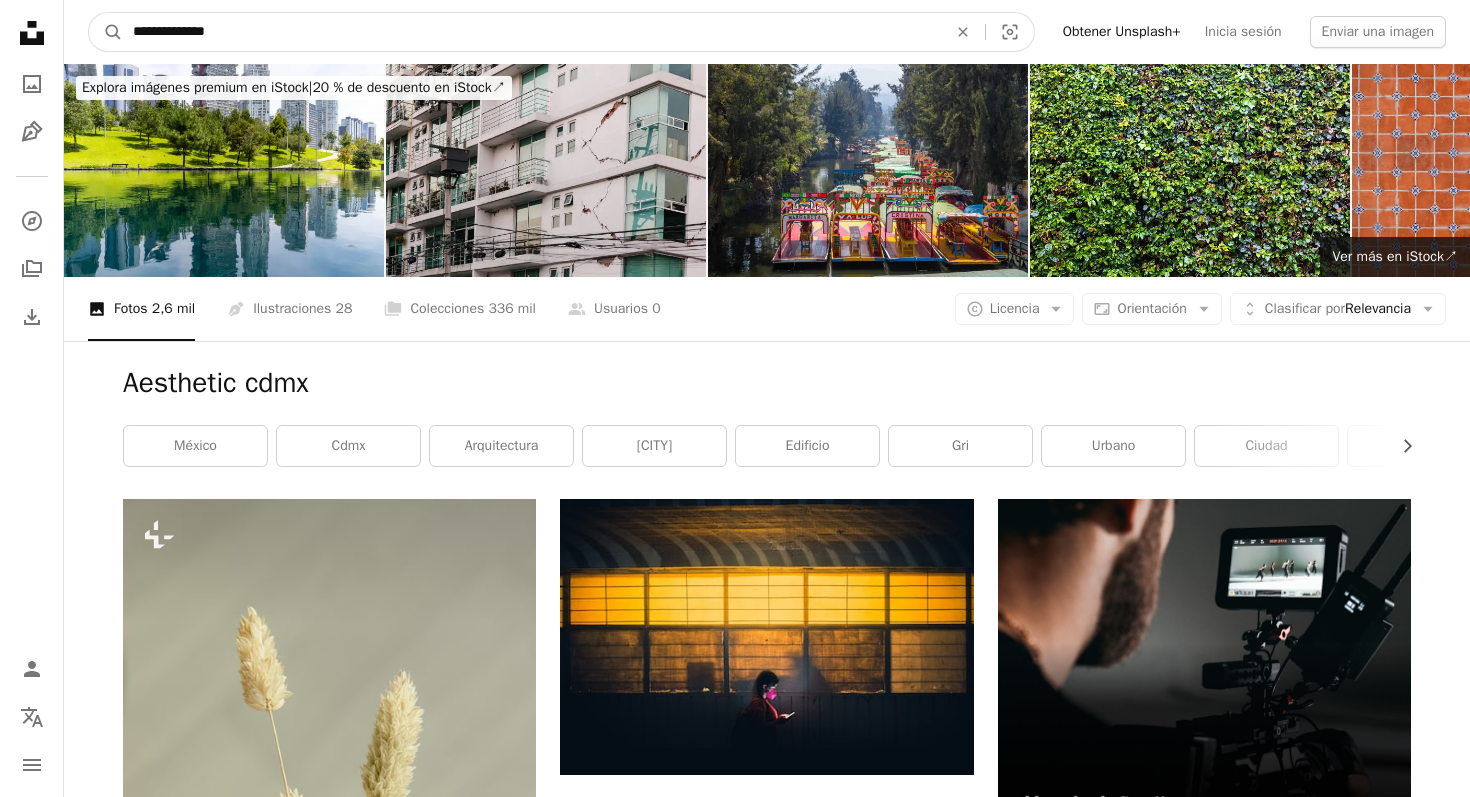 click on "**********" at bounding box center (532, 32) 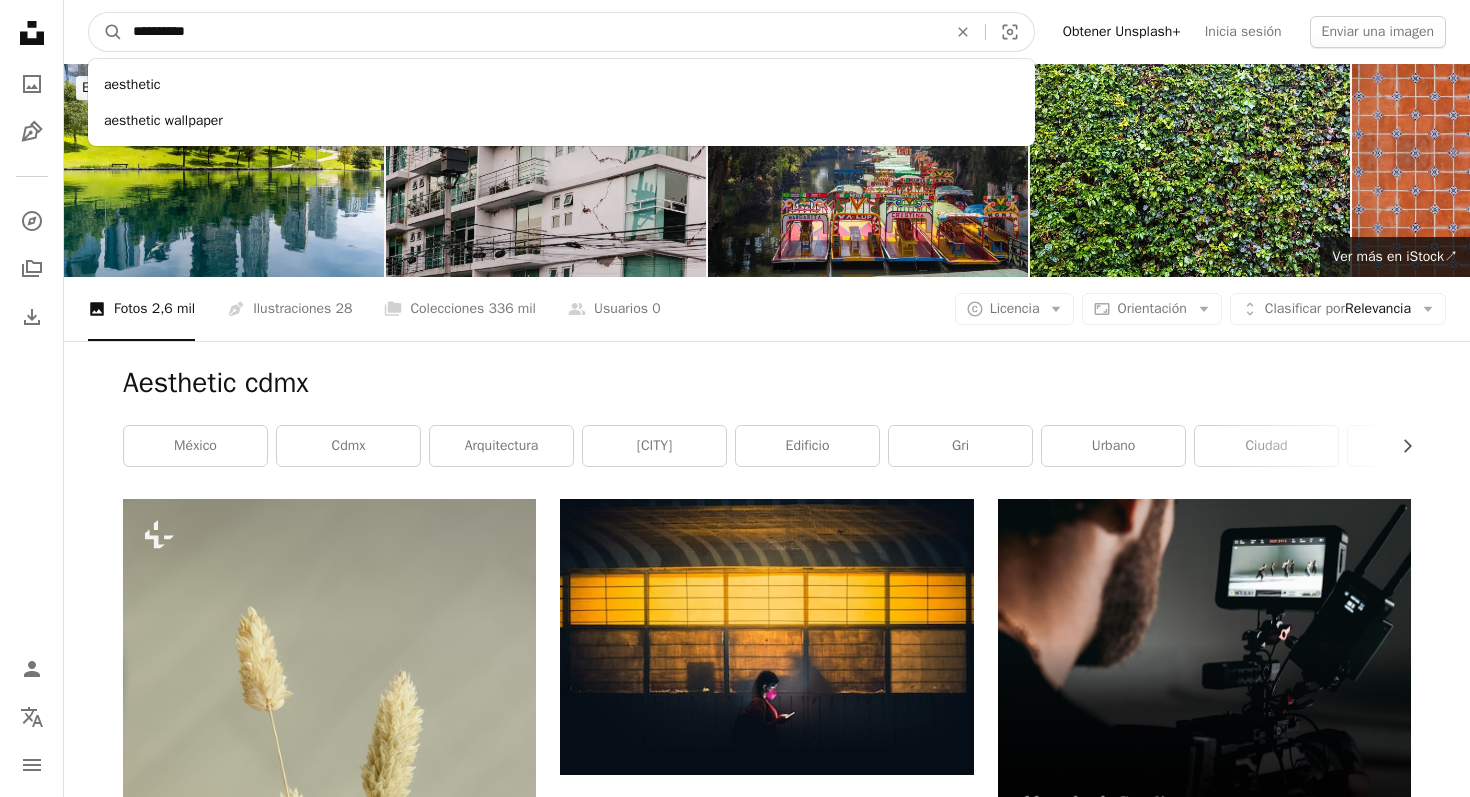 type on "*********" 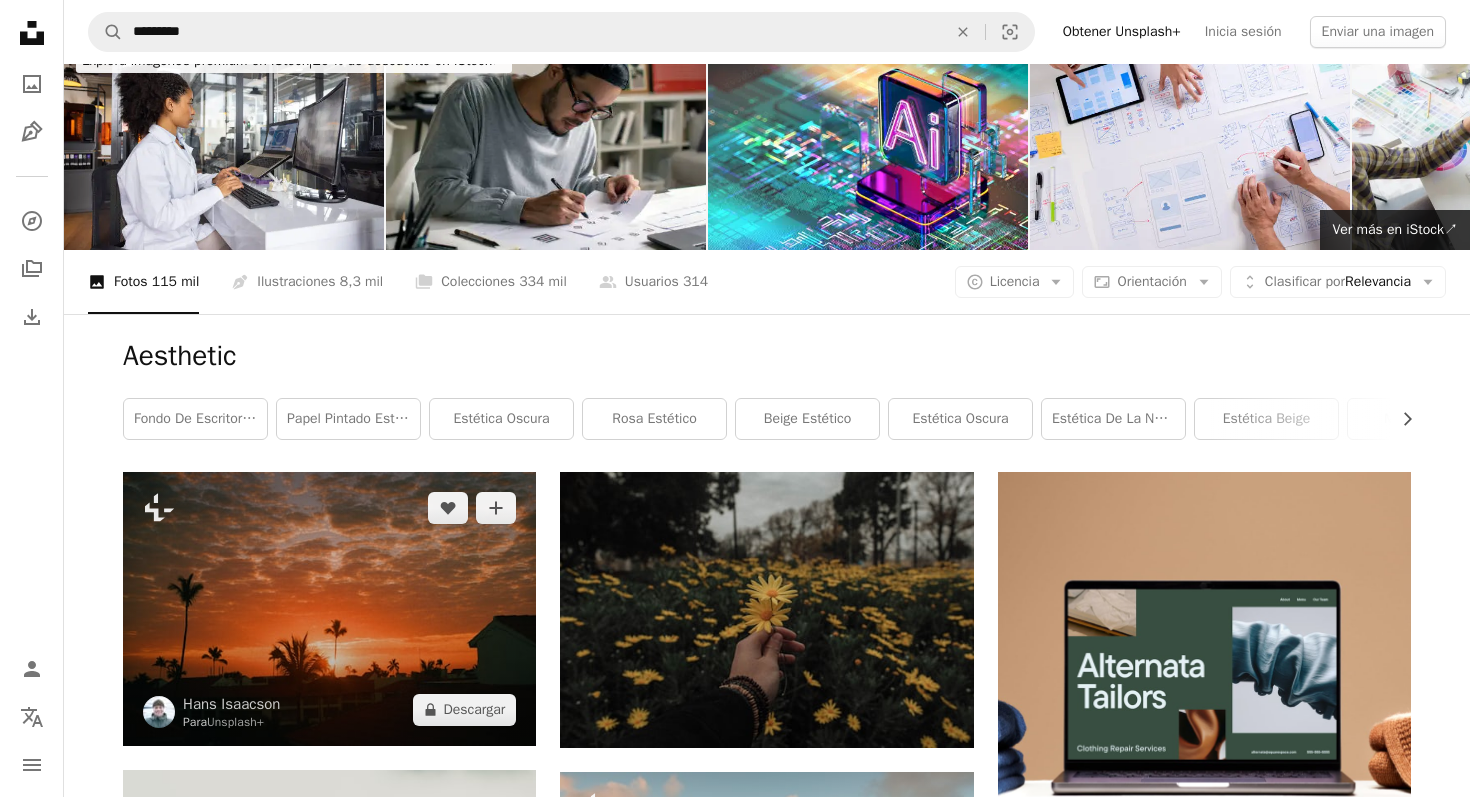 scroll, scrollTop: 0, scrollLeft: 0, axis: both 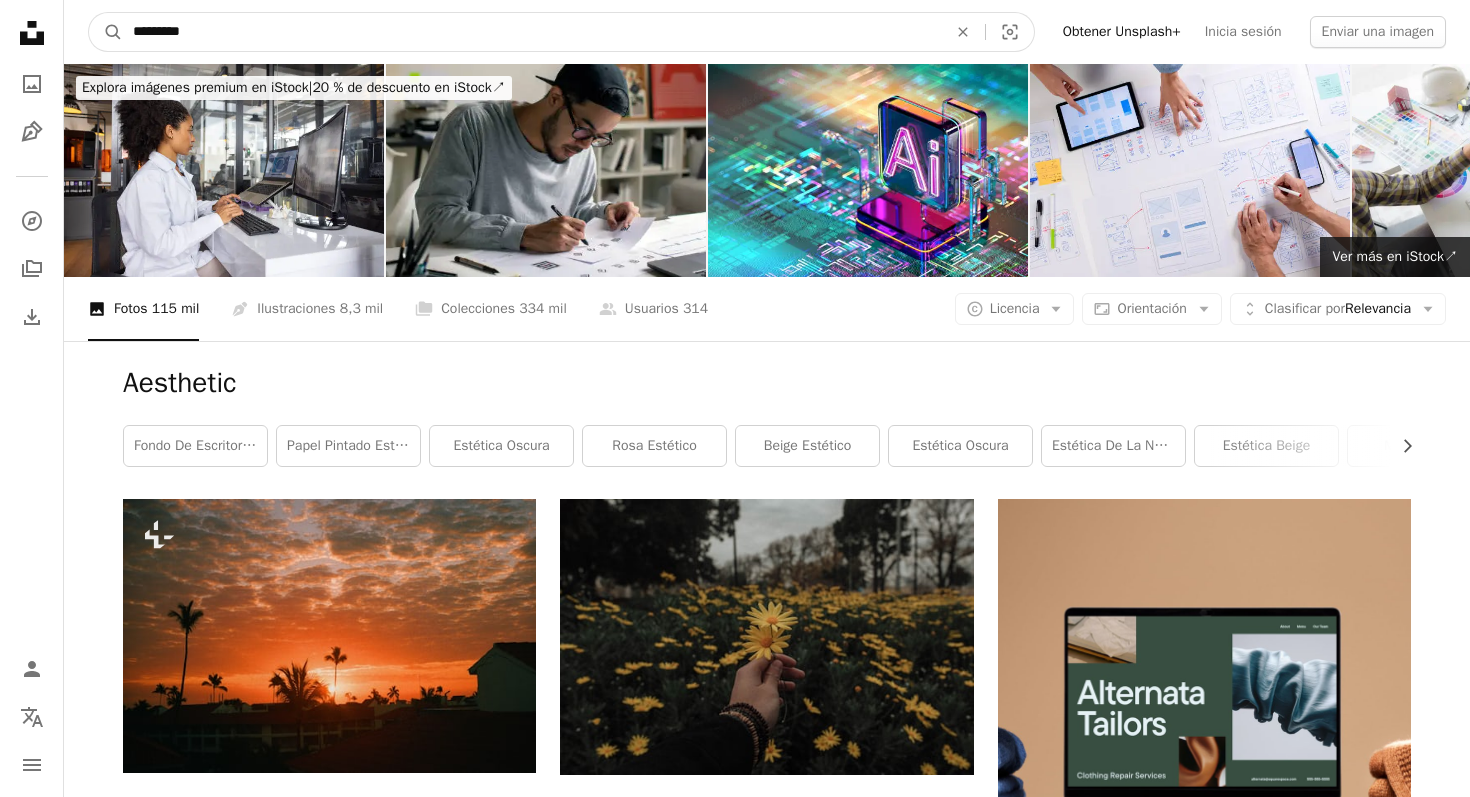 click on "*********" at bounding box center [532, 32] 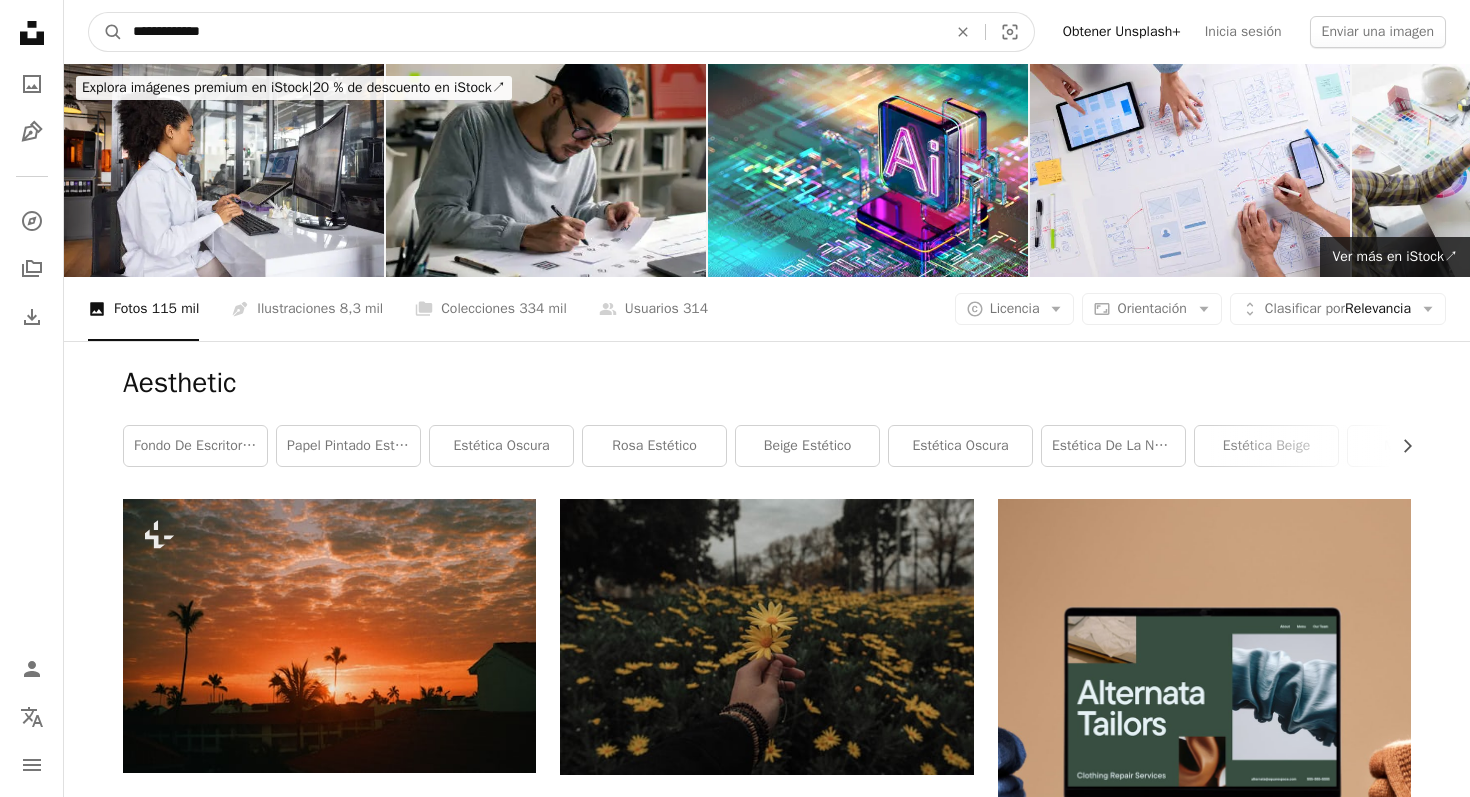 type on "**********" 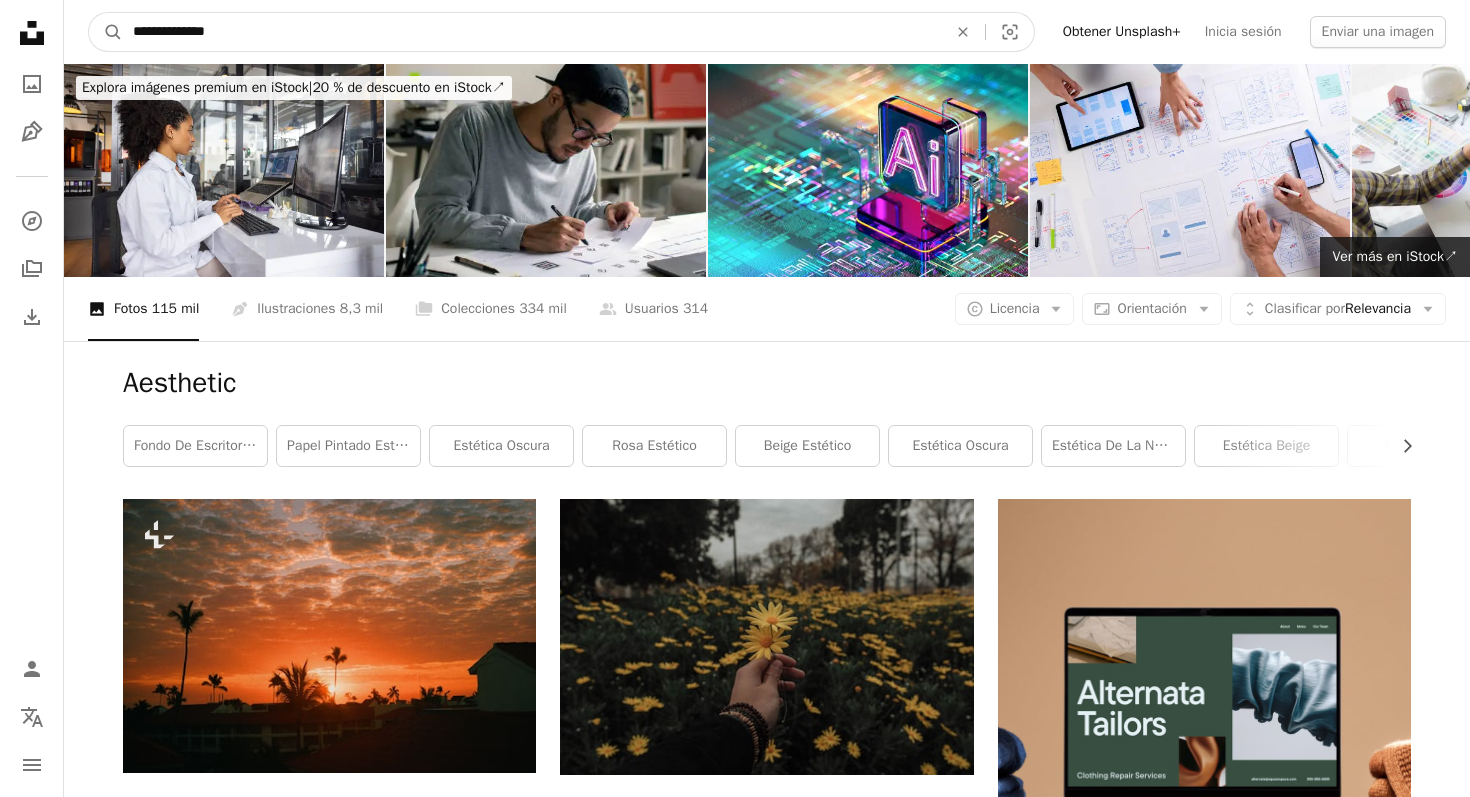 click on "A magnifying glass" at bounding box center [106, 32] 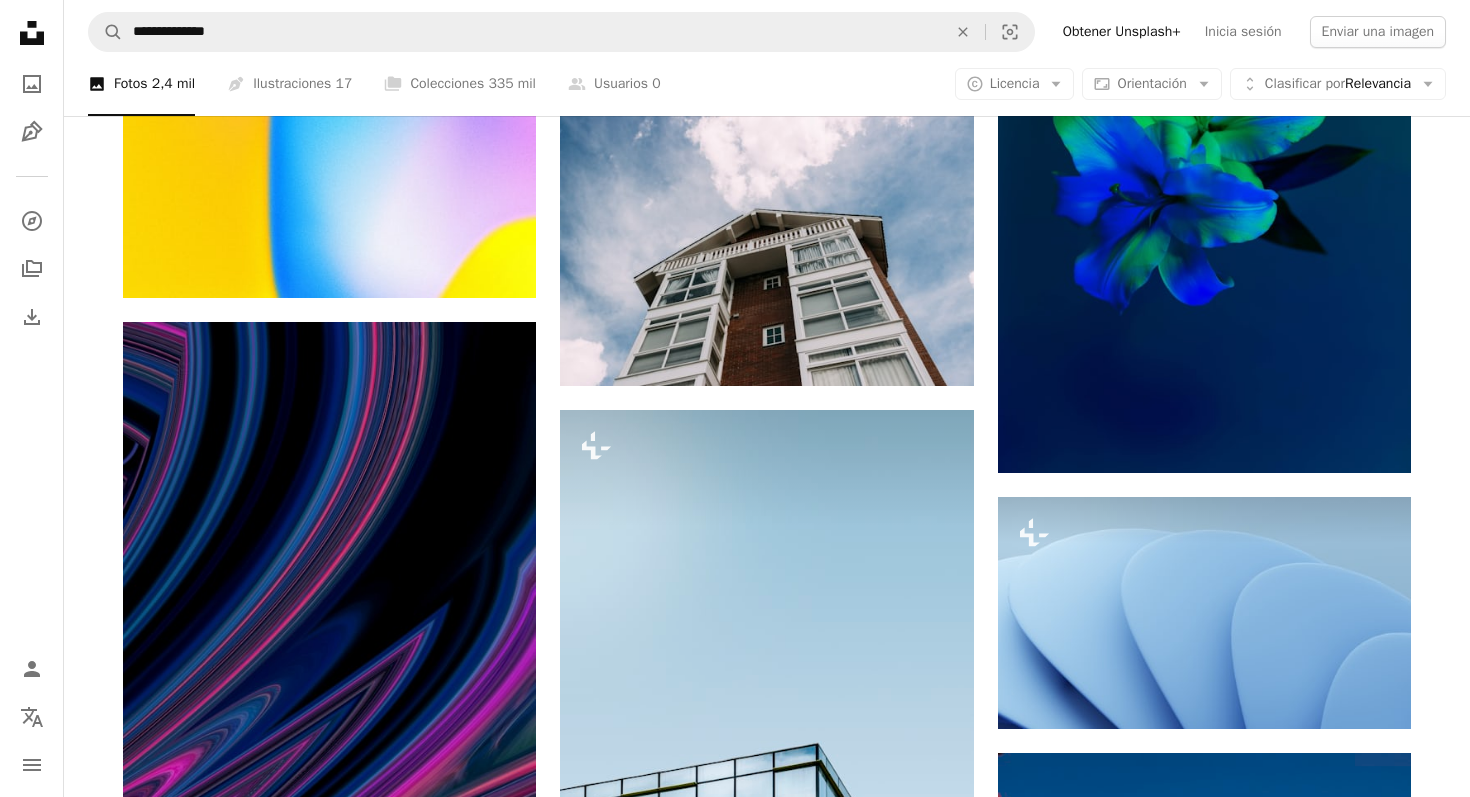 scroll, scrollTop: 2451, scrollLeft: 0, axis: vertical 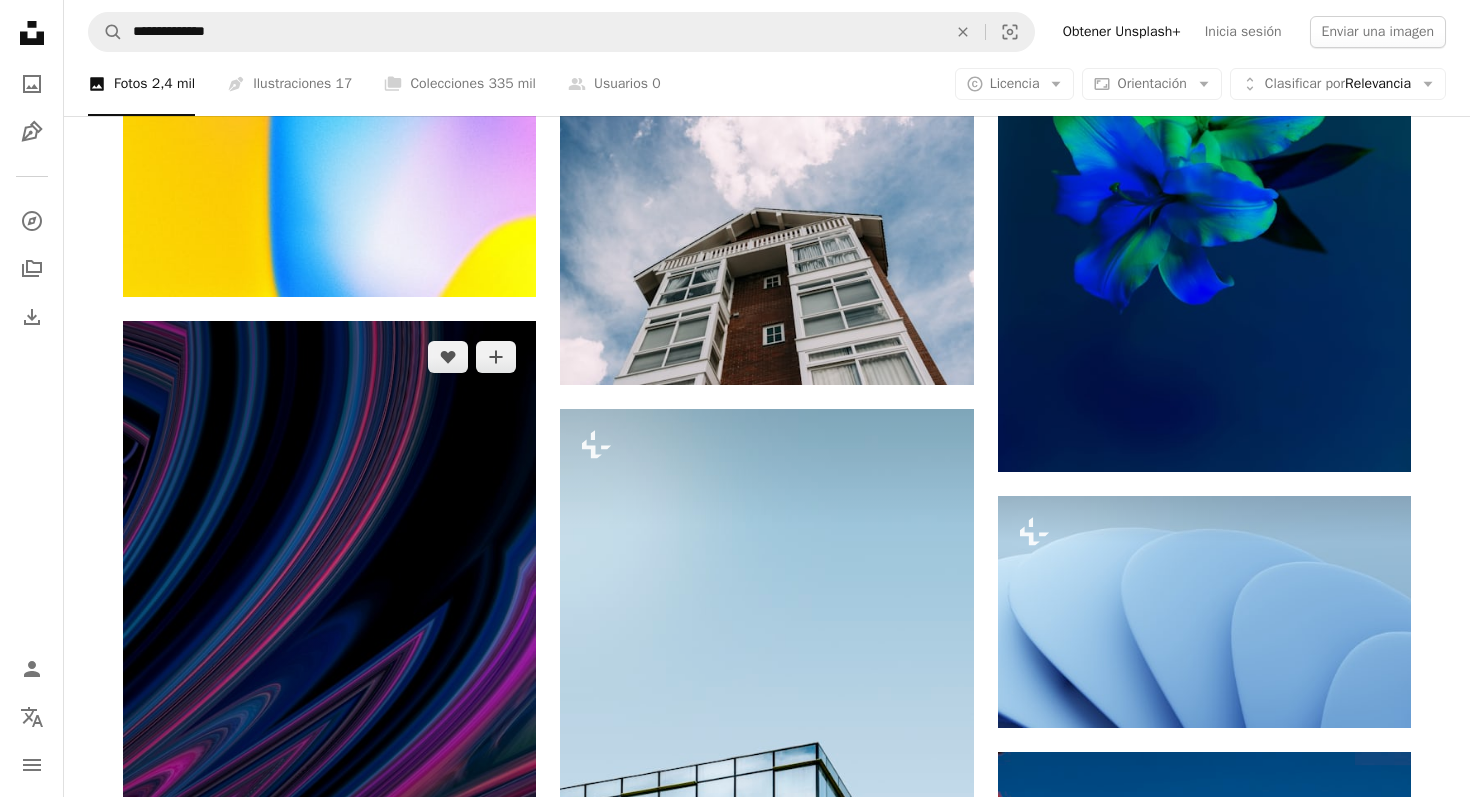 click at bounding box center [329, 596] 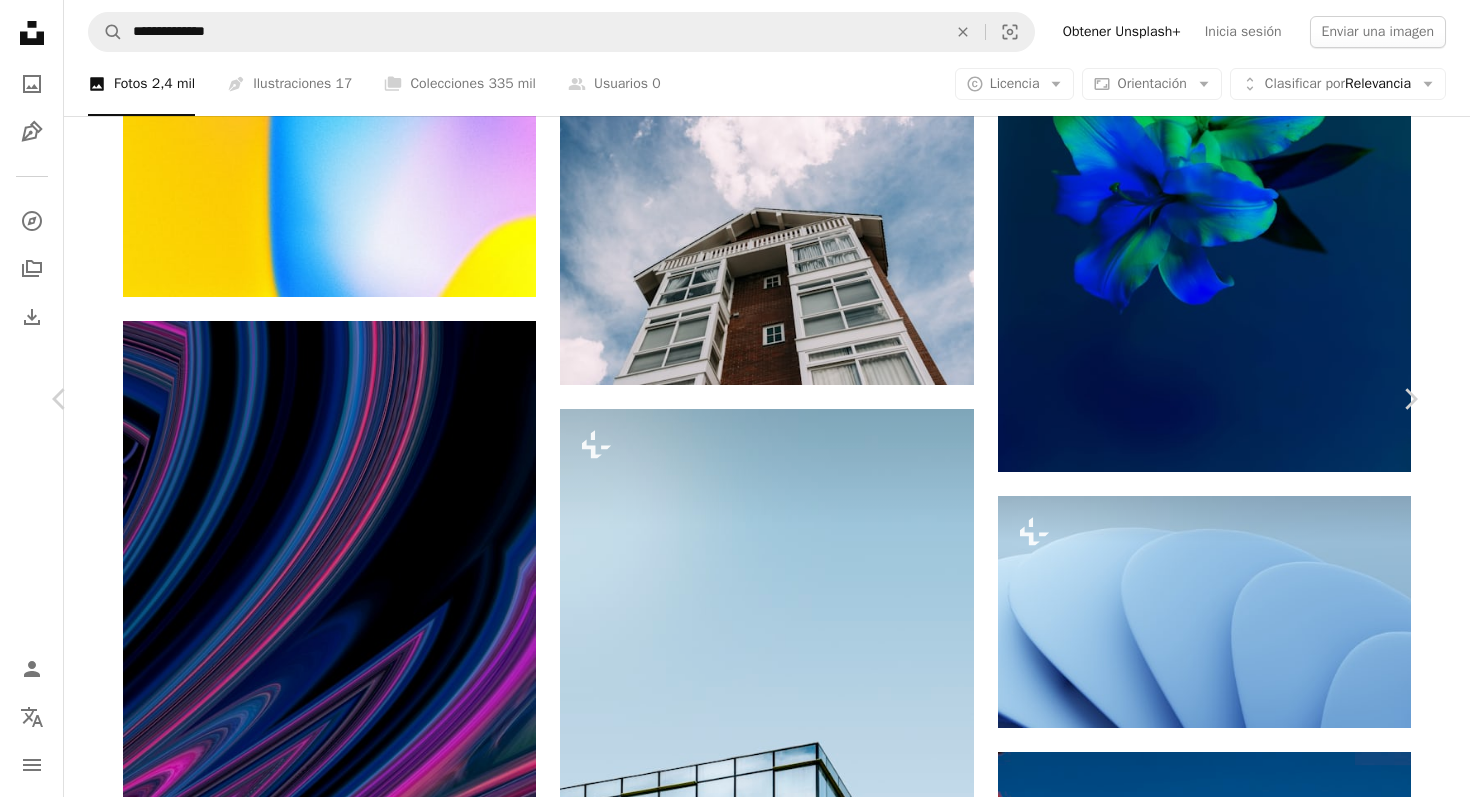 scroll, scrollTop: 3592, scrollLeft: 0, axis: vertical 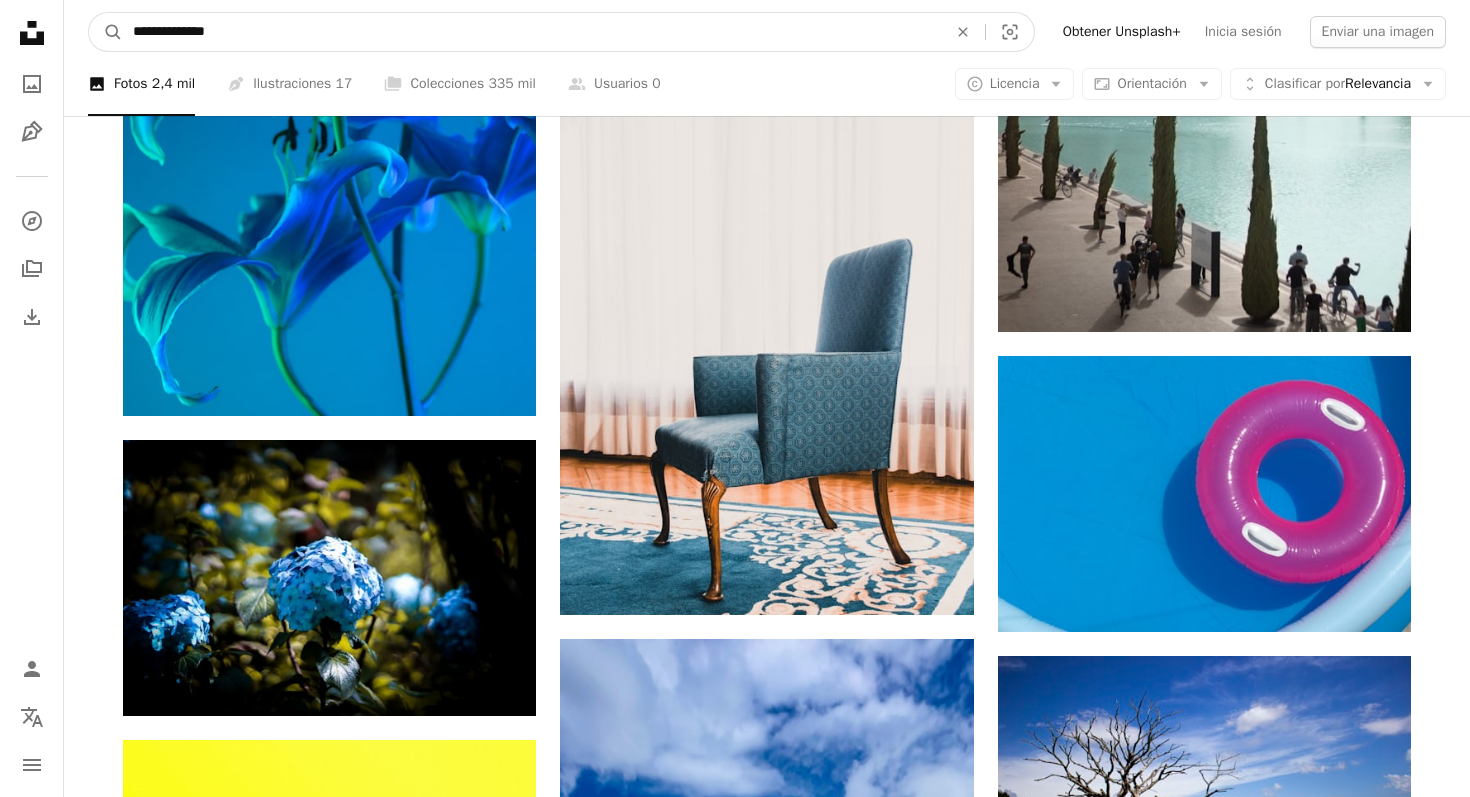click on "**********" at bounding box center (532, 32) 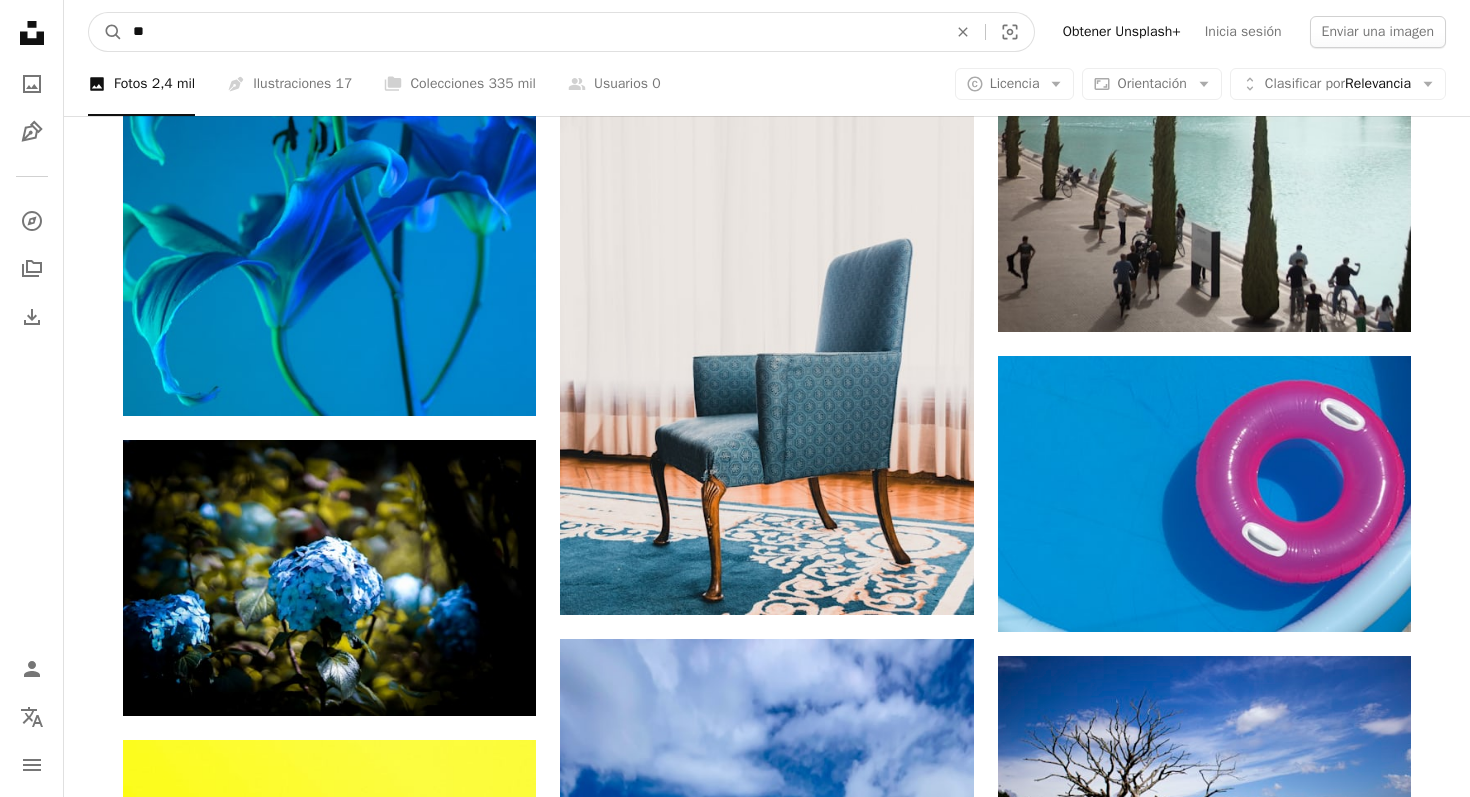 type on "*" 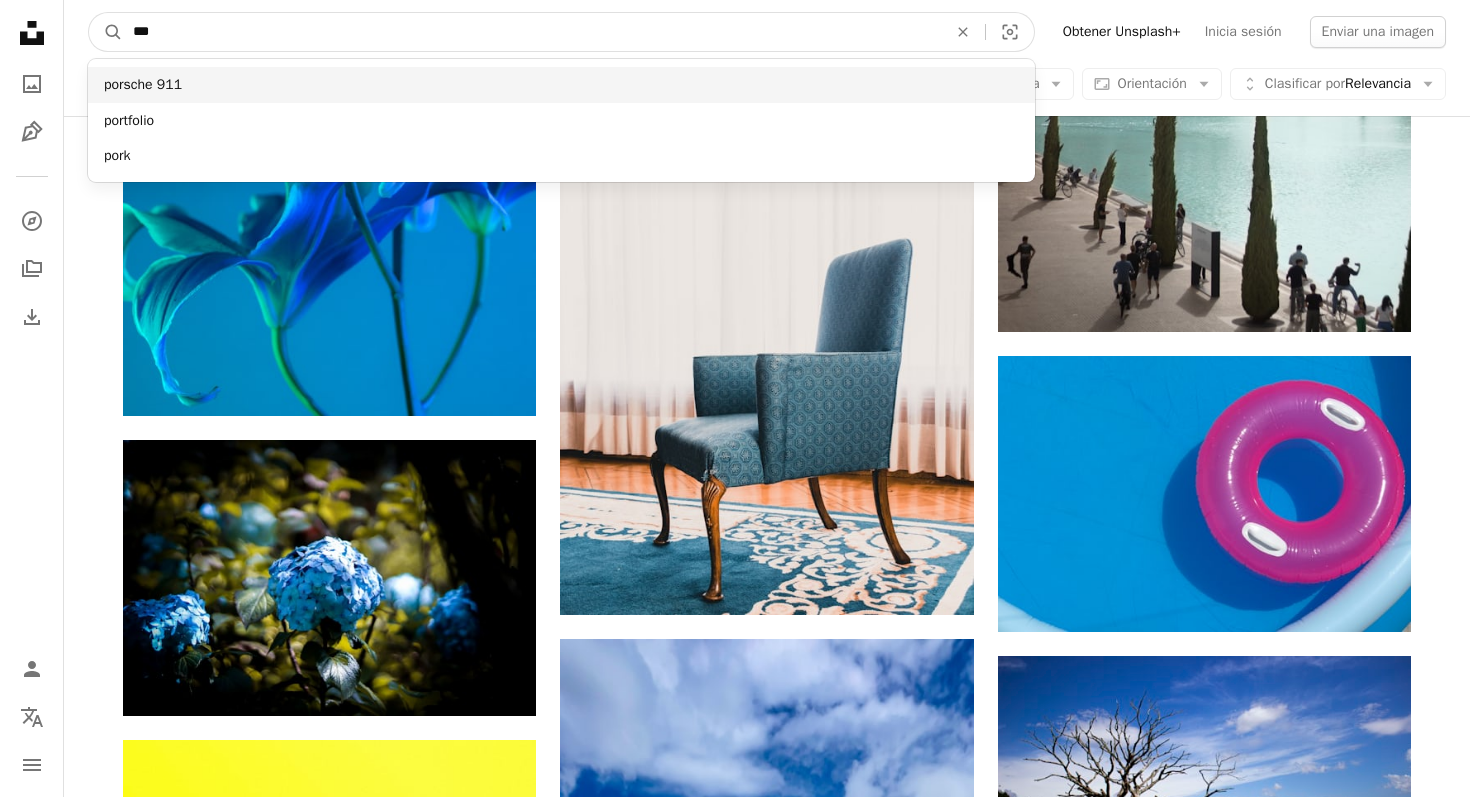 type on "***" 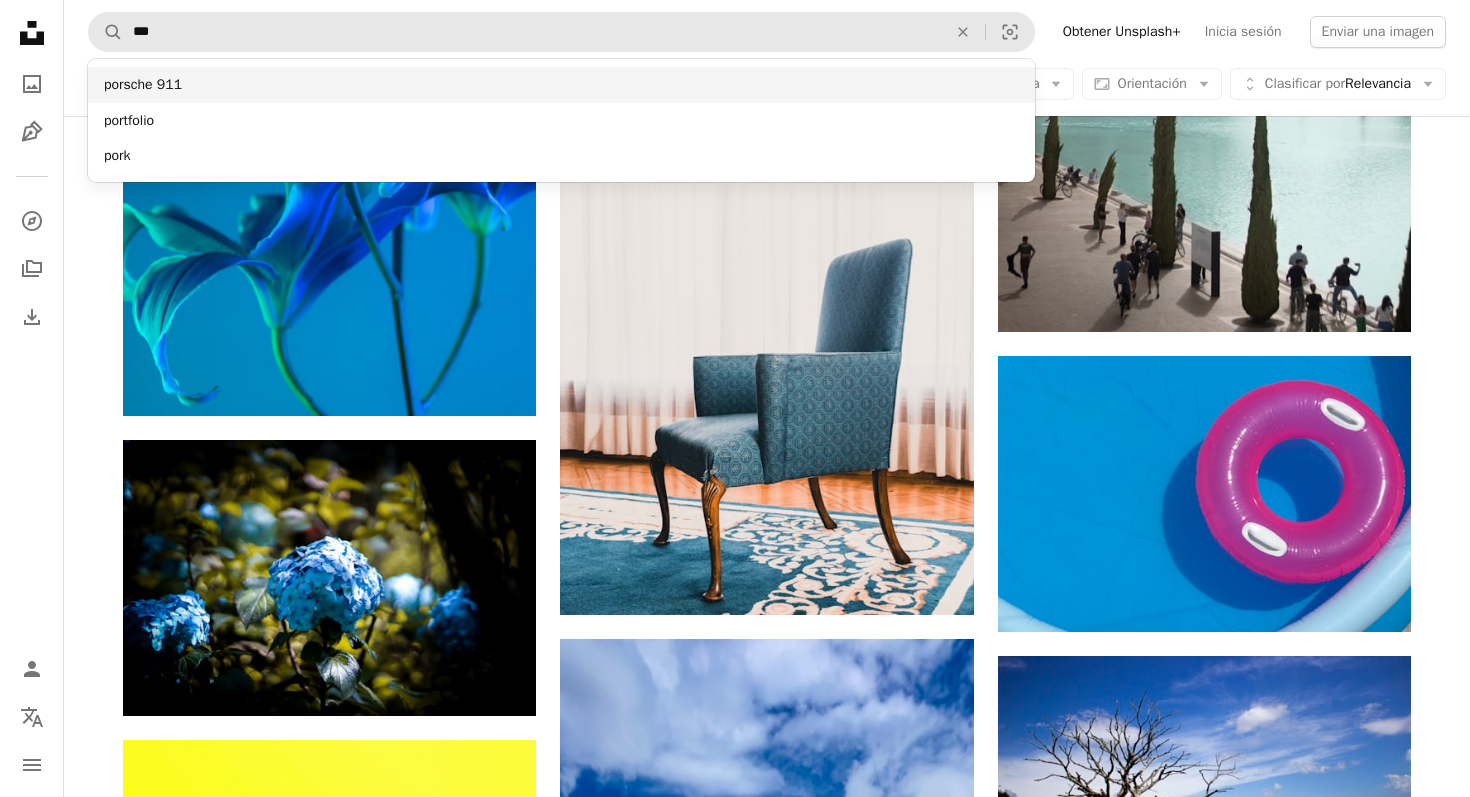 click on "porsche 911" at bounding box center [561, 85] 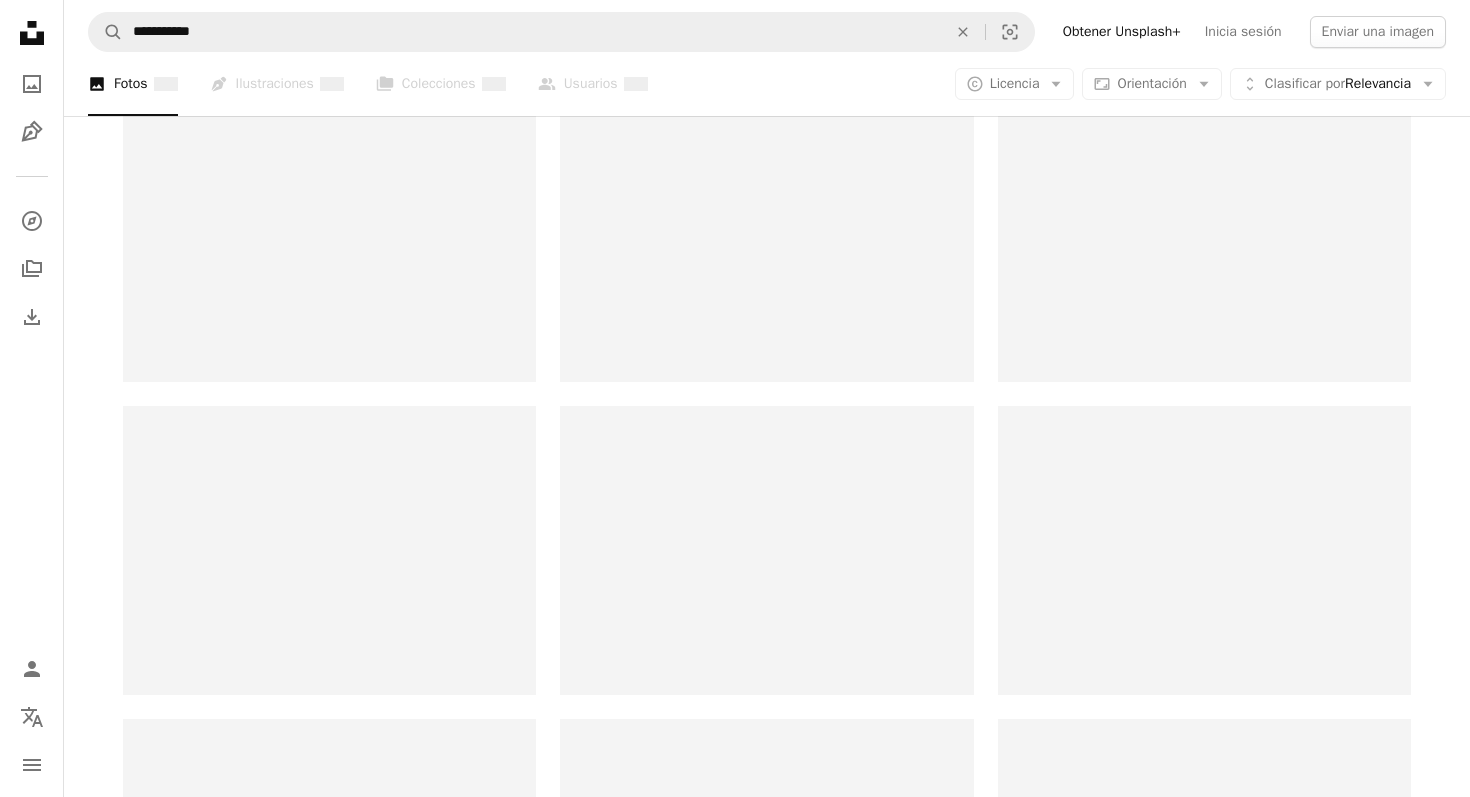 scroll, scrollTop: 0, scrollLeft: 0, axis: both 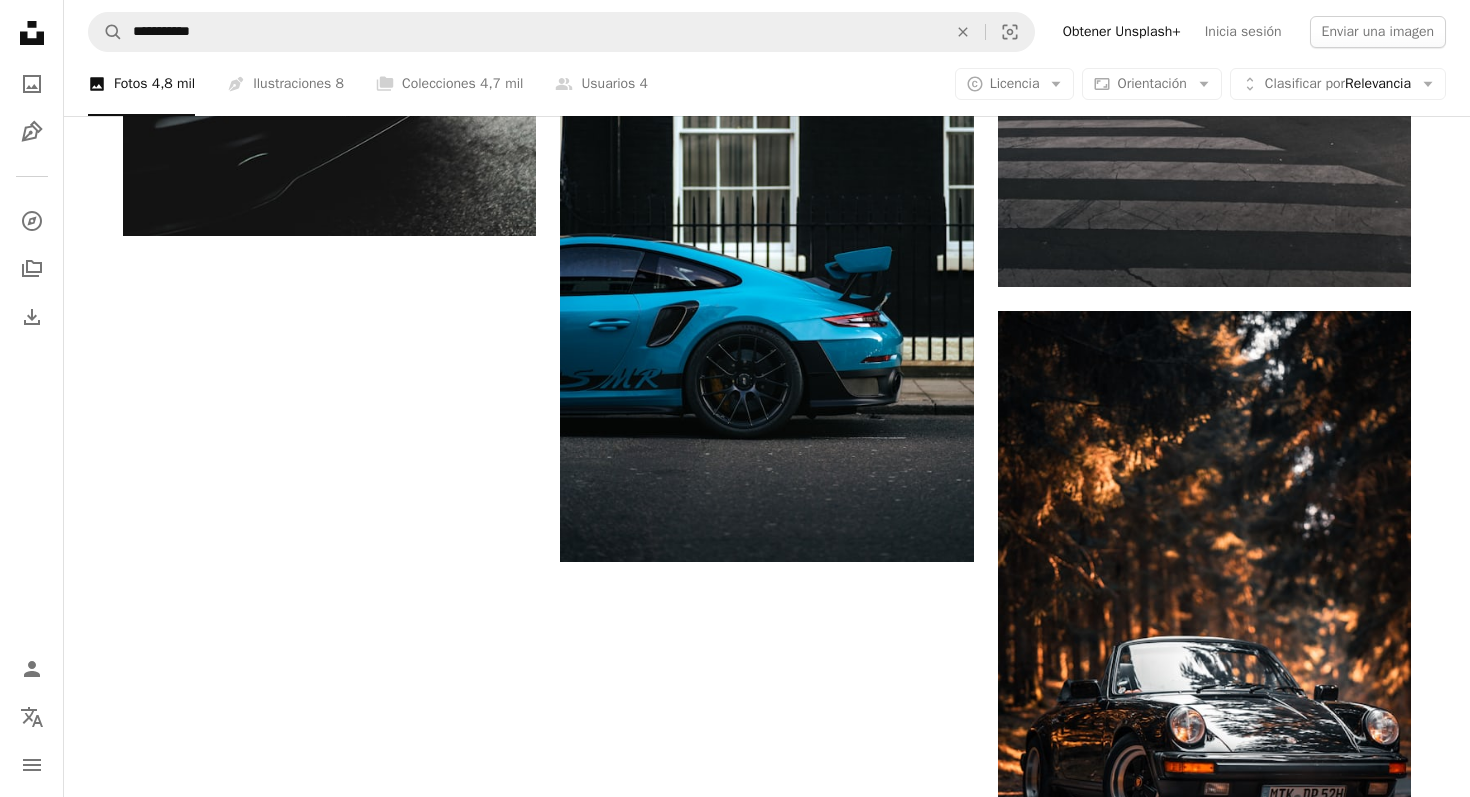 click on "Cargar más" at bounding box center [767, 1125] 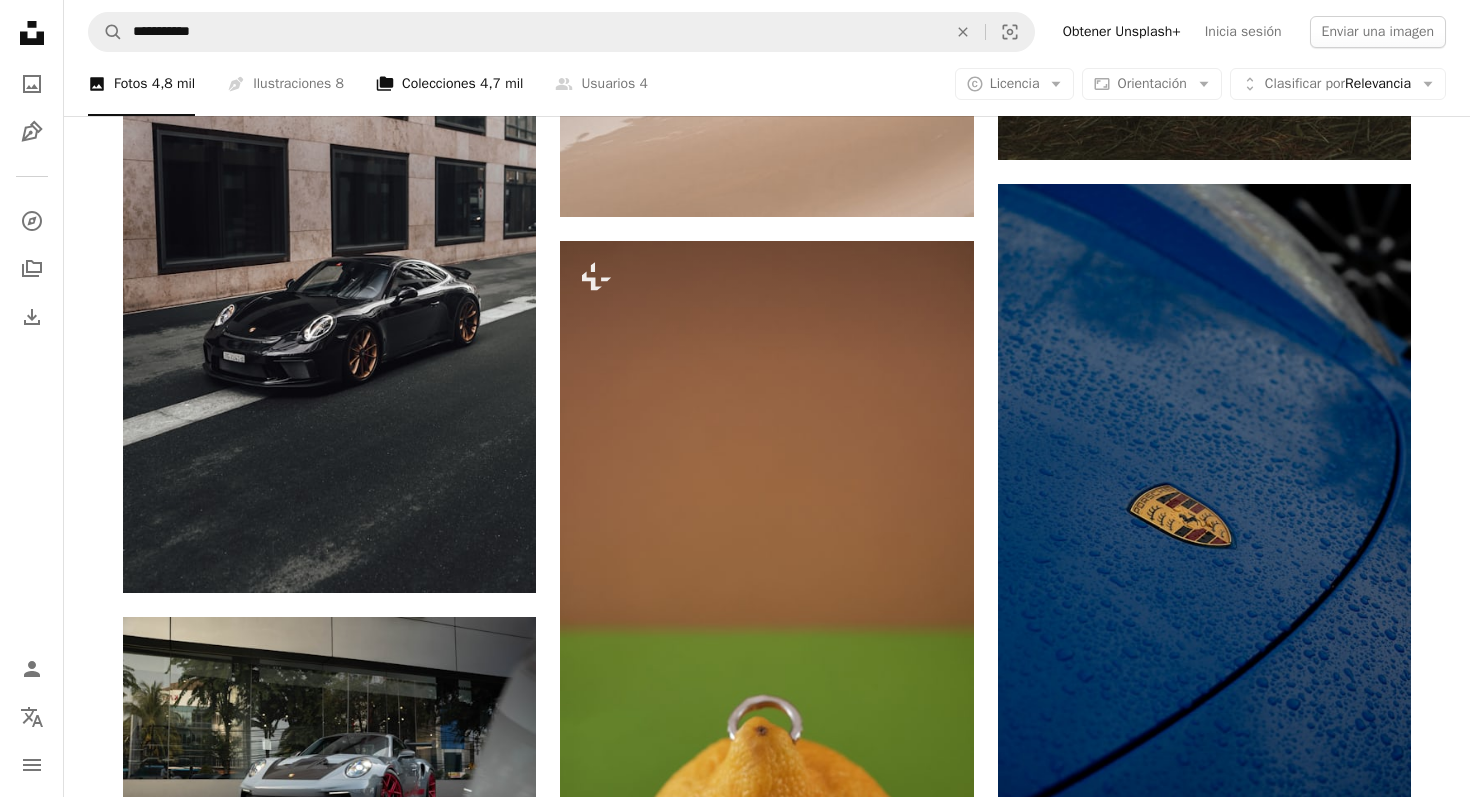 scroll, scrollTop: 4642, scrollLeft: 0, axis: vertical 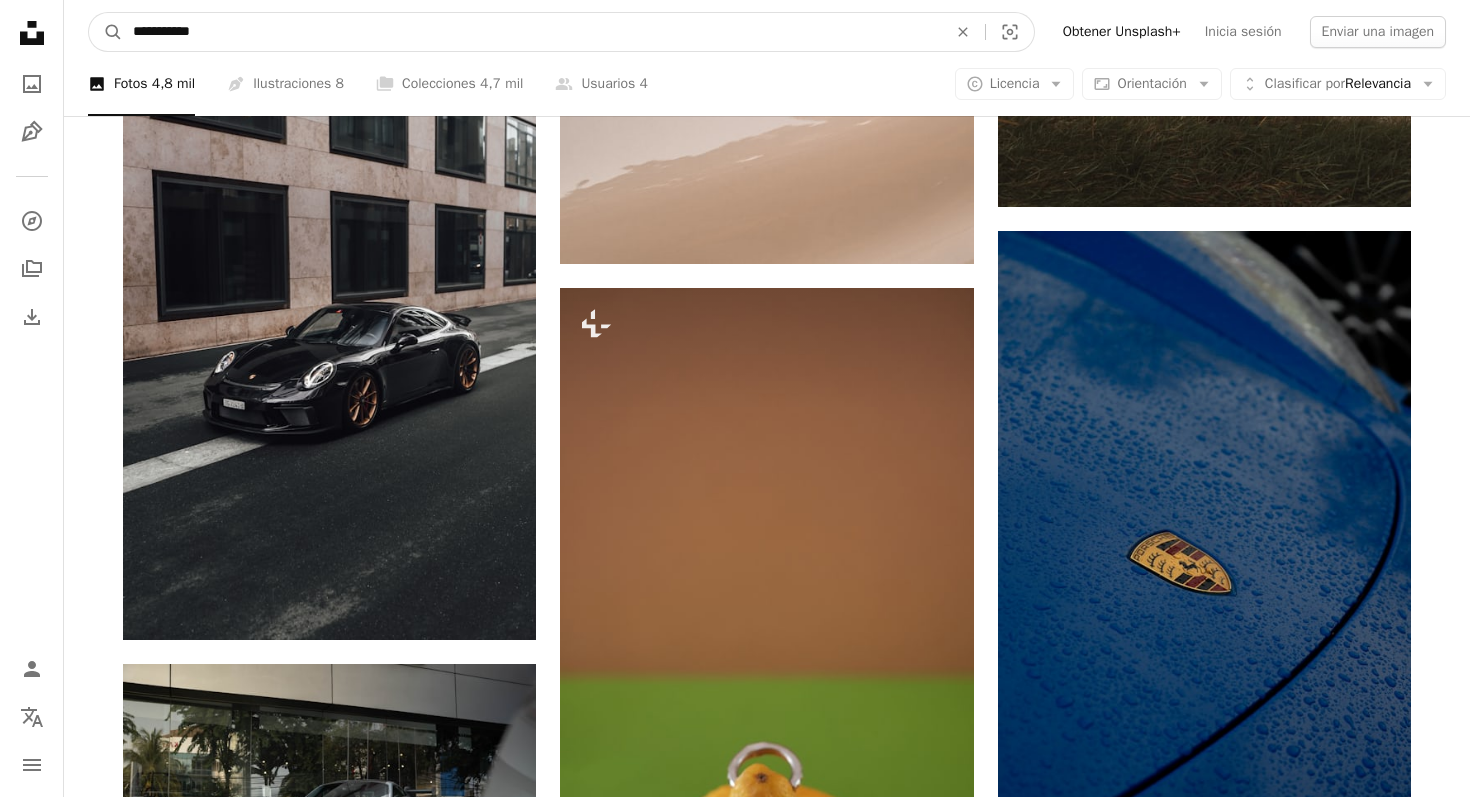 click on "**********" at bounding box center (532, 32) 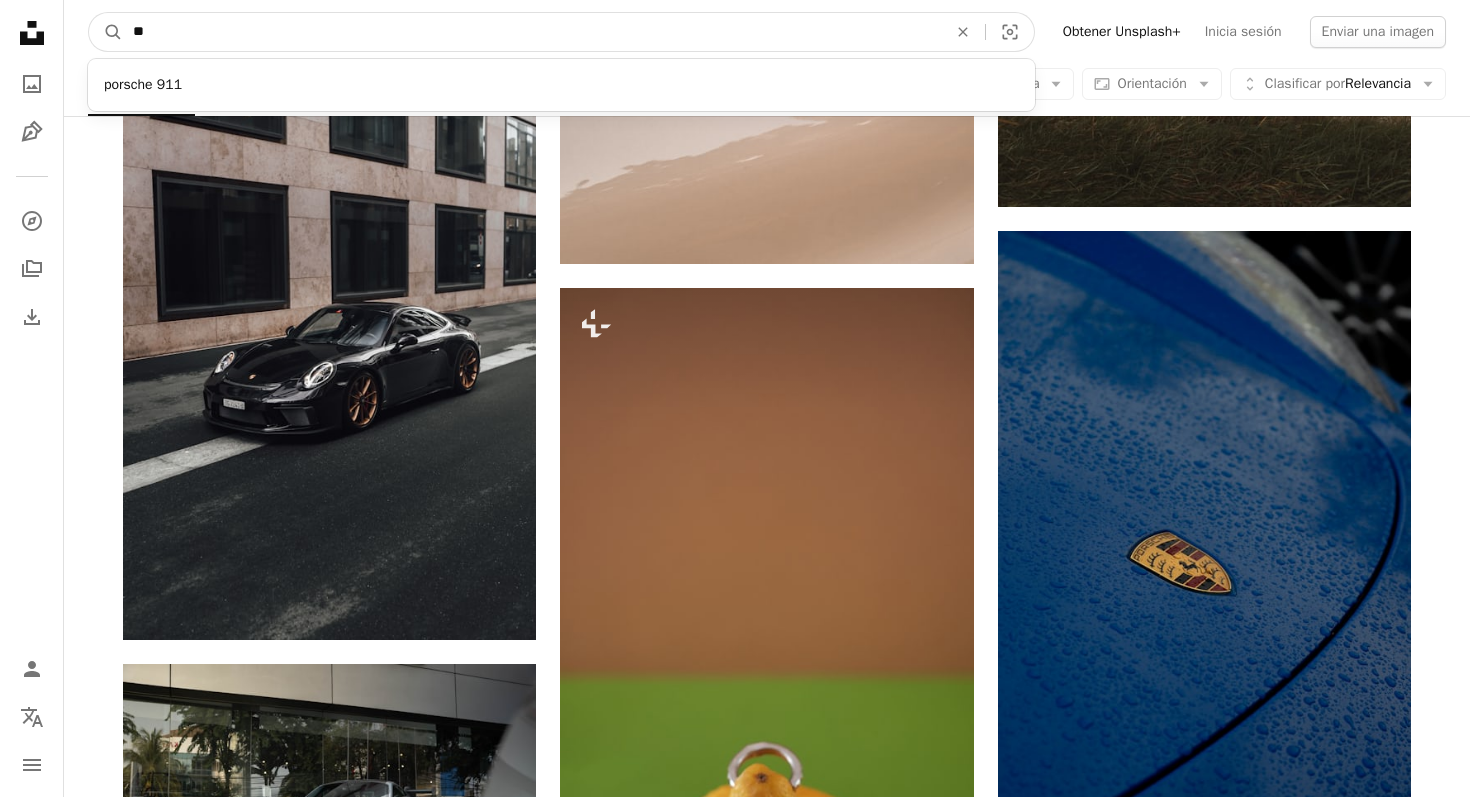 type on "*" 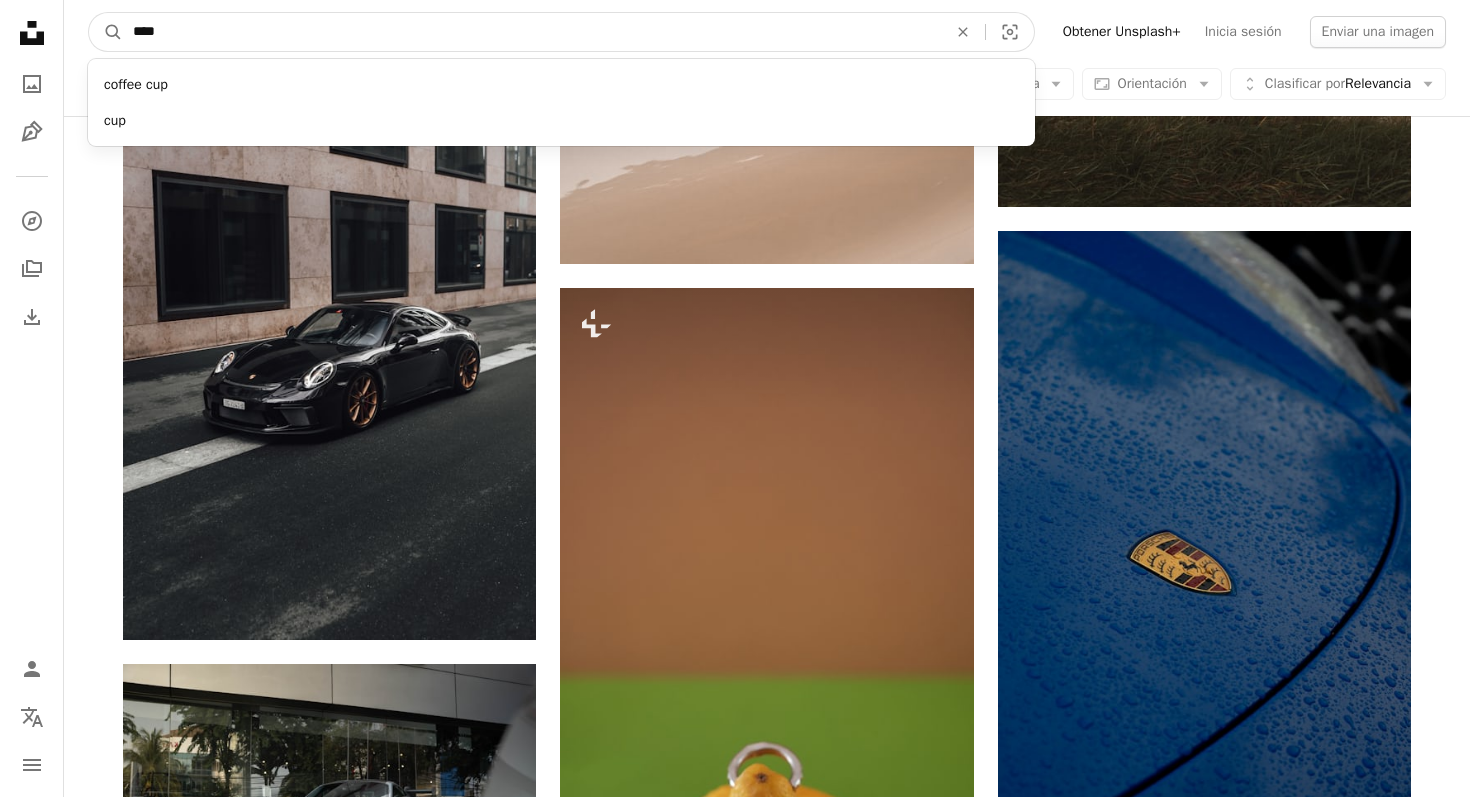 type on "*****" 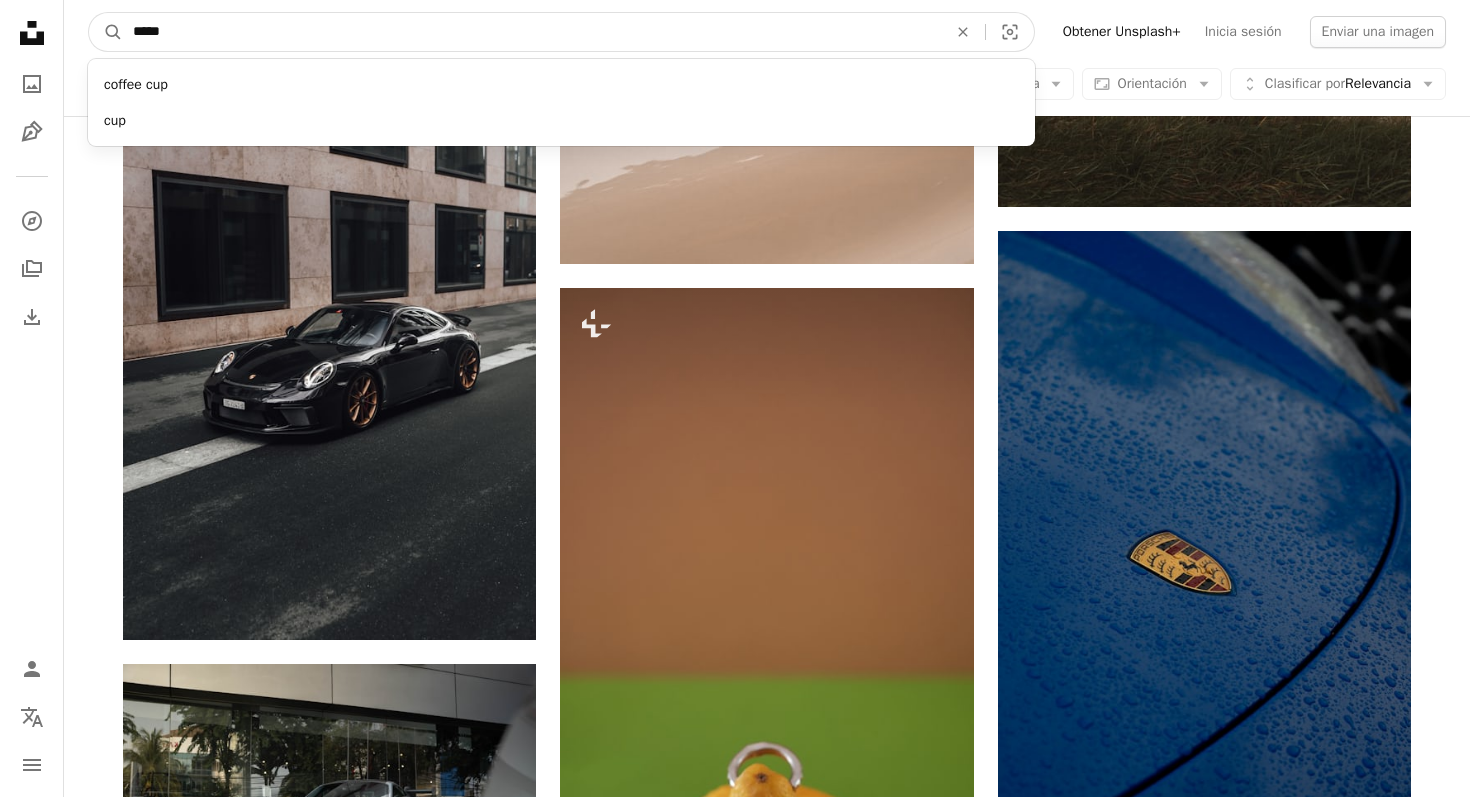 click on "A magnifying glass" at bounding box center [106, 32] 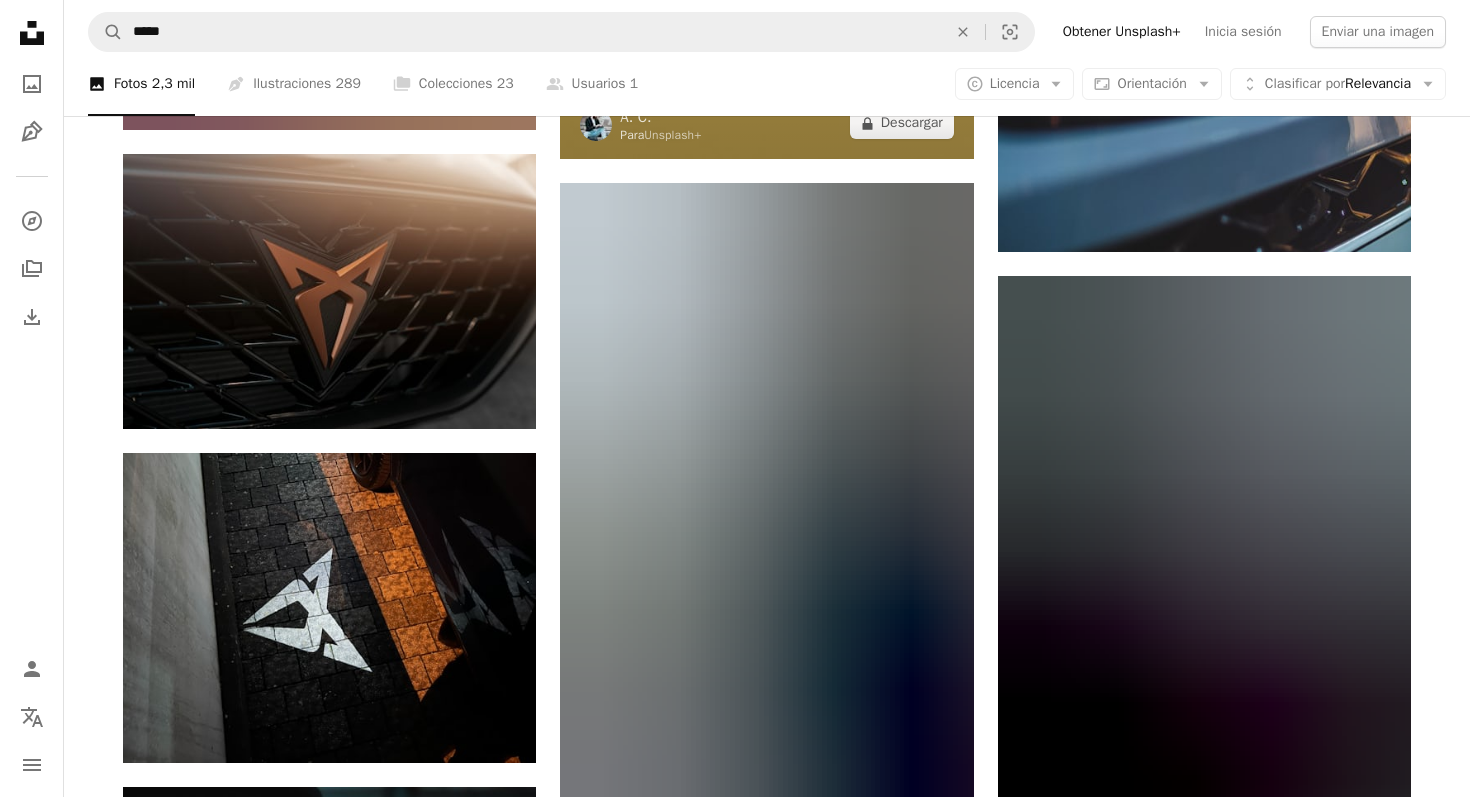 scroll, scrollTop: 1497, scrollLeft: 0, axis: vertical 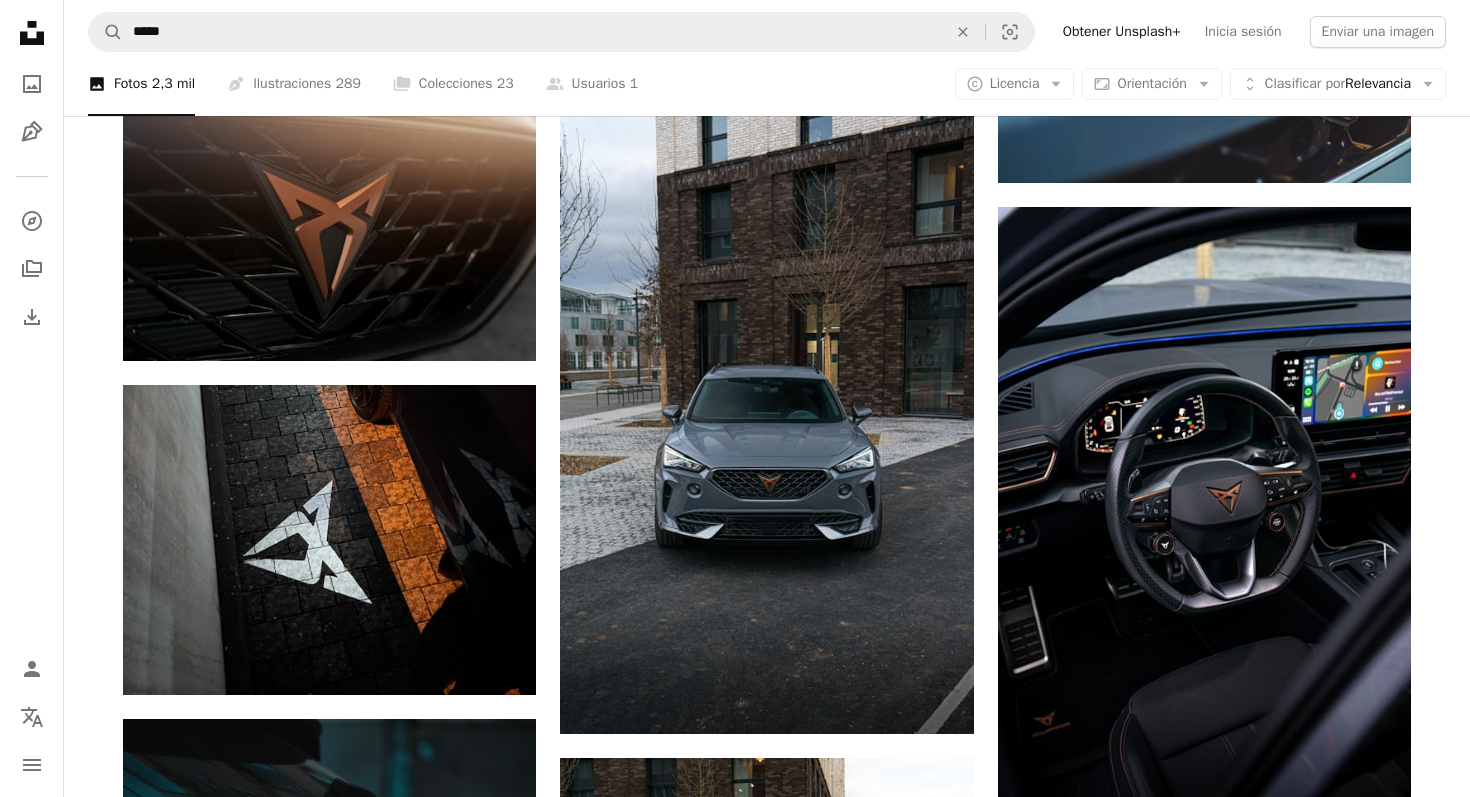 click at bounding box center [1204, 1161] 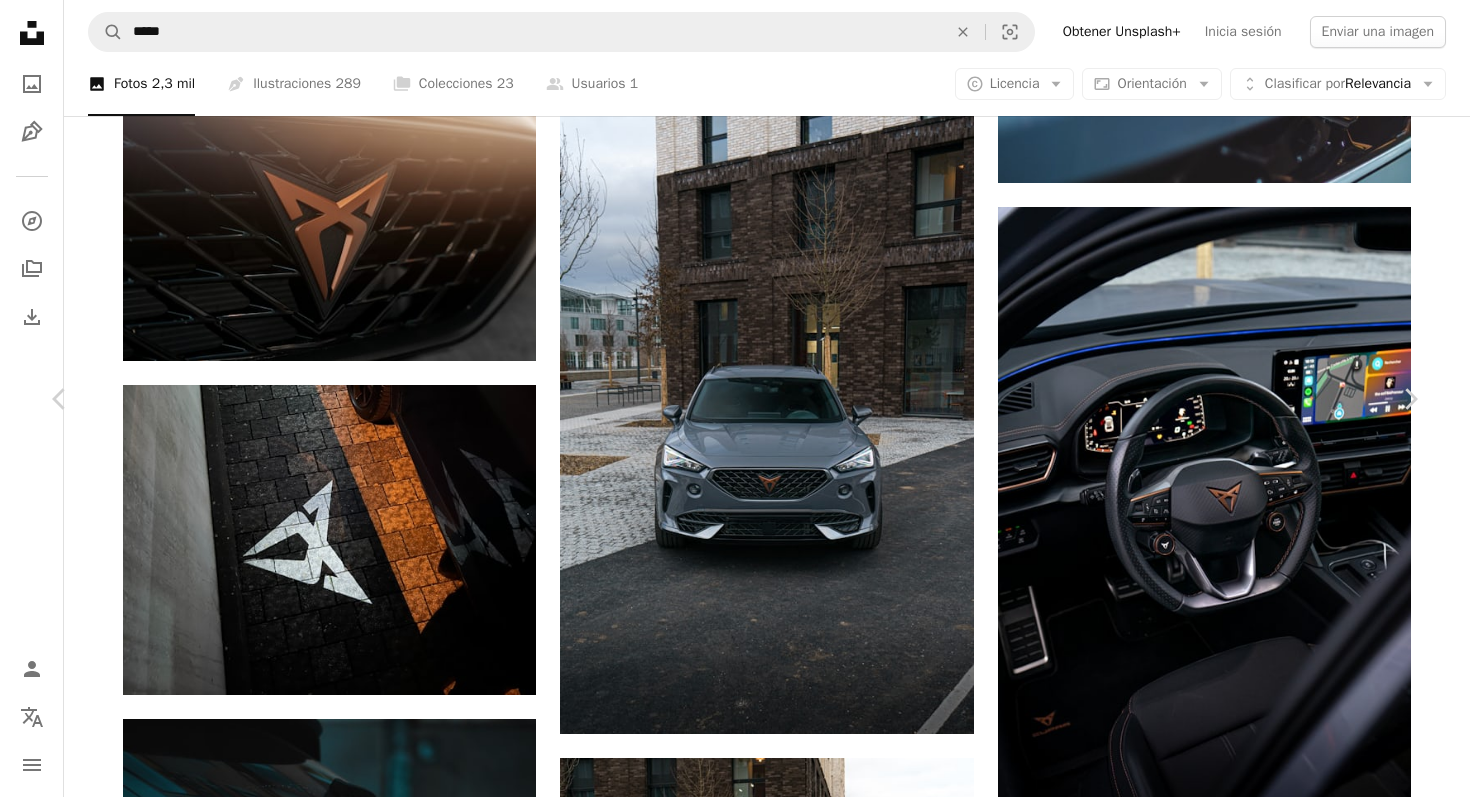 scroll, scrollTop: 1870, scrollLeft: 0, axis: vertical 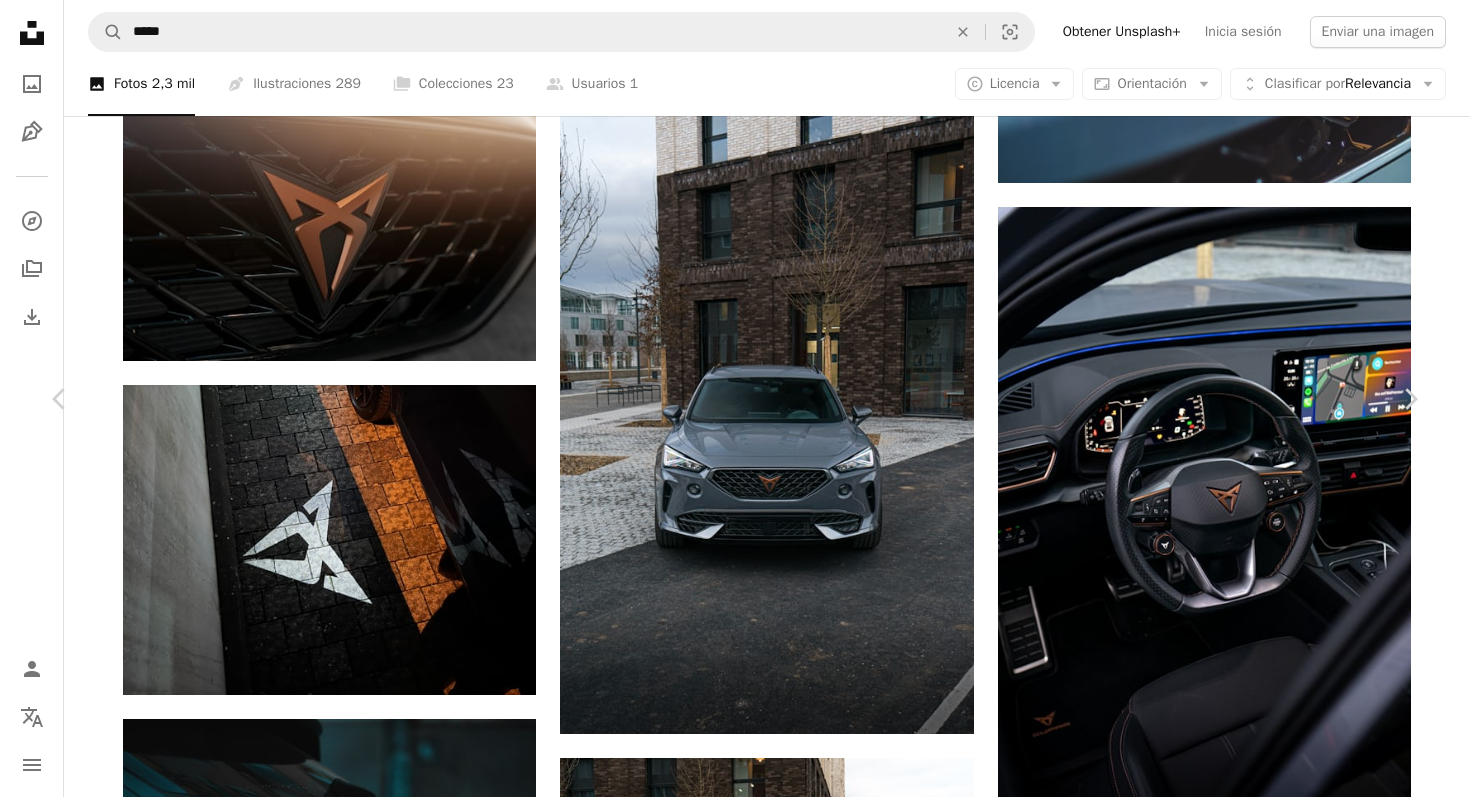click on "An X shape" at bounding box center (20, 20) 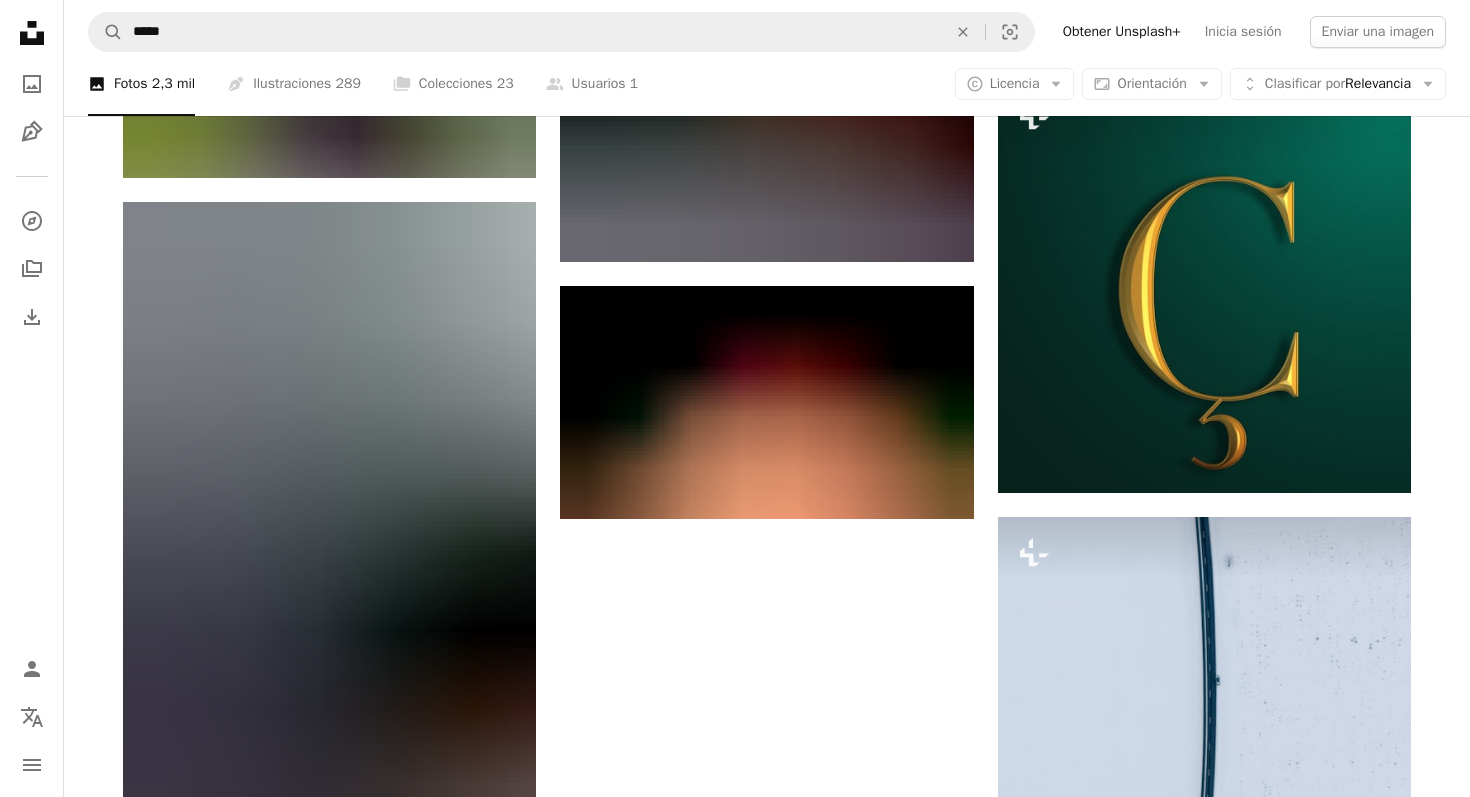 scroll, scrollTop: 2924, scrollLeft: 0, axis: vertical 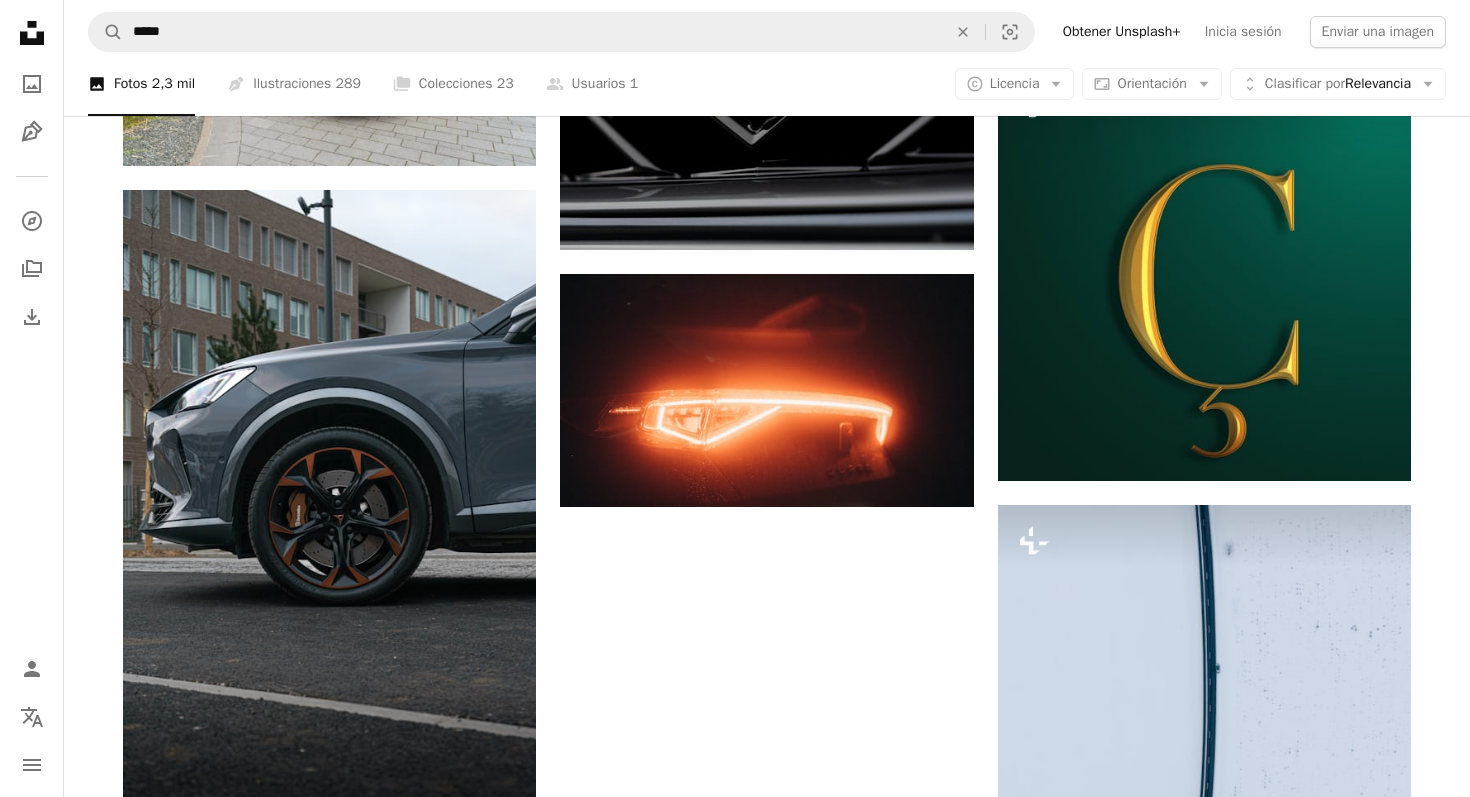 click on "Cargar más" at bounding box center [767, 1151] 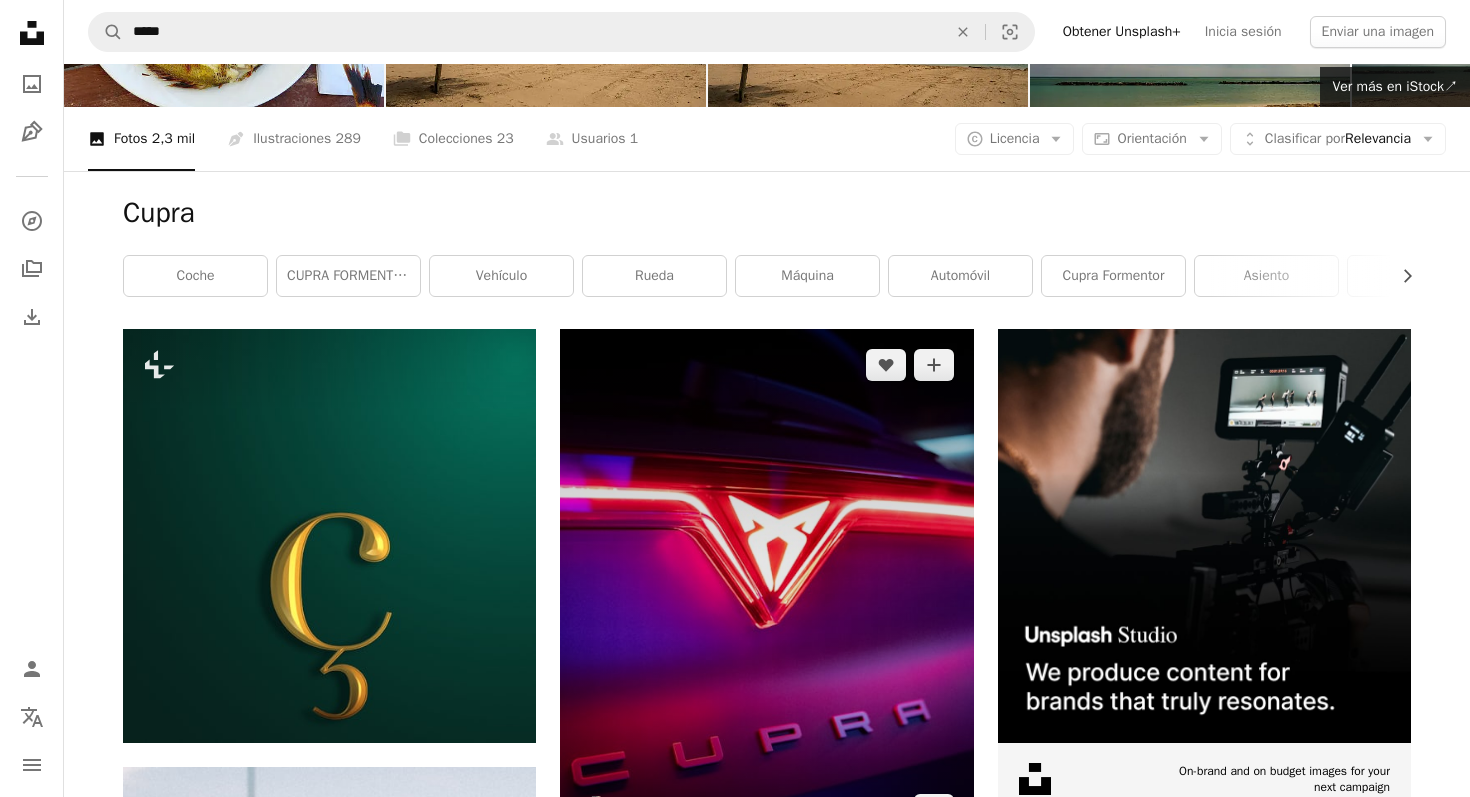 scroll, scrollTop: 201, scrollLeft: 0, axis: vertical 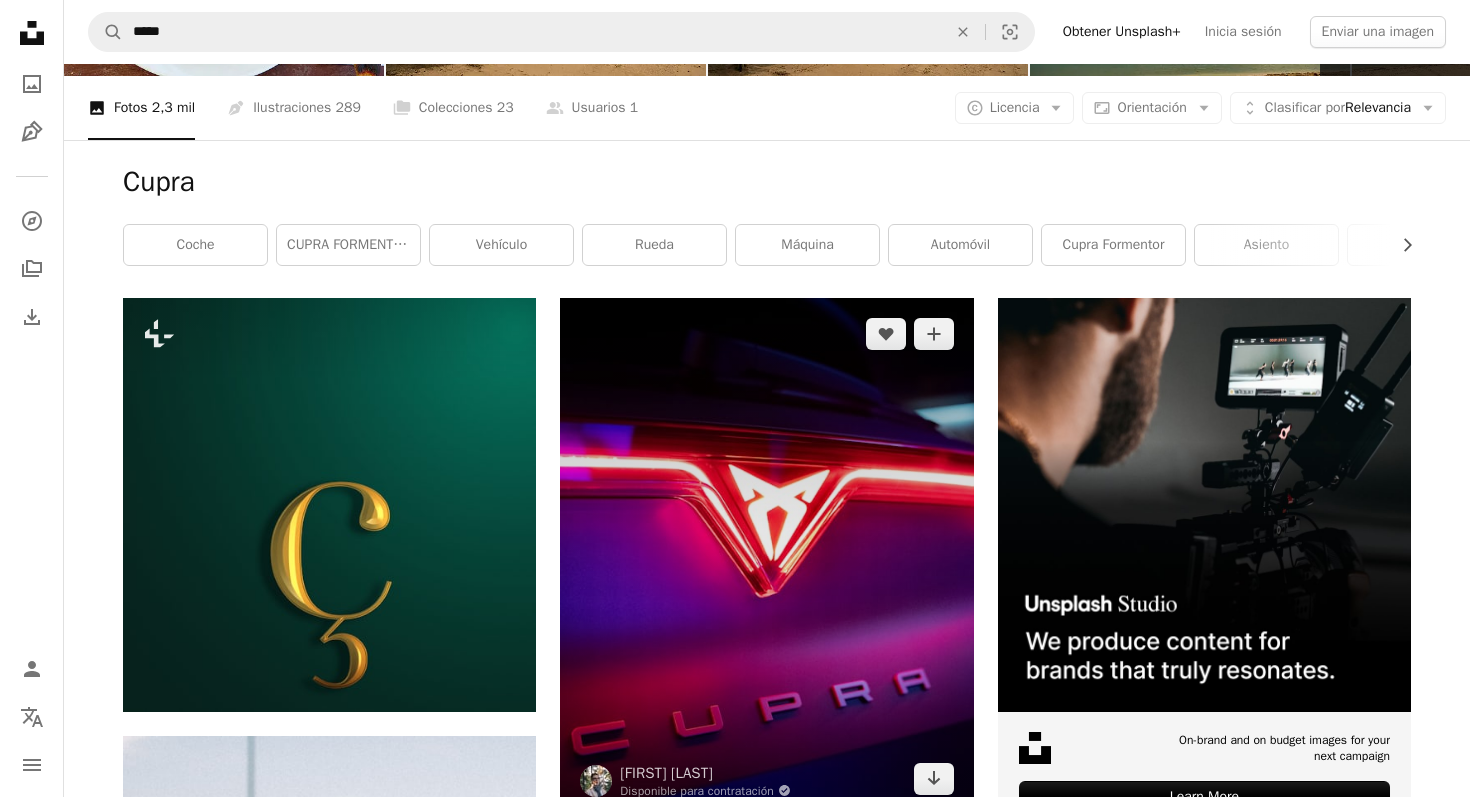 click at bounding box center [766, 556] 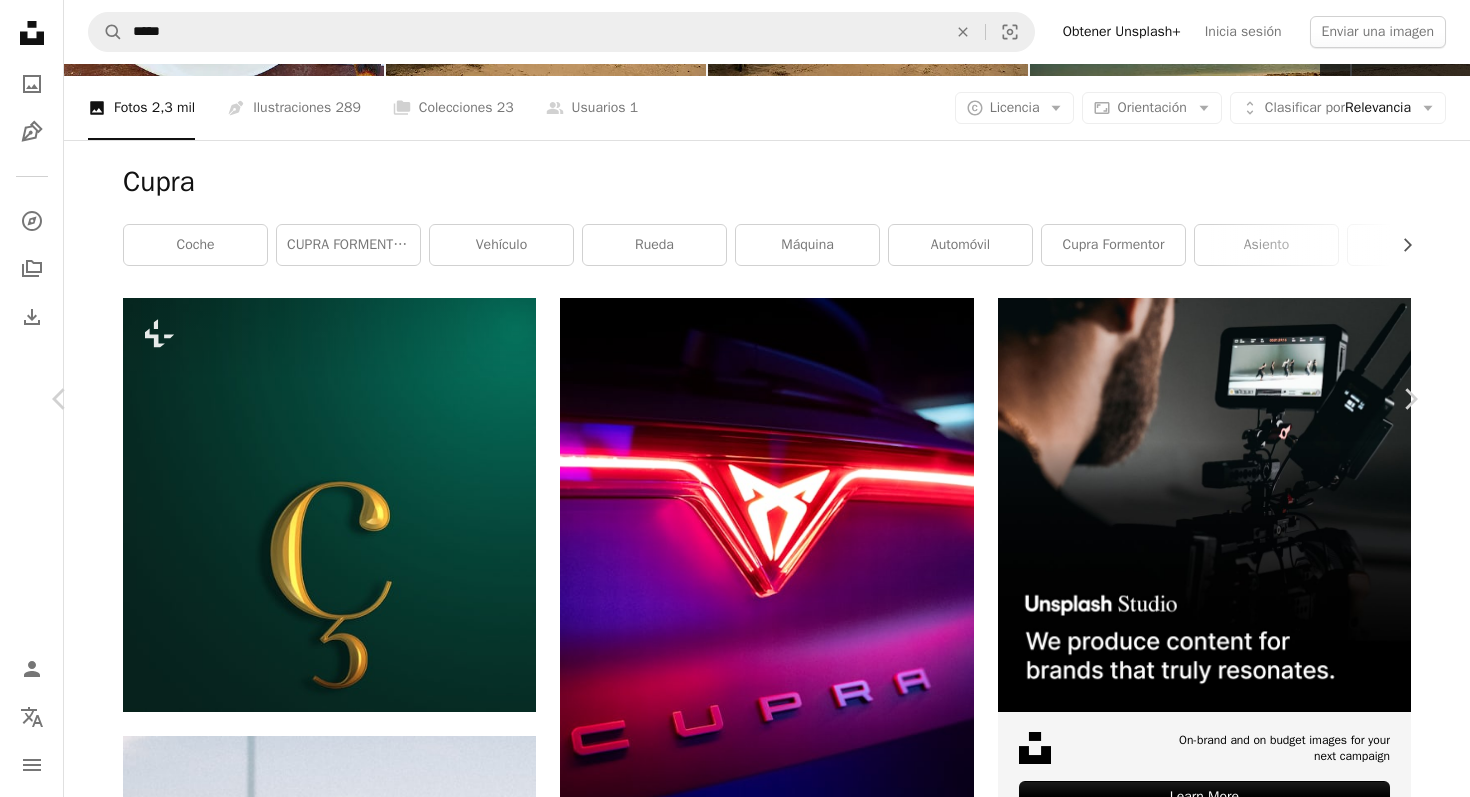scroll, scrollTop: 1529, scrollLeft: 0, axis: vertical 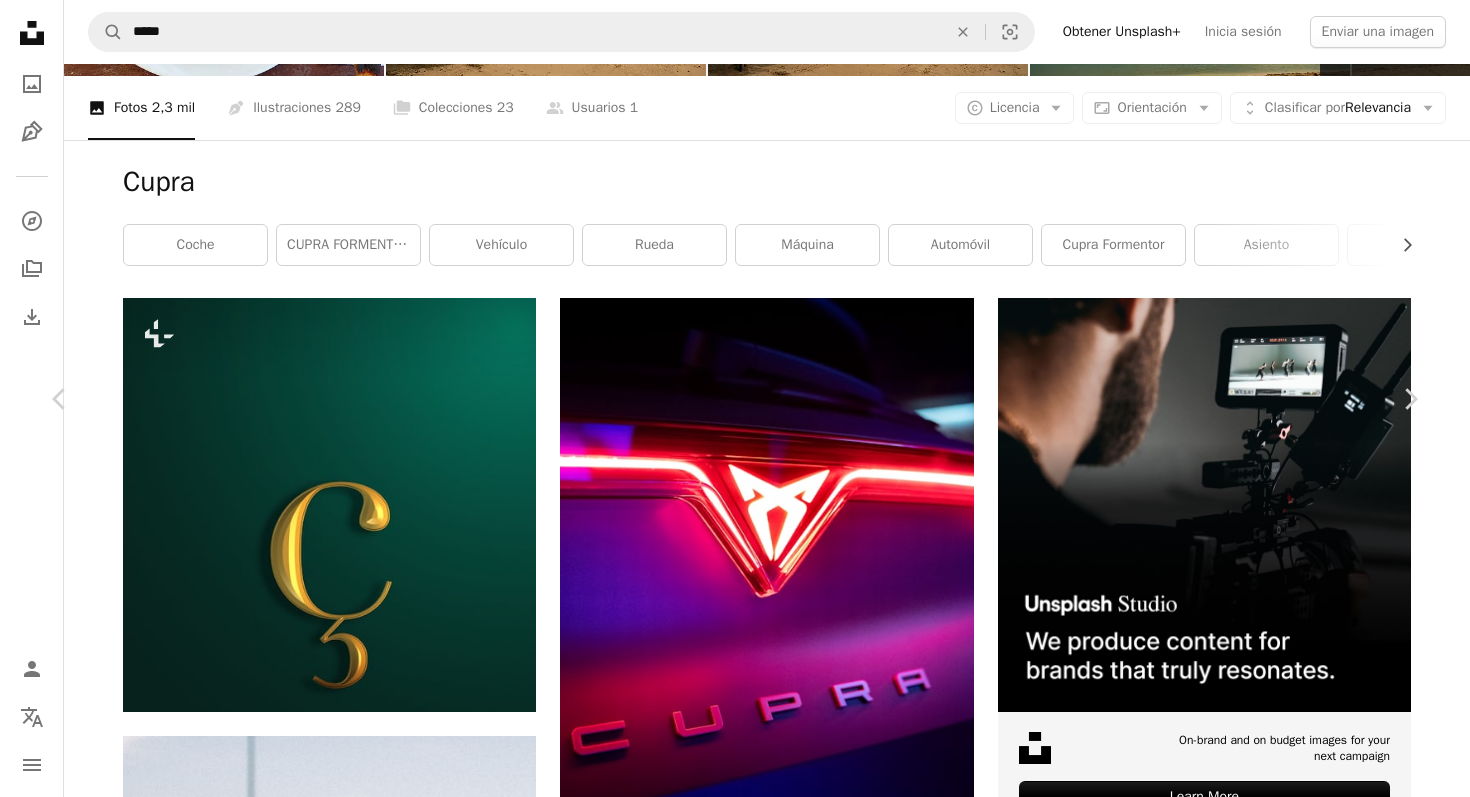 click at bounding box center [1124, 11615] 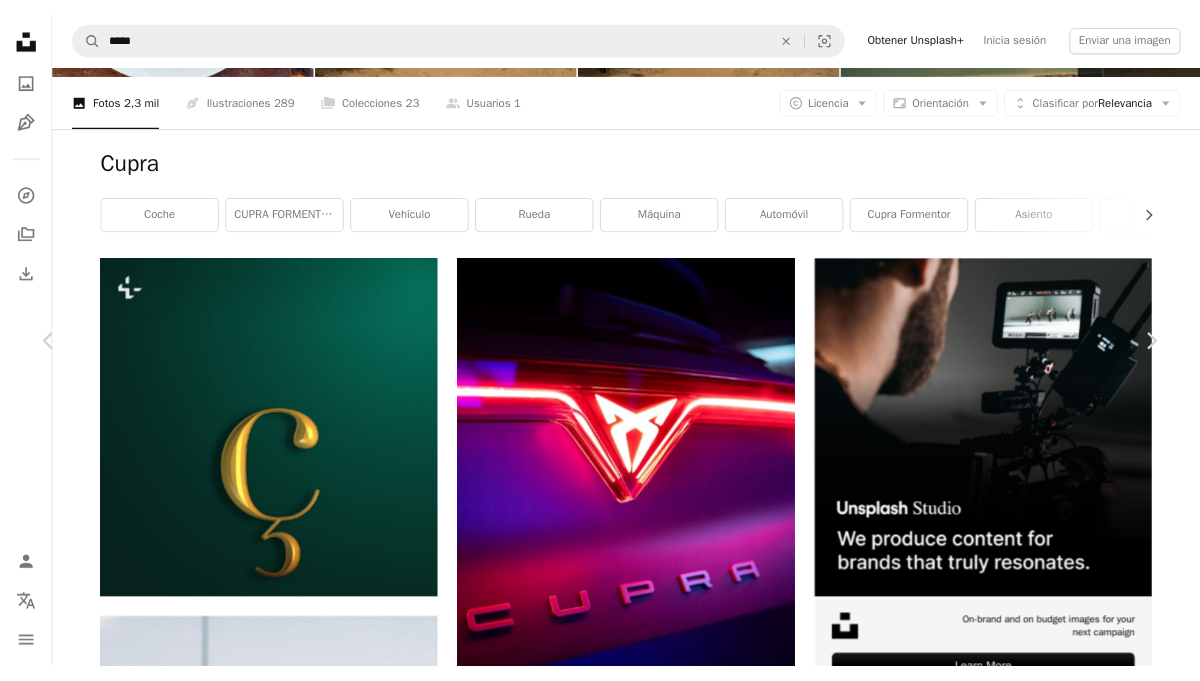 scroll, scrollTop: 14, scrollLeft: 0, axis: vertical 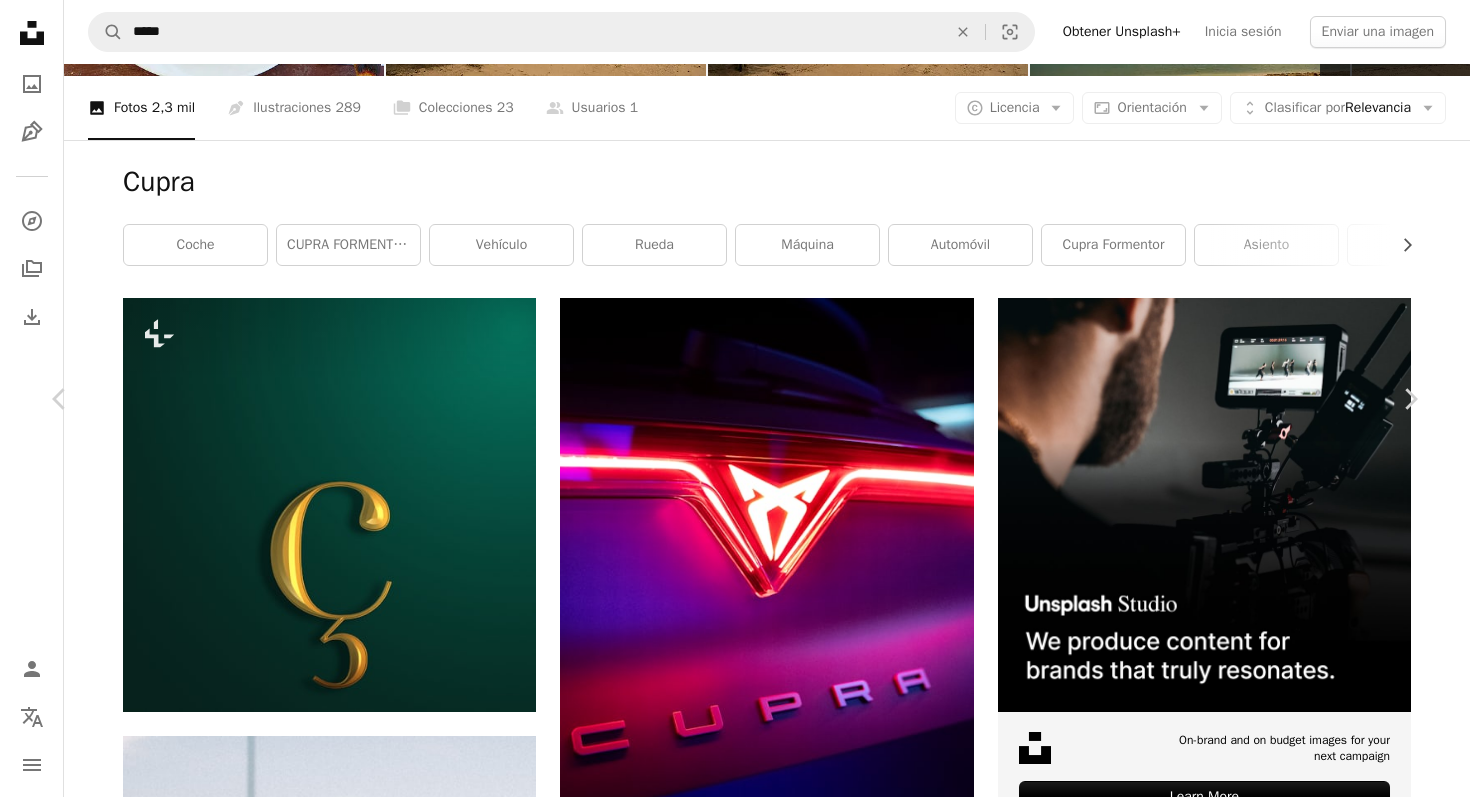 click on "Descargar gratis" at bounding box center [1214, 11063] 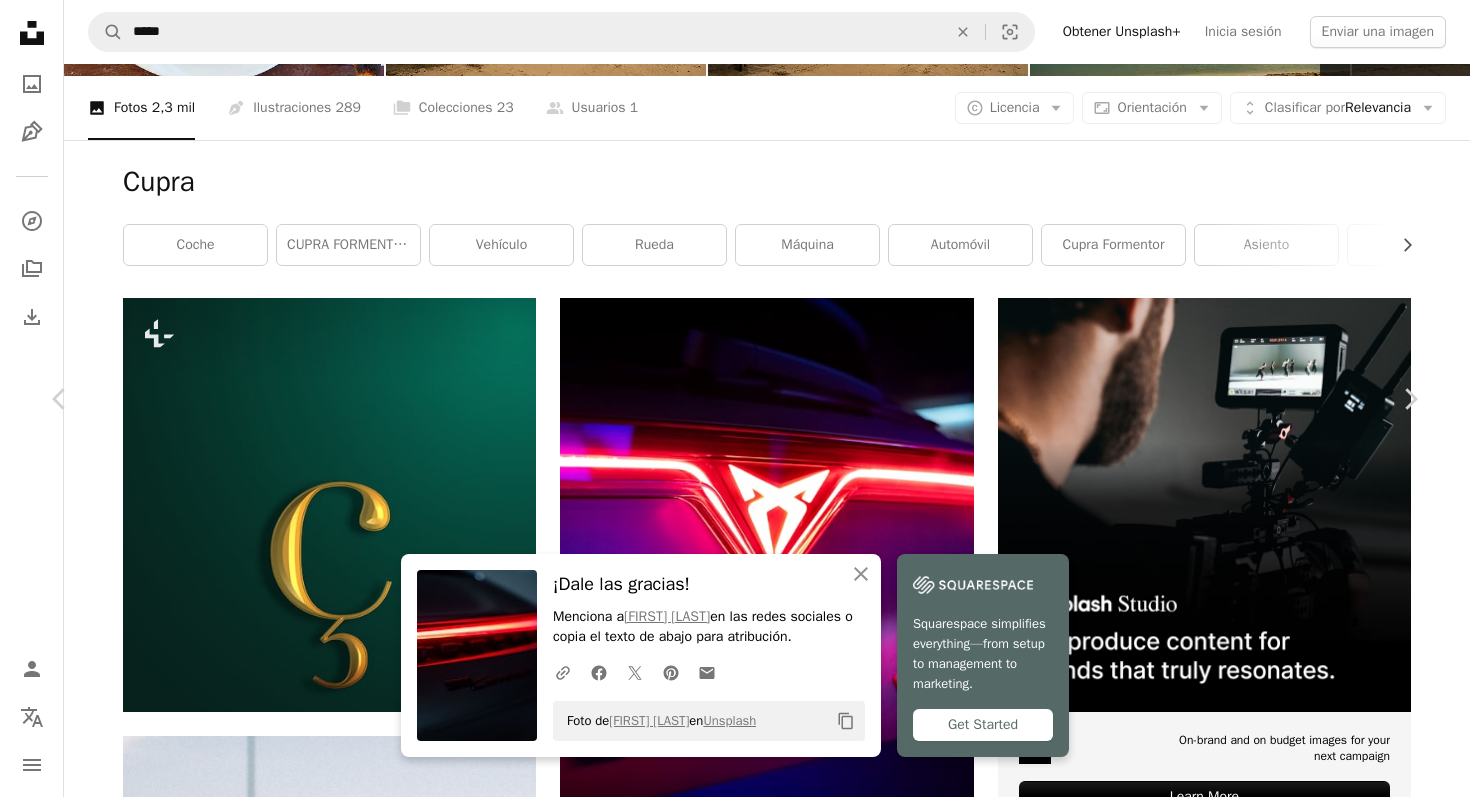 click on "Kenny Kennethh Cerrar ¡Dale las gracias! Menciona a Kenny Kennethh en las redes sociales o copia el texto de abajo para atribución. A URL sharing icon (chains) Facebook icon X (formerly Twitter) icon Pinterest icon An envelope Foto de Kenny Kennethh en Unsplash Copy content Squarespace simplifies everything—from setup to management to marketing. Get Started Kenny Kennethh kennykennethh A heart A plus sign Editar imagen Plus sign for Unsplash+ Descargar gratis Chevron down Zoom in Visualizaciones 8228 Descargas 67 A forward-right arrow Compartir Info icon Información More Actions Calendar outlined Publicado el 16 de julio de 2022 Camera Canon, EOS 5D Mark IV Safety Uso gratuito bajo la Licencia Unsplash coche luz vehículo transporte electrónica automóvil símbolo reproductor de CD Imágenes gratuitas Explora imágenes premium relacionadas en iStock | Ahorra un 20 % con el código UNSPLASH20 Ver más en iStock ↗ Imágenes relacionadas A heart" at bounding box center (735, 11428) 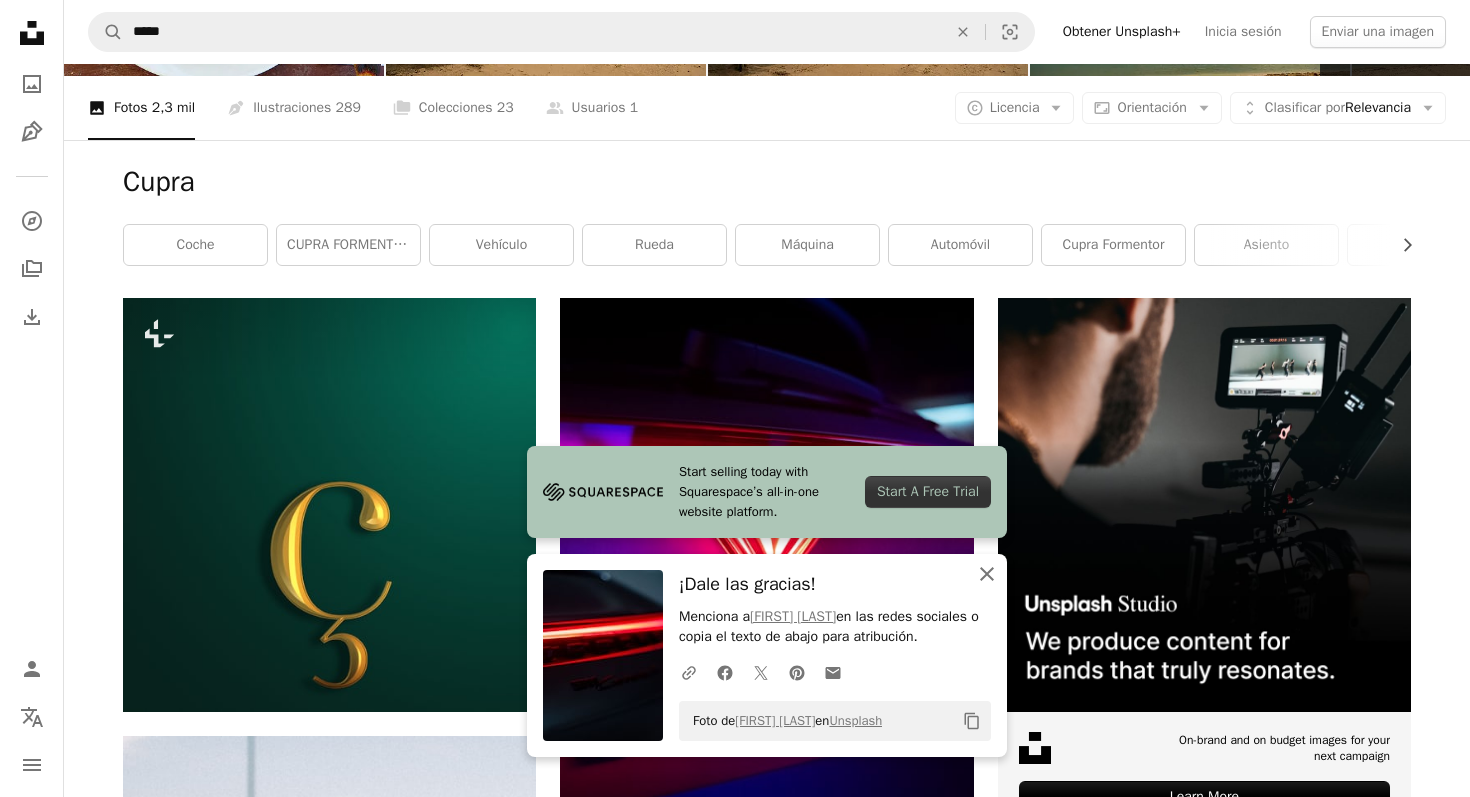 click on "An X shape" 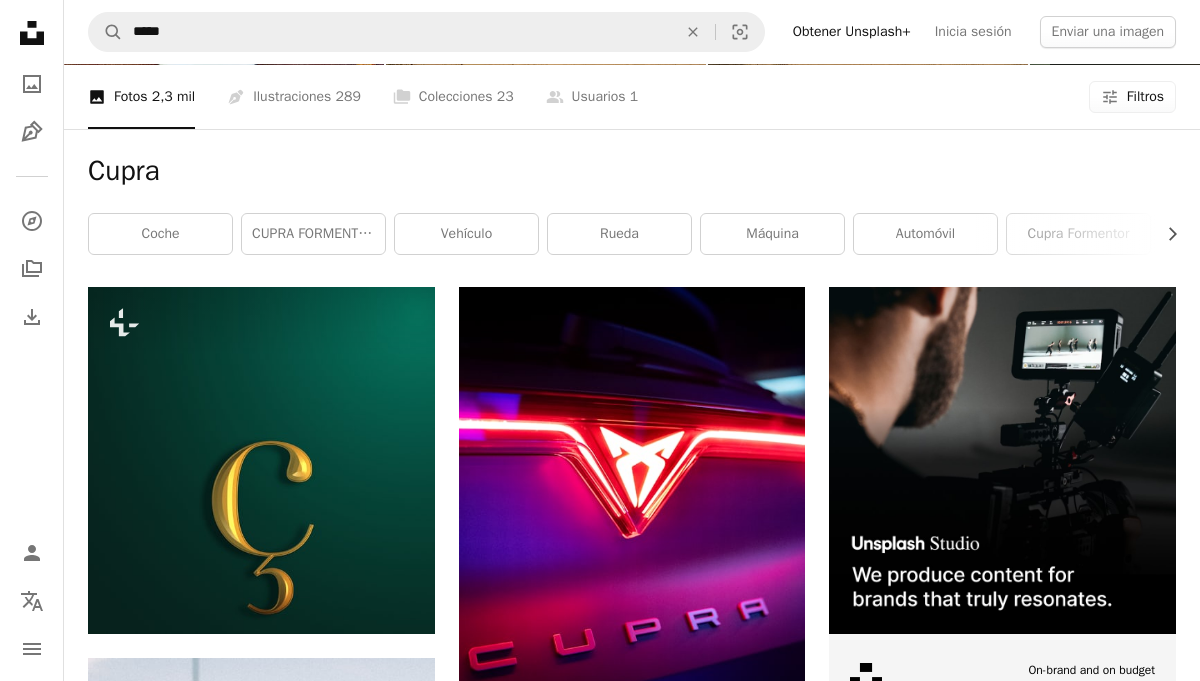 scroll, scrollTop: 0, scrollLeft: 0, axis: both 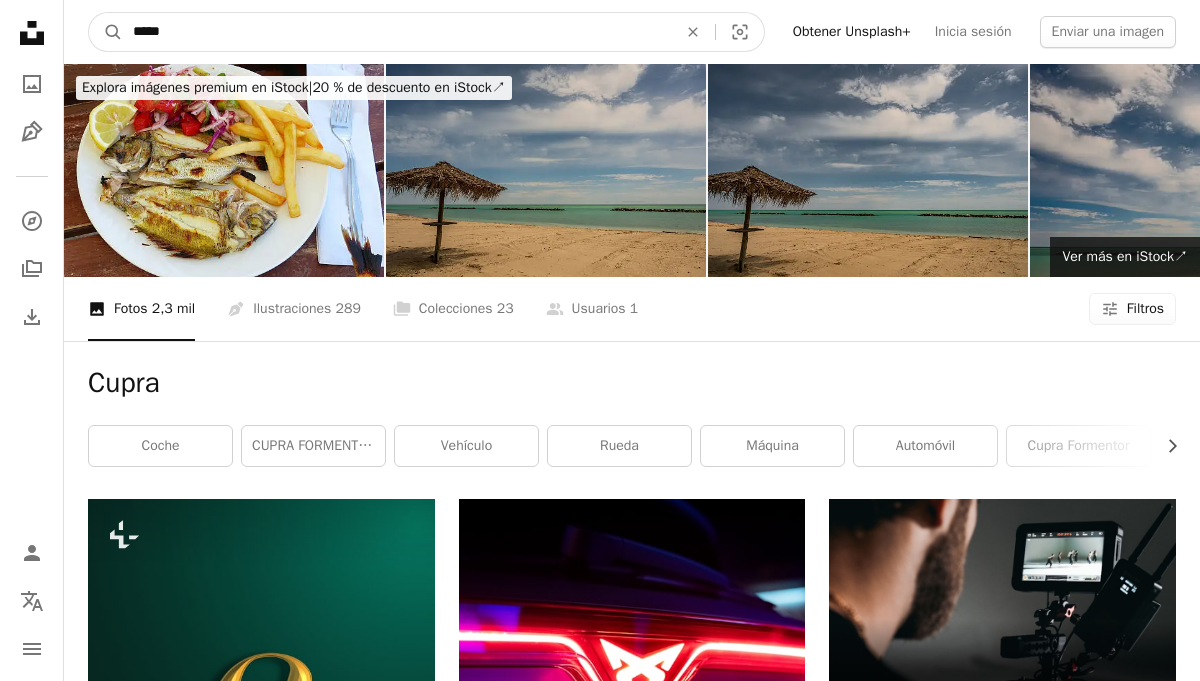 click on "*****" at bounding box center (397, 32) 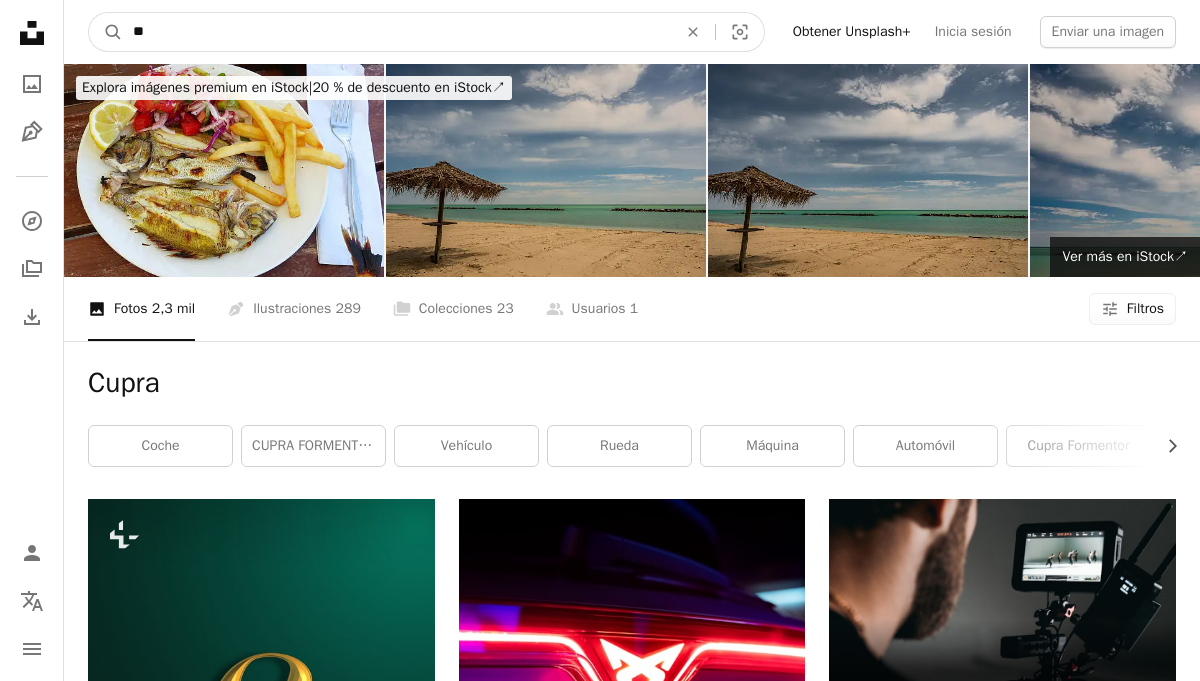 type on "*" 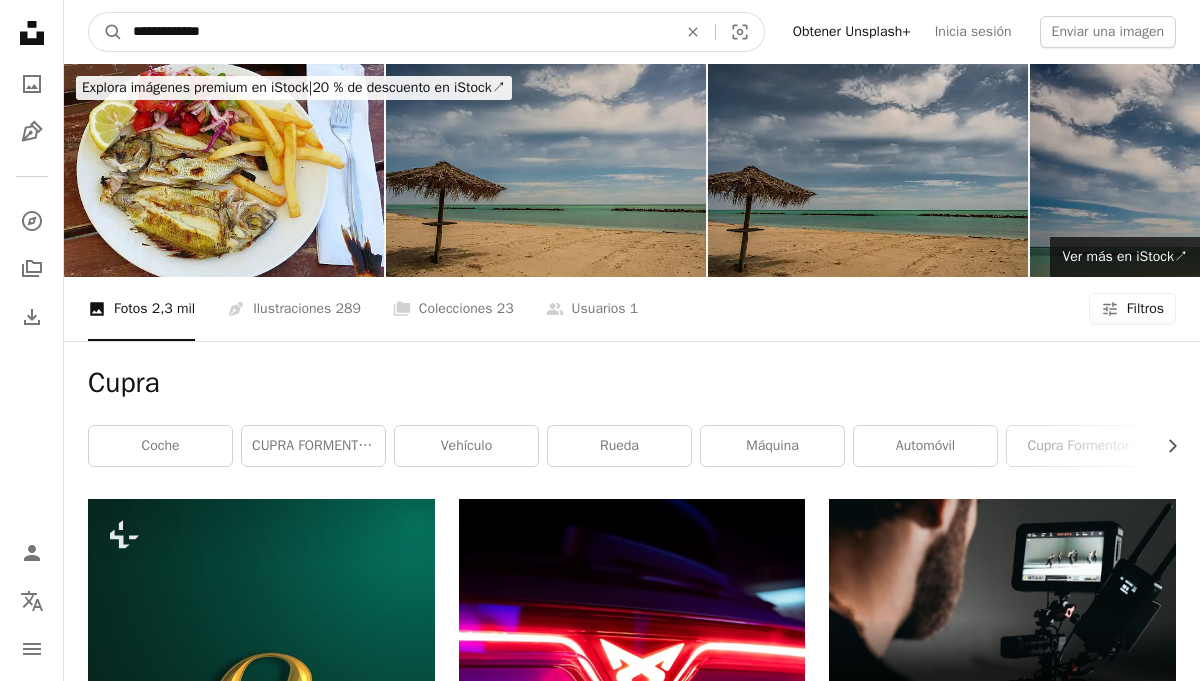 type on "**********" 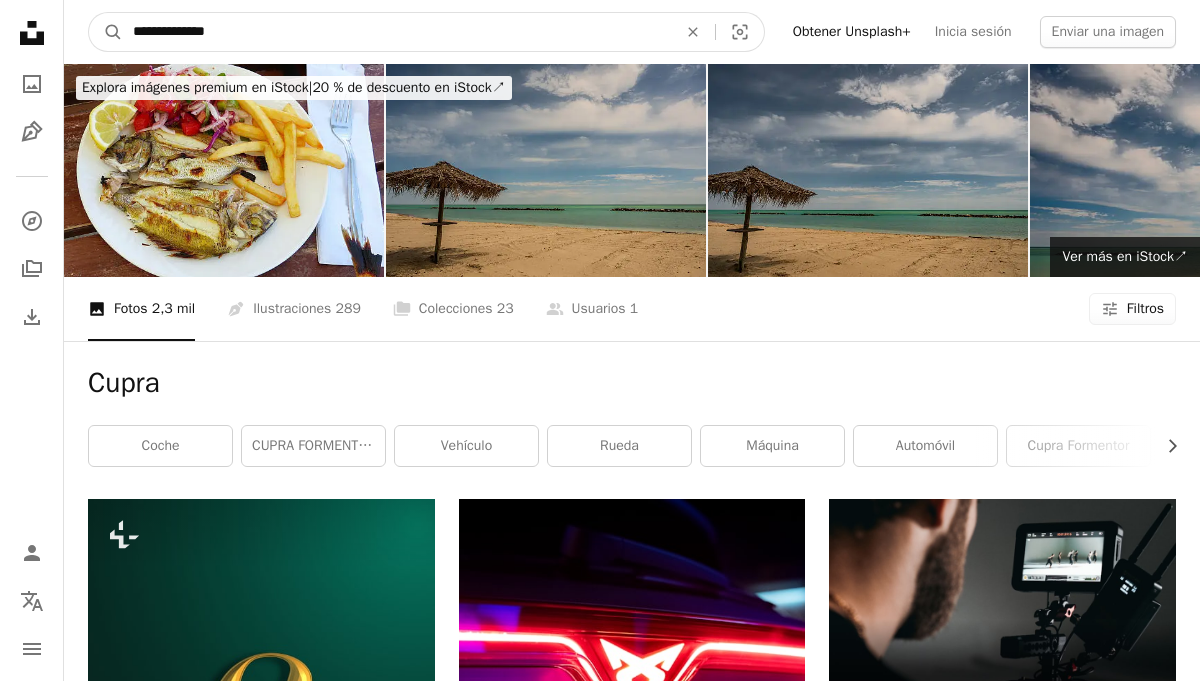 click on "A magnifying glass" at bounding box center [106, 32] 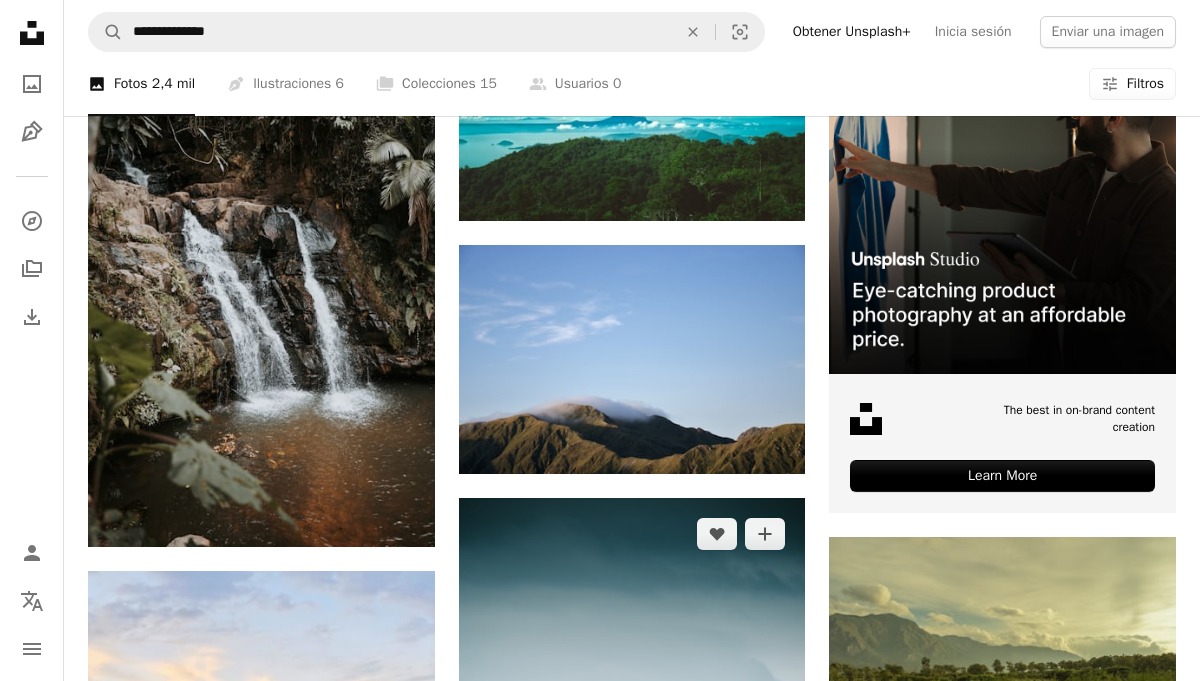 scroll, scrollTop: 0, scrollLeft: 0, axis: both 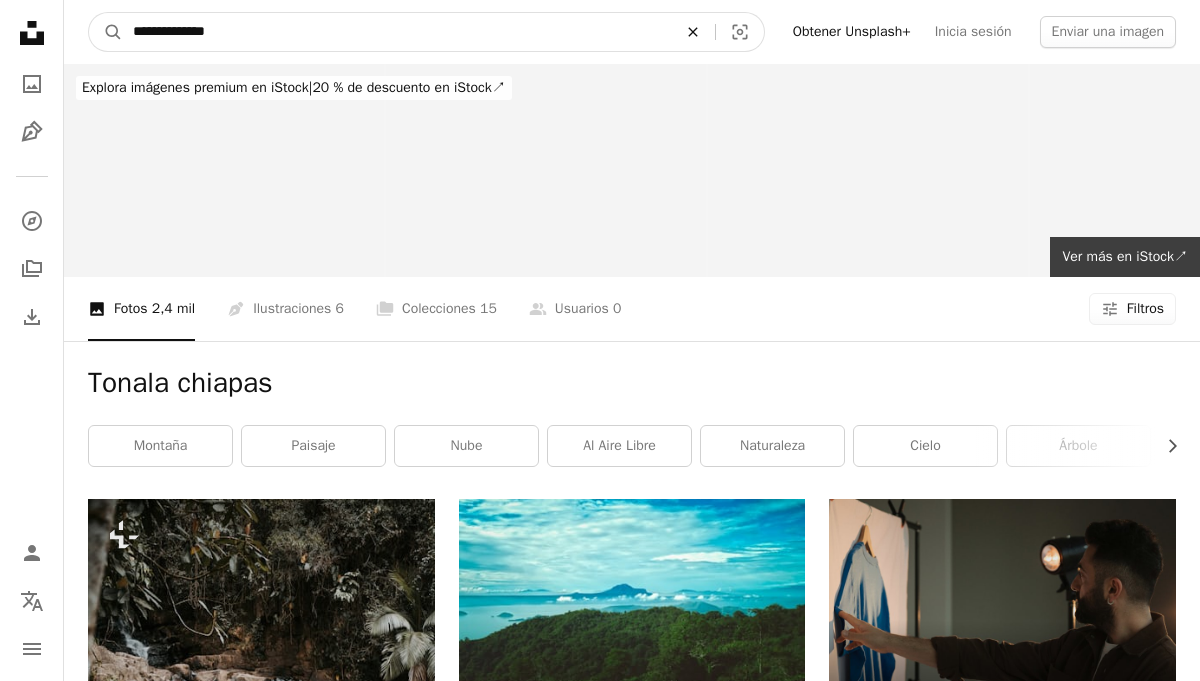 click on "An X shape" 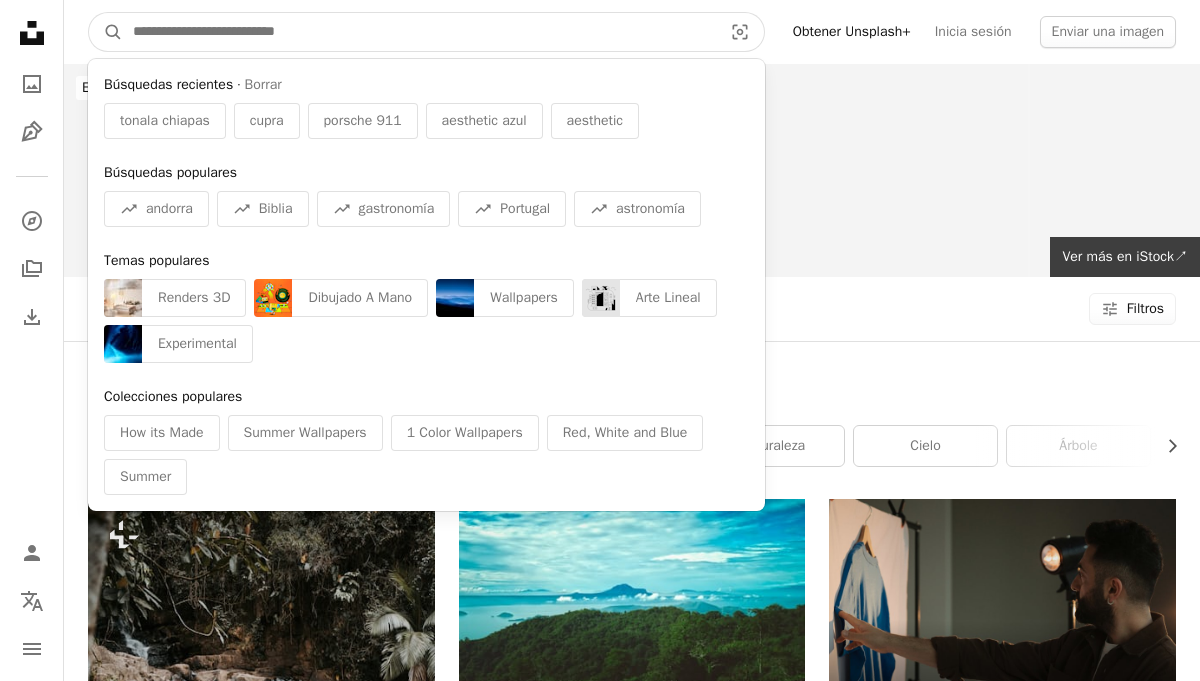 click at bounding box center [419, 32] 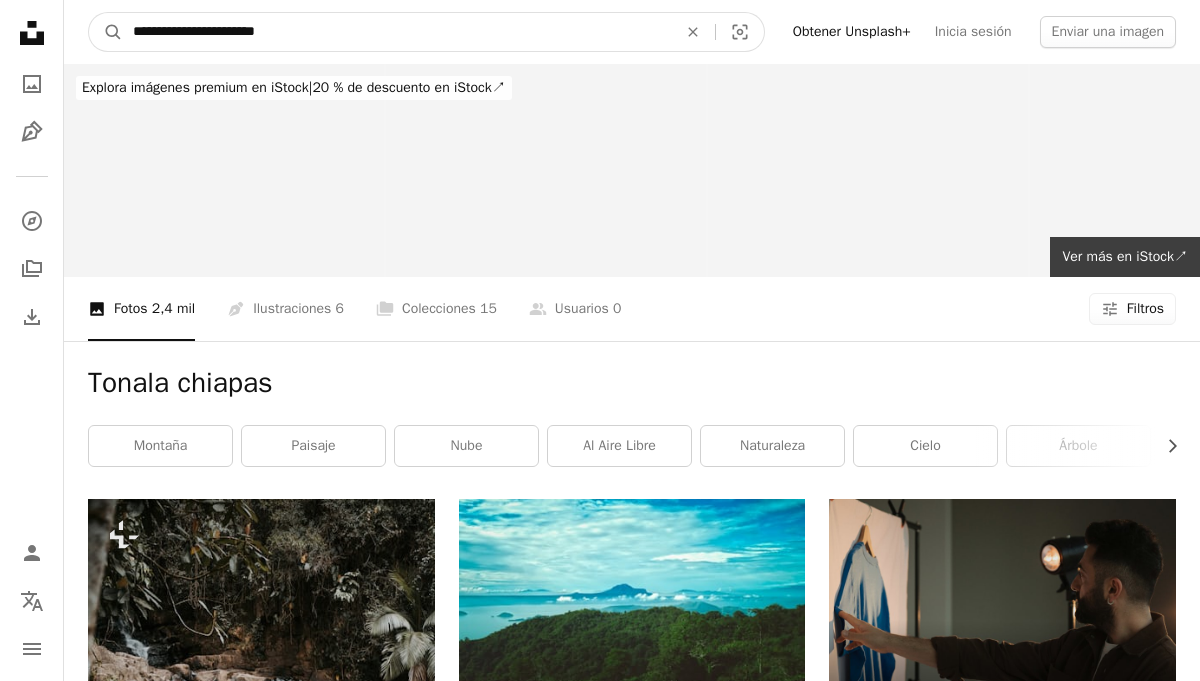 type on "**********" 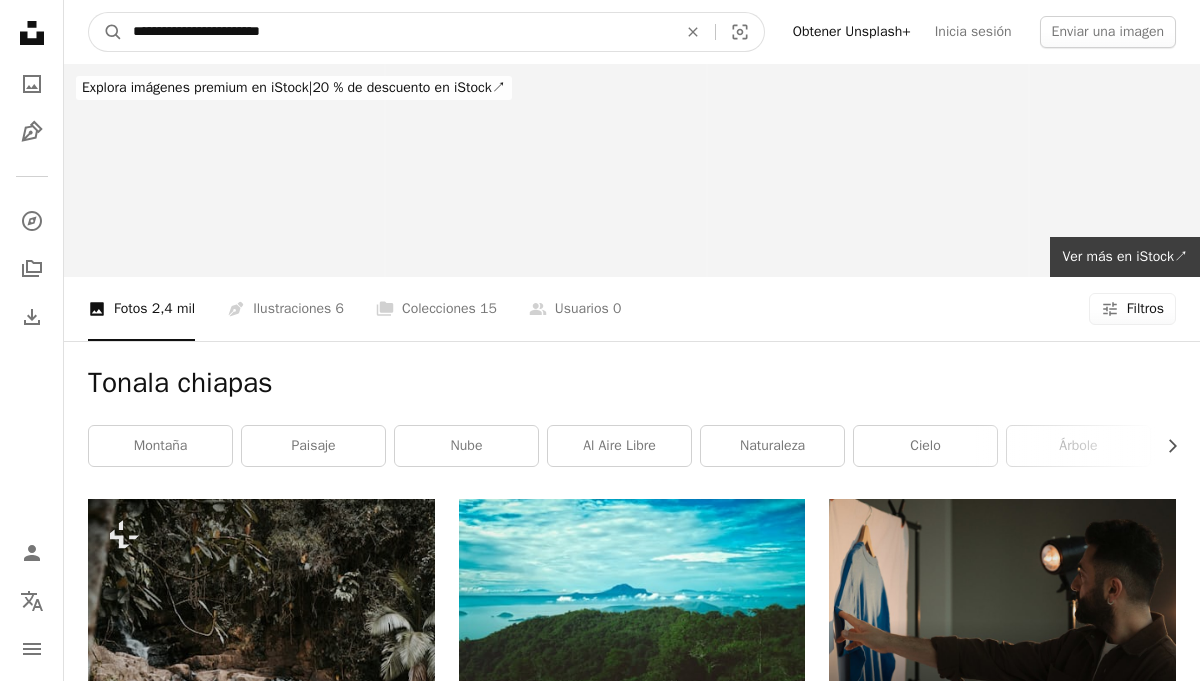 click on "A magnifying glass" at bounding box center [106, 32] 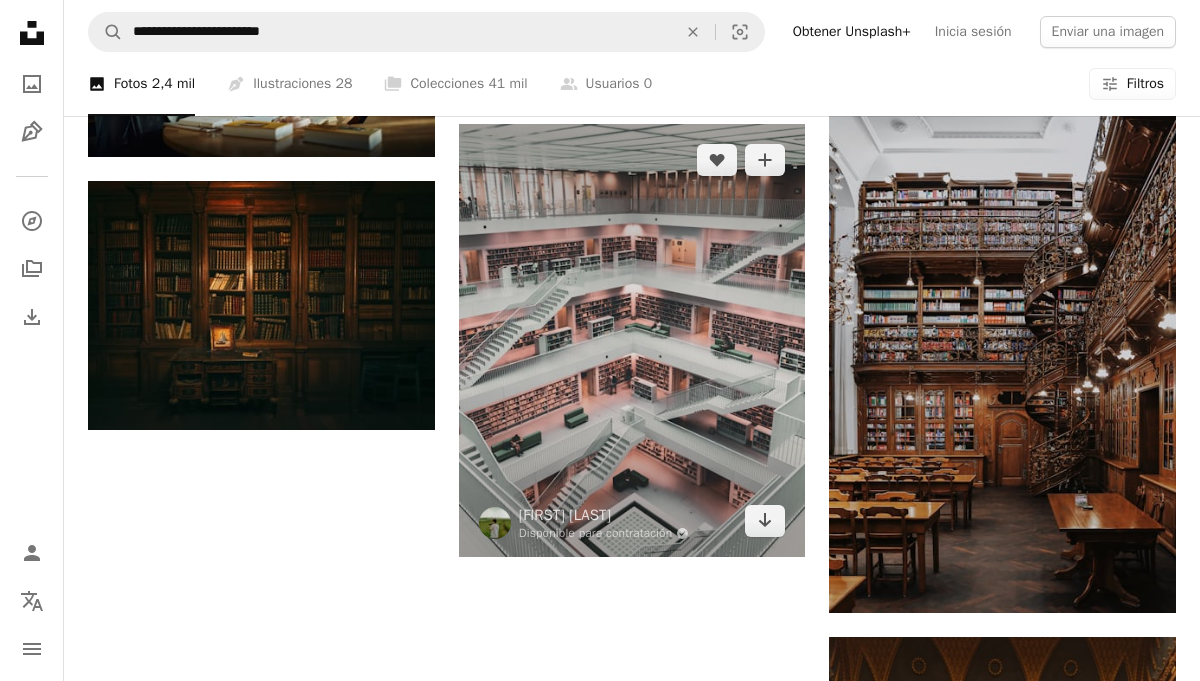 scroll, scrollTop: 2741, scrollLeft: 0, axis: vertical 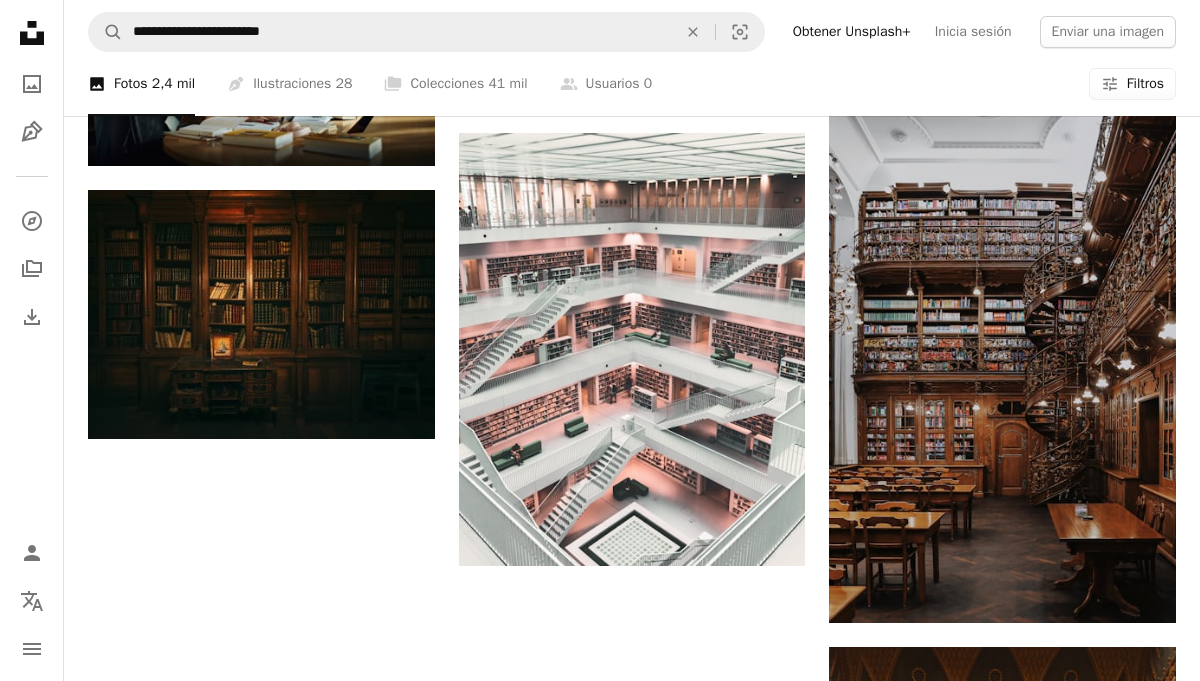 click on "Cargar más" at bounding box center (632, 1247) 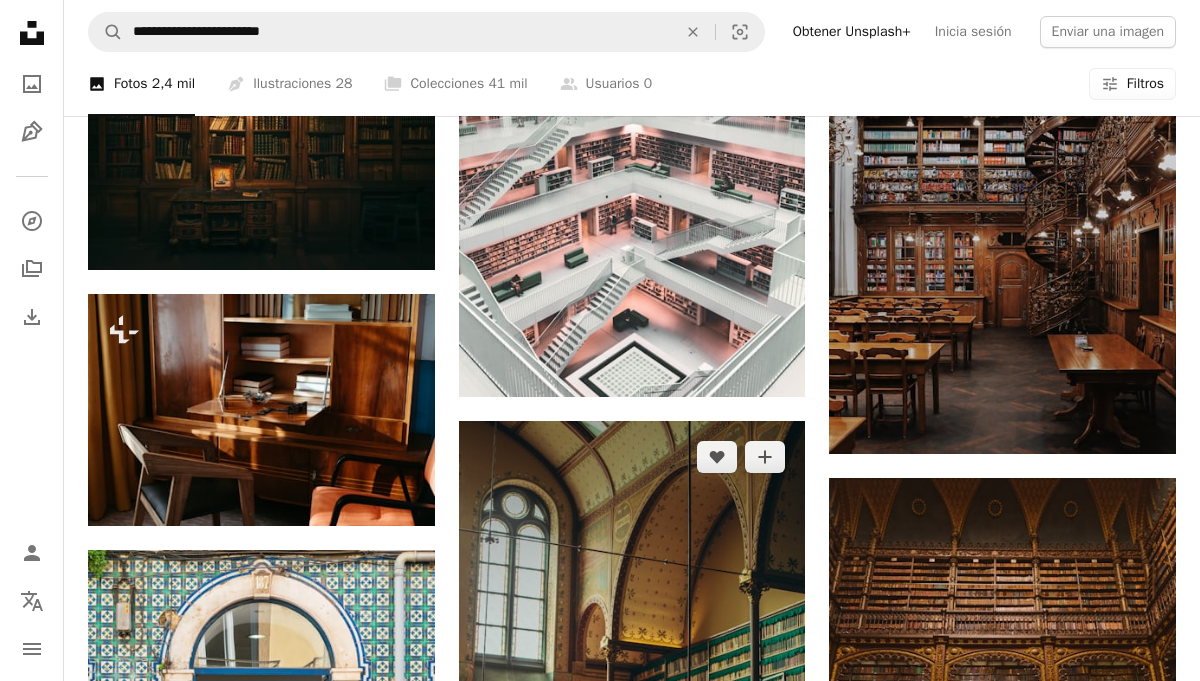 scroll, scrollTop: 2900, scrollLeft: 0, axis: vertical 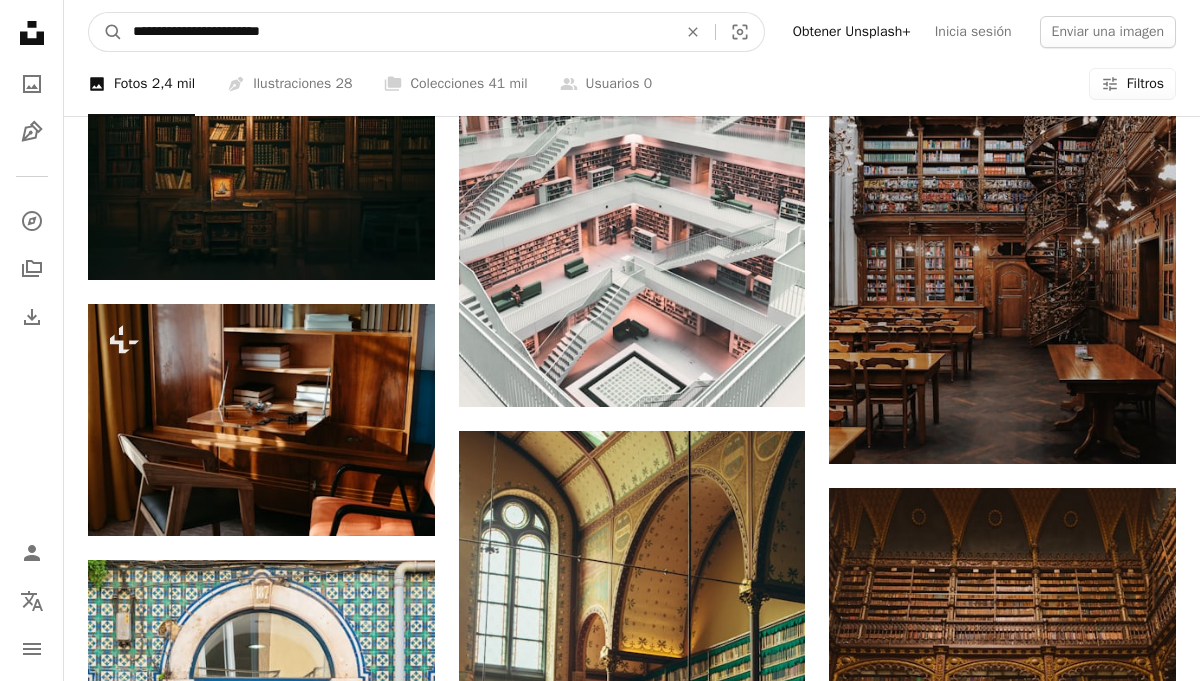 click on "**********" at bounding box center (397, 32) 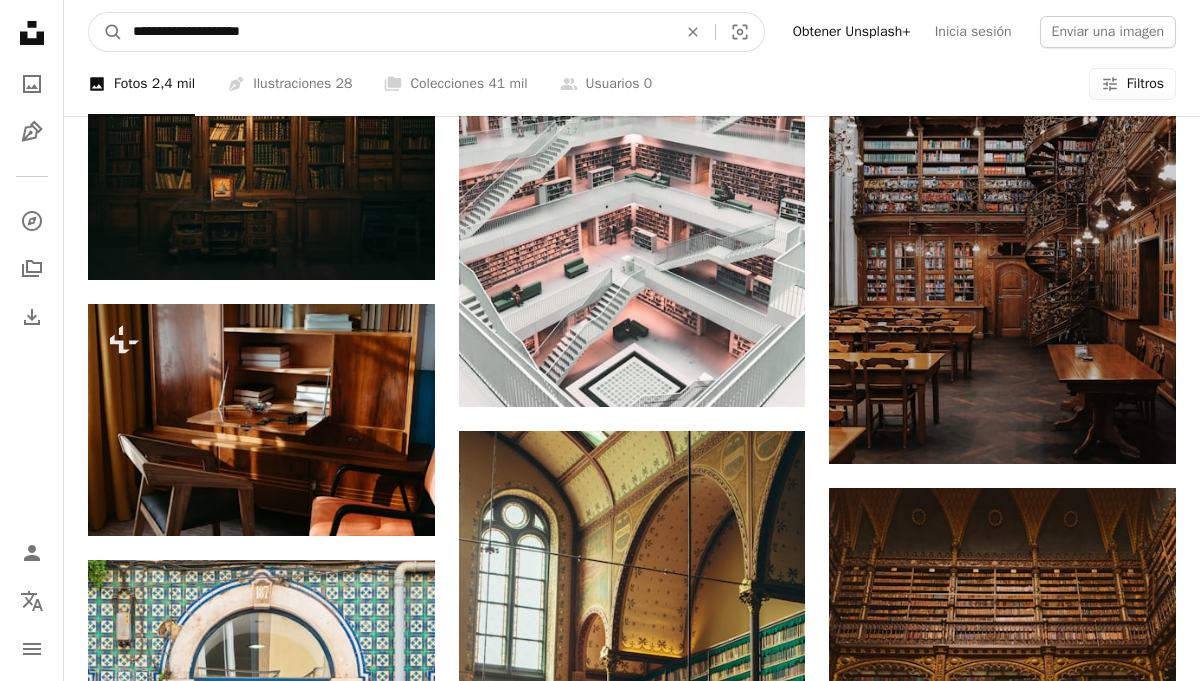 type on "**********" 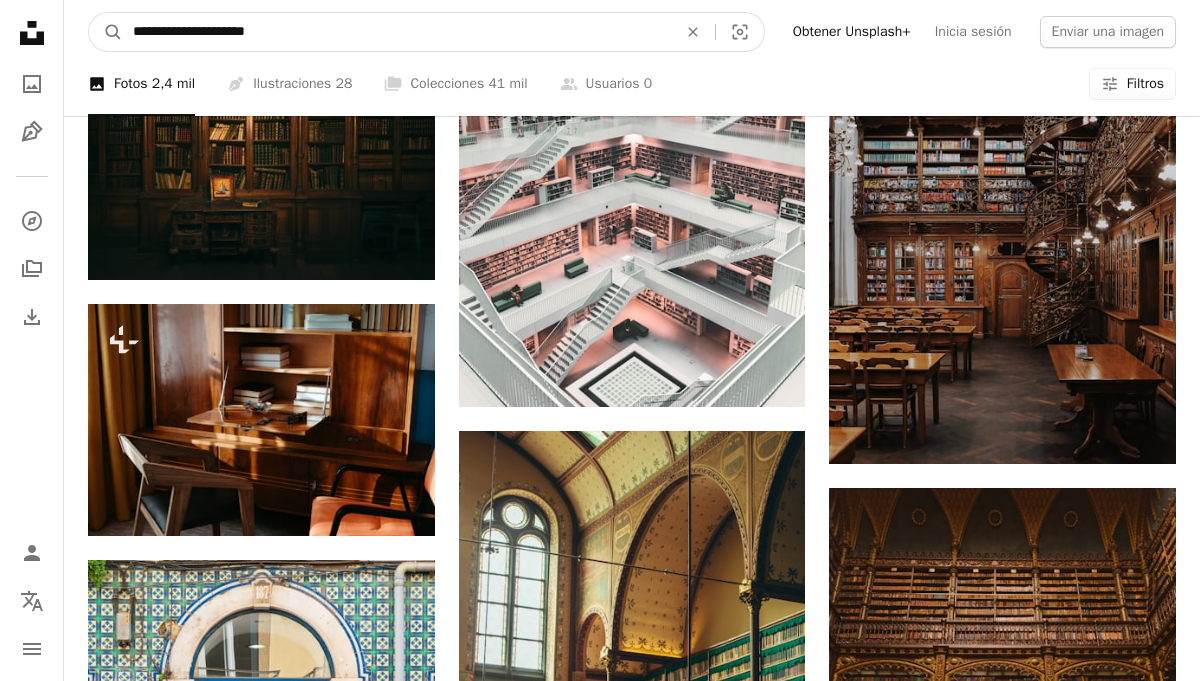 click on "A magnifying glass" at bounding box center [106, 32] 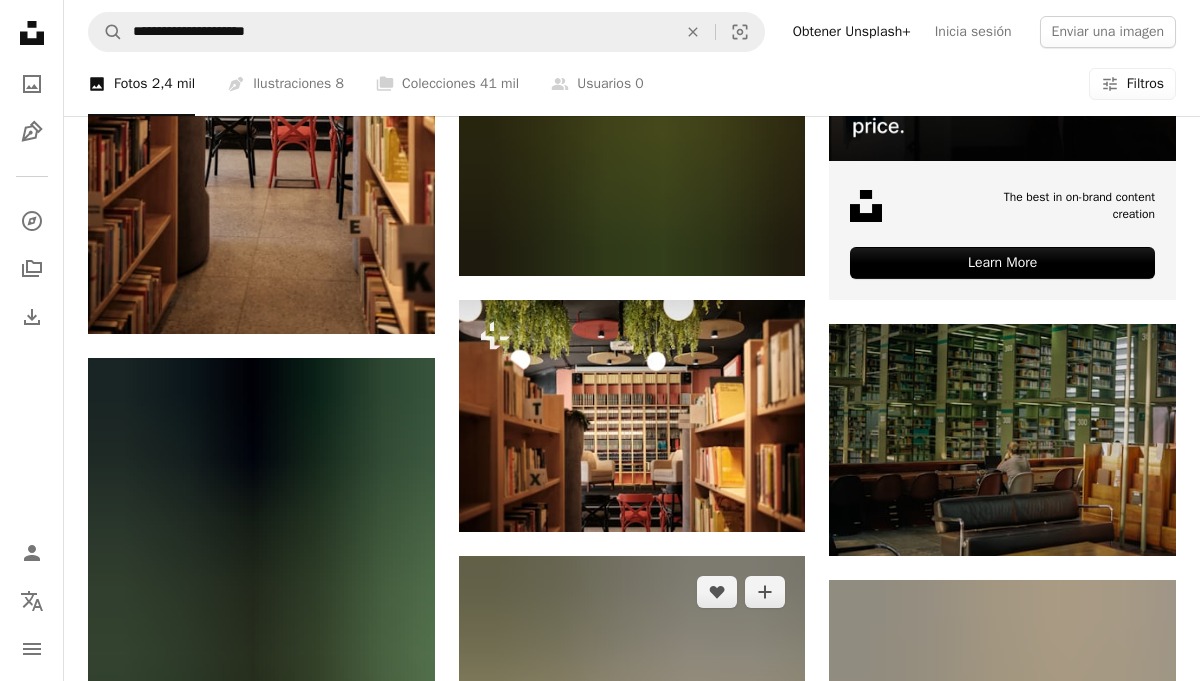scroll, scrollTop: 684, scrollLeft: 0, axis: vertical 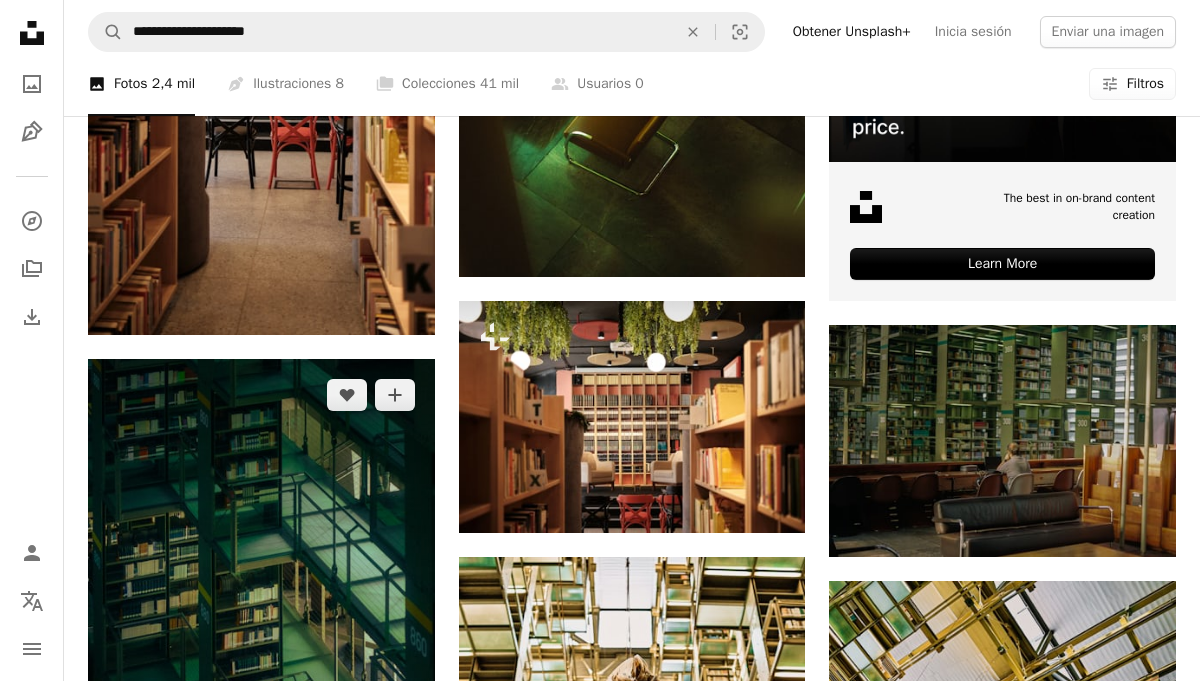 click at bounding box center (261, 619) 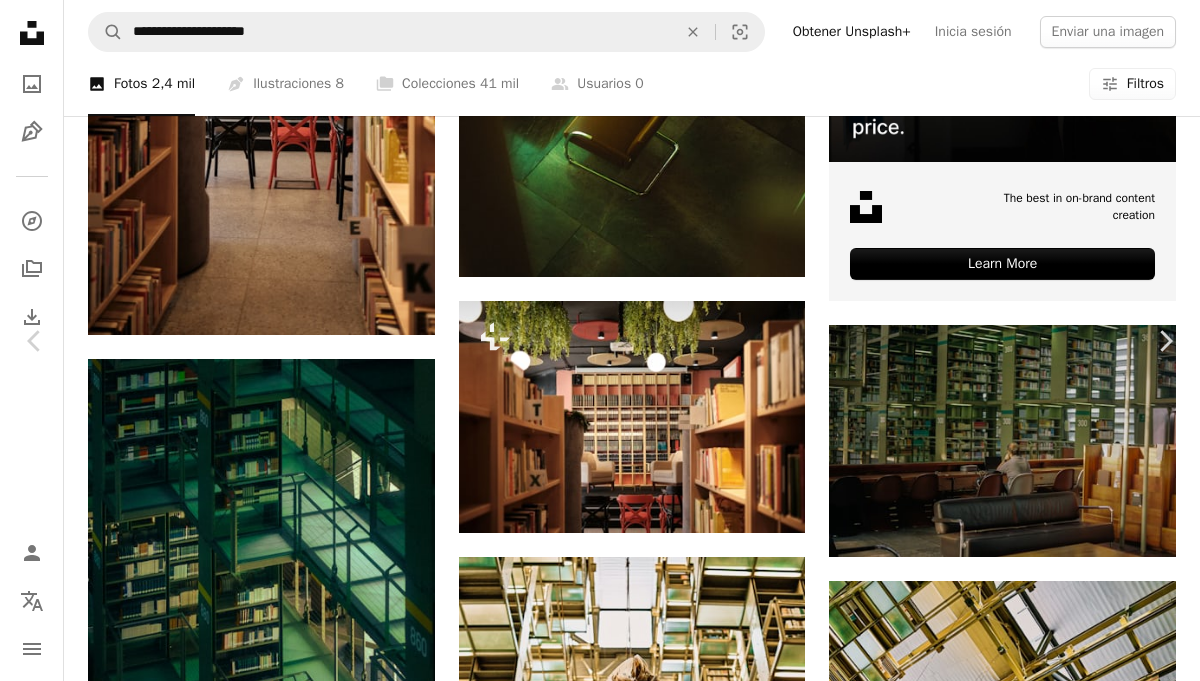 click on "An X shape" at bounding box center (20, 20) 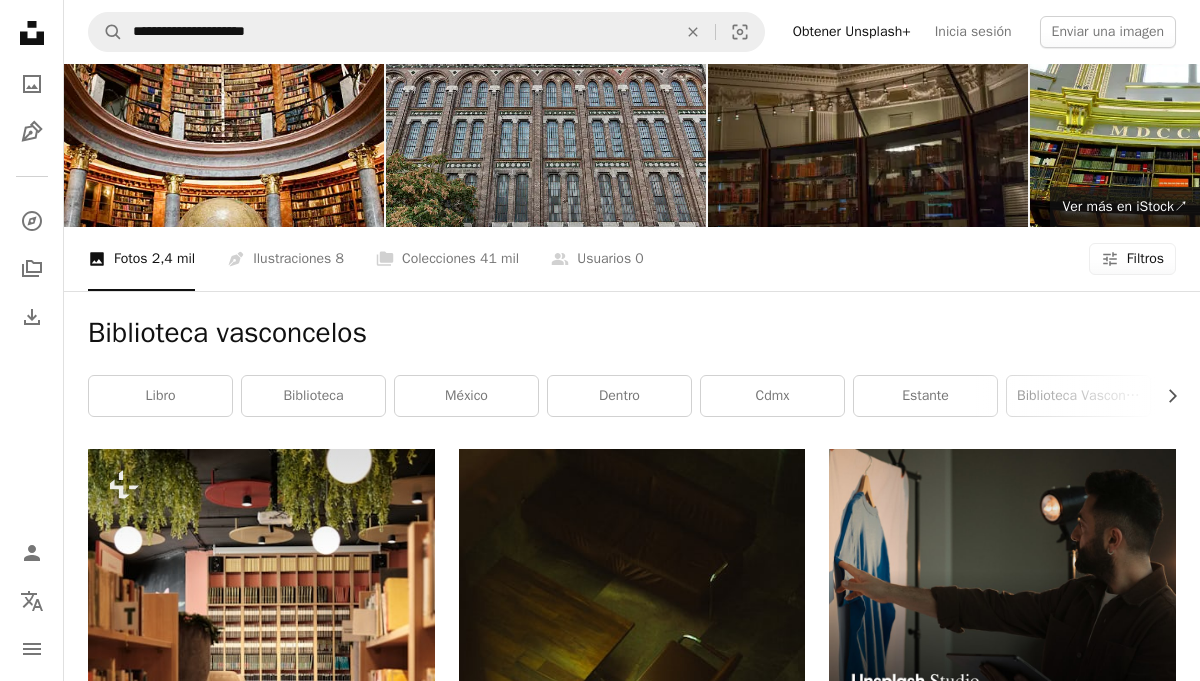 scroll, scrollTop: 0, scrollLeft: 0, axis: both 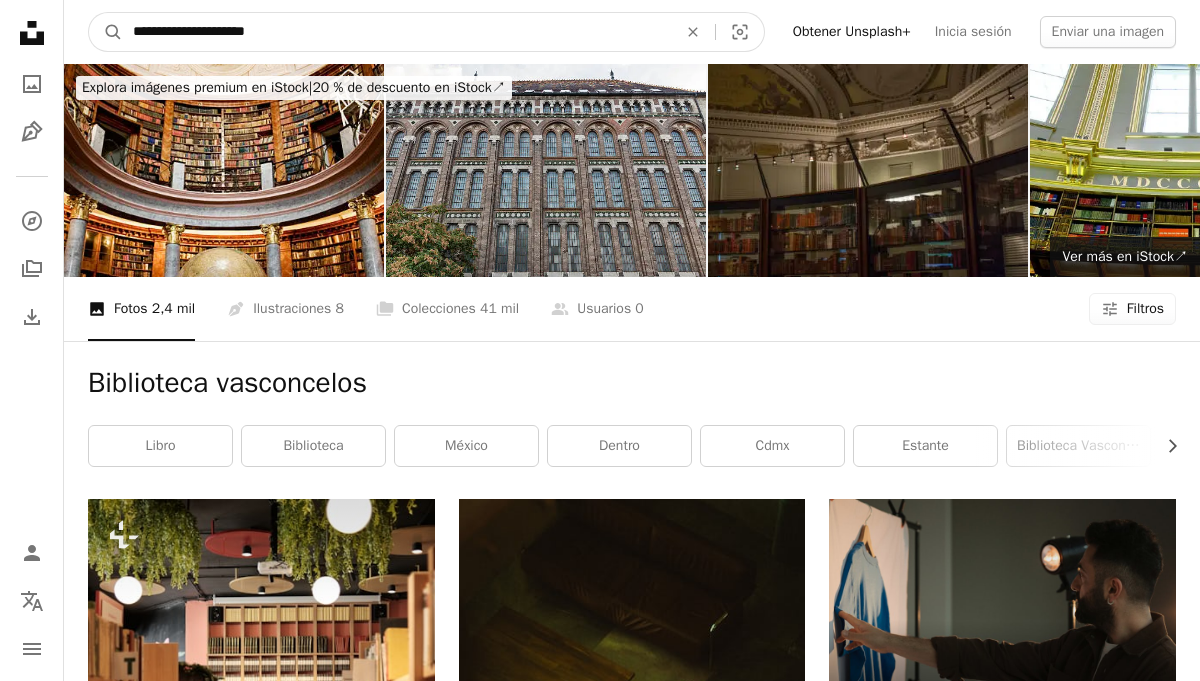 click on "**********" at bounding box center [397, 32] 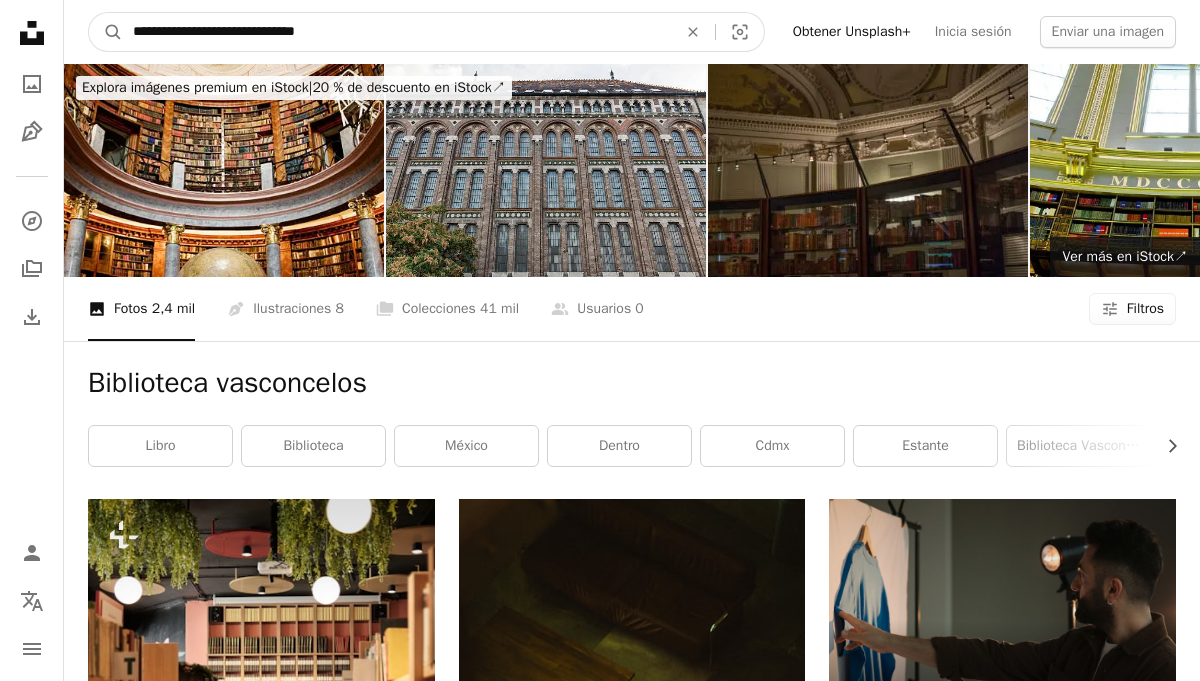 type on "**********" 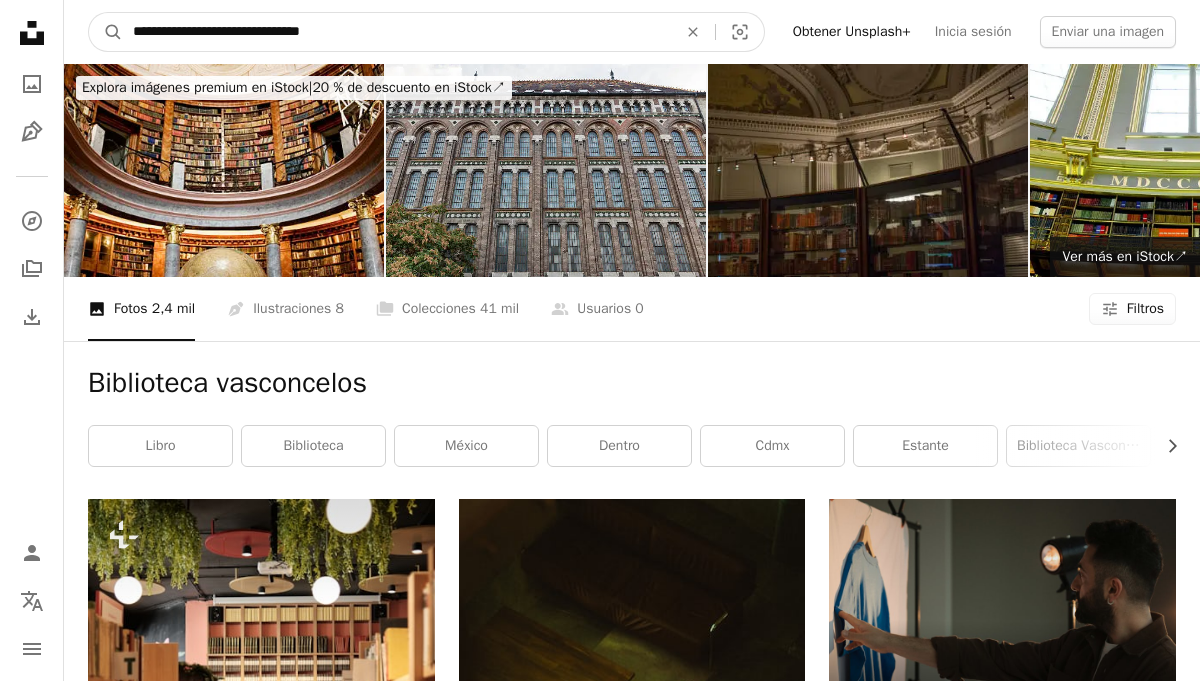 click on "A magnifying glass" at bounding box center (106, 32) 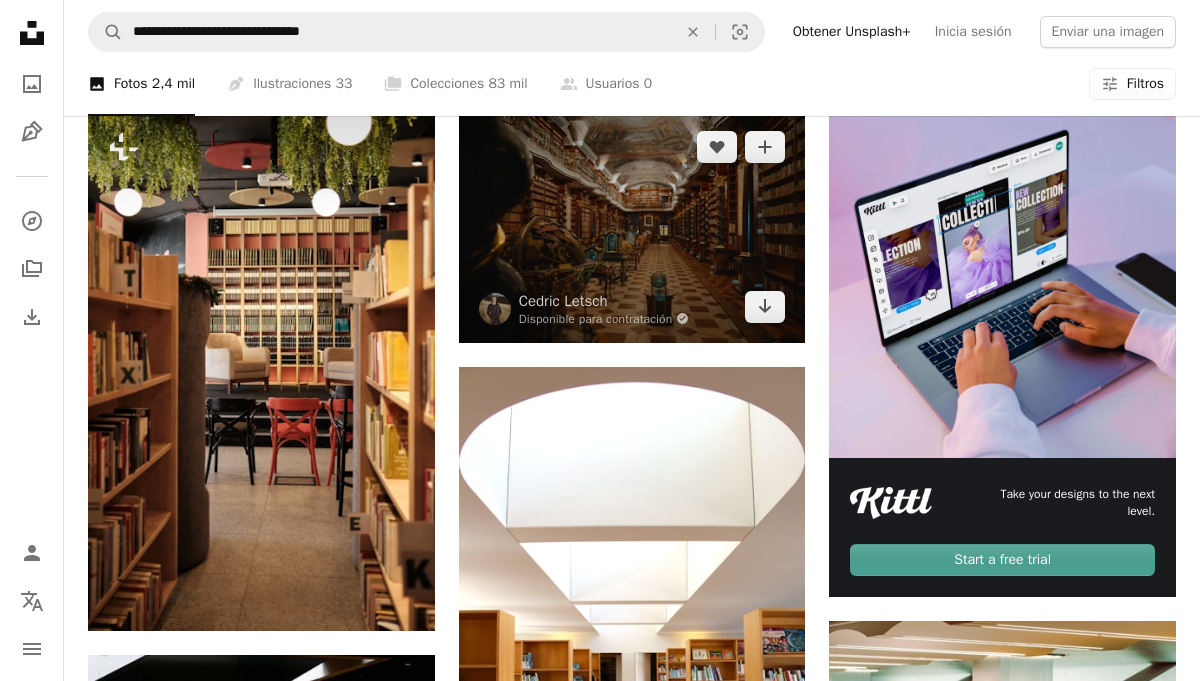 scroll, scrollTop: 260, scrollLeft: 0, axis: vertical 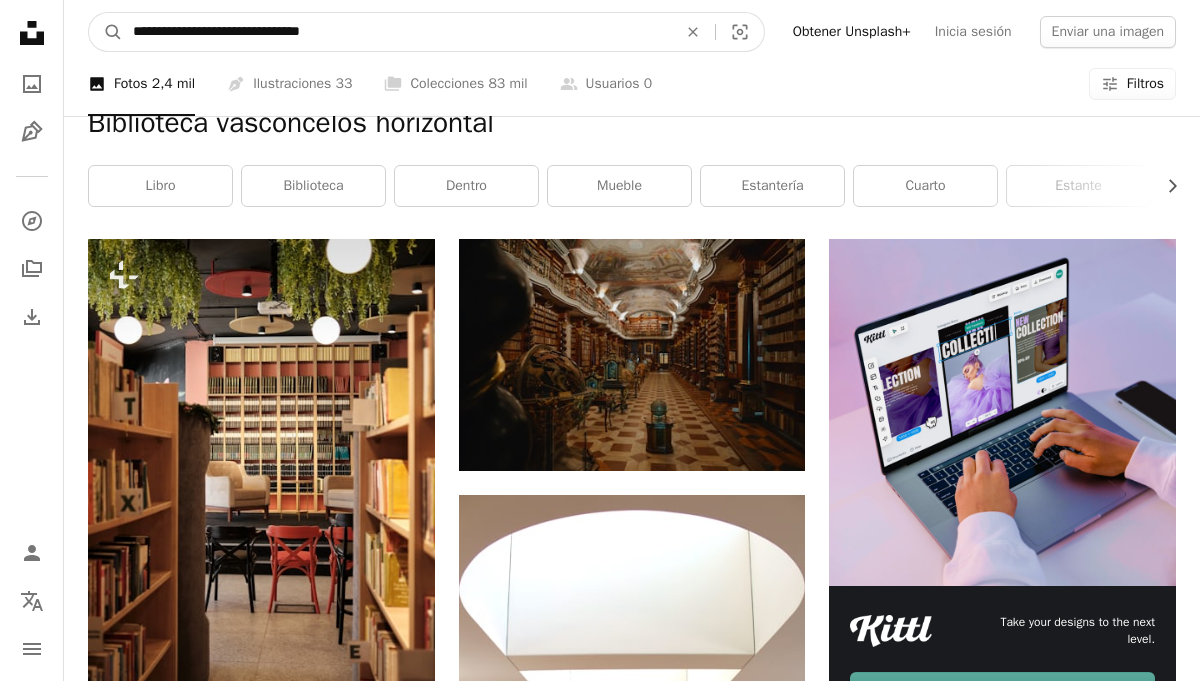 click on "**********" at bounding box center (397, 32) 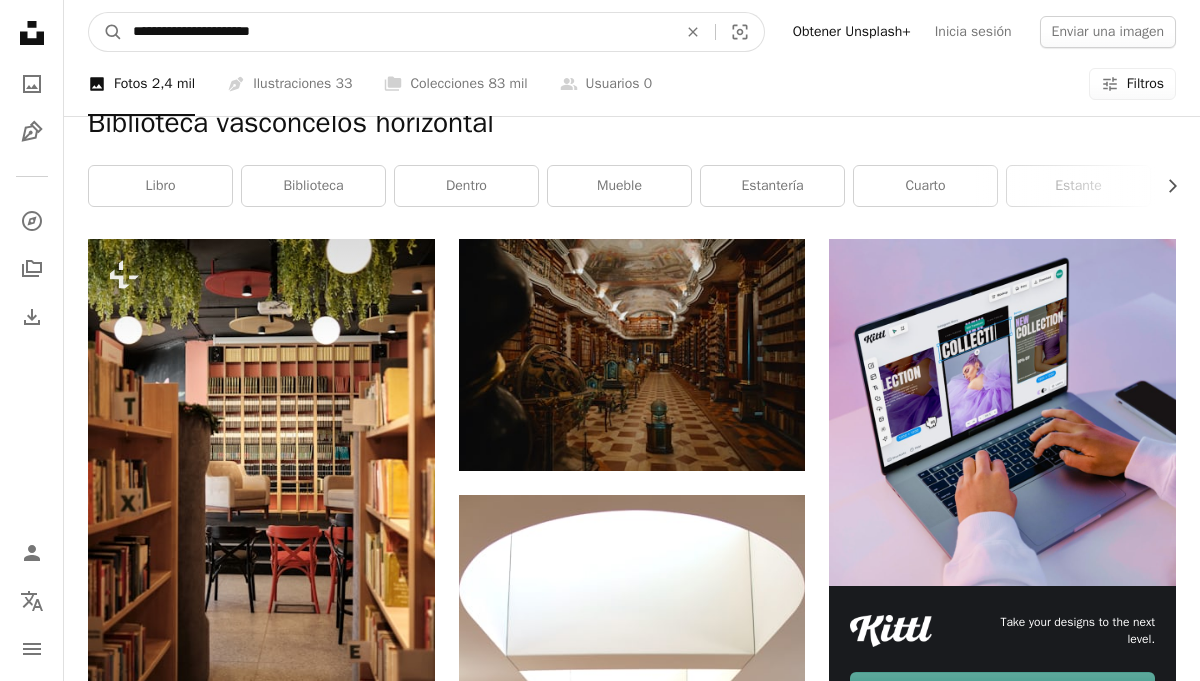 type on "**********" 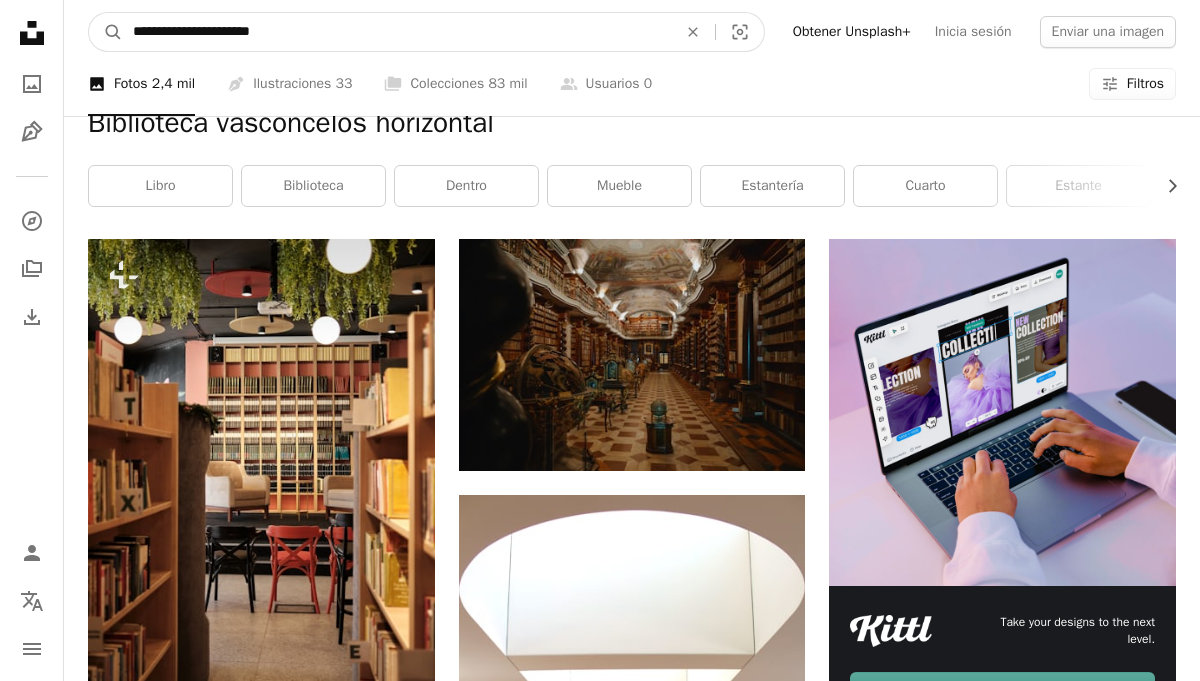 click on "A magnifying glass" at bounding box center [106, 32] 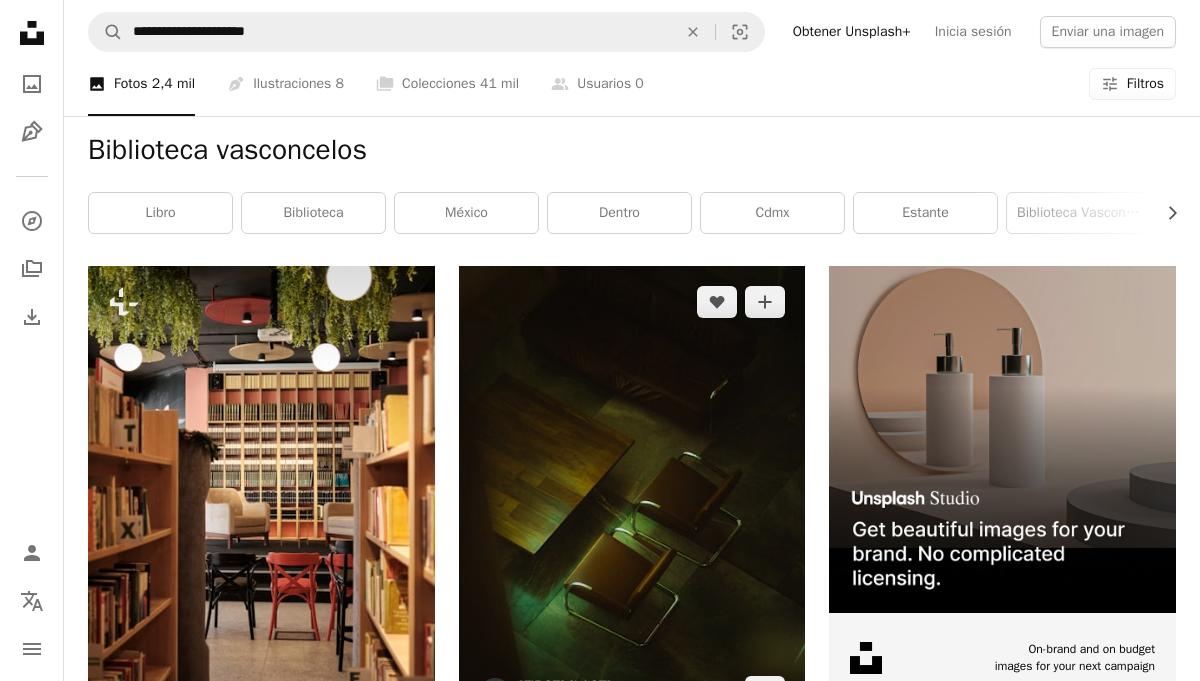 scroll, scrollTop: 235, scrollLeft: 0, axis: vertical 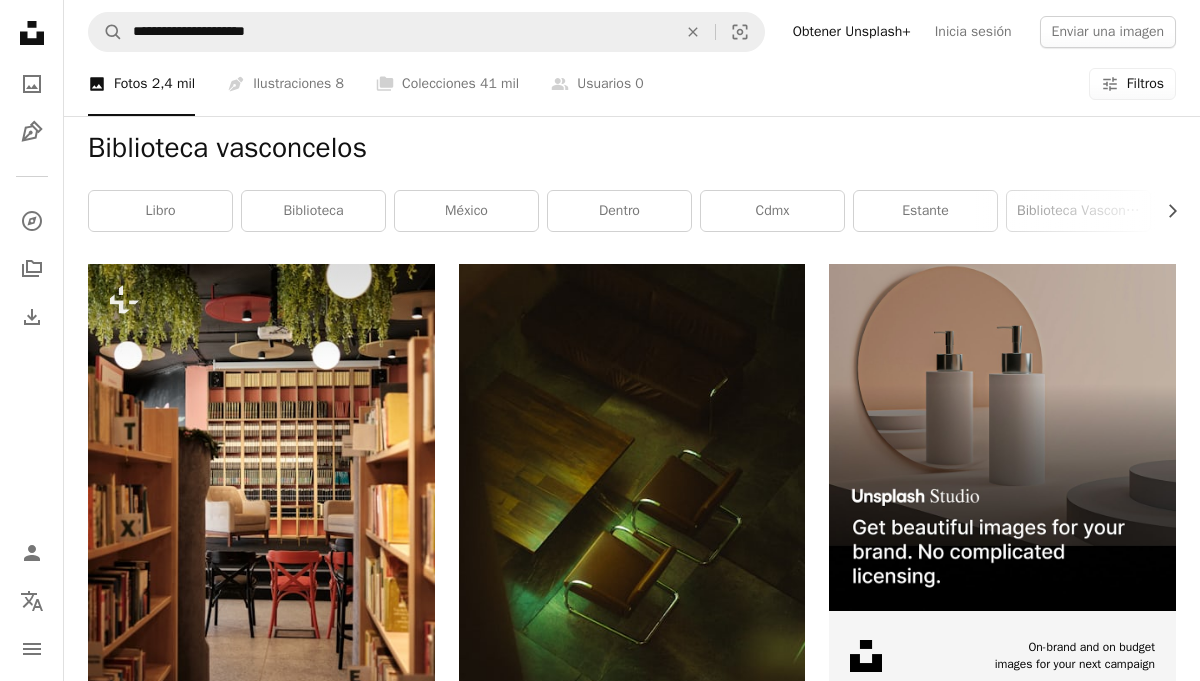 click at bounding box center [1002, 889] 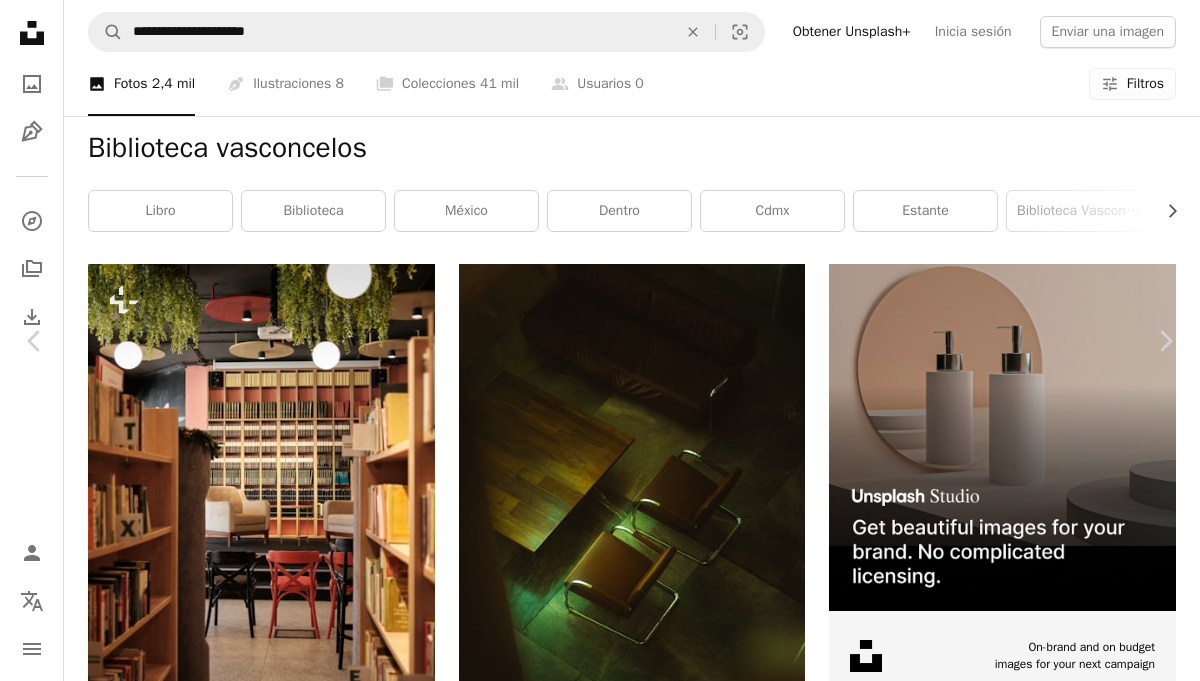 click on "An X shape" at bounding box center (20, 20) 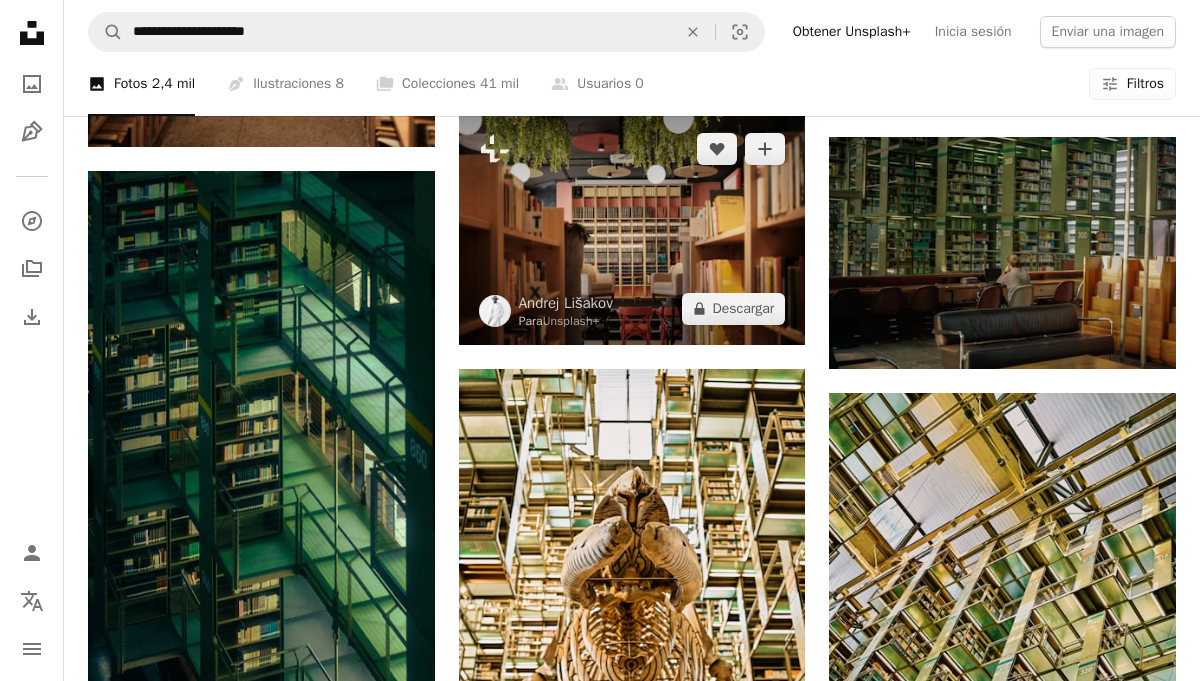 scroll, scrollTop: 882, scrollLeft: 0, axis: vertical 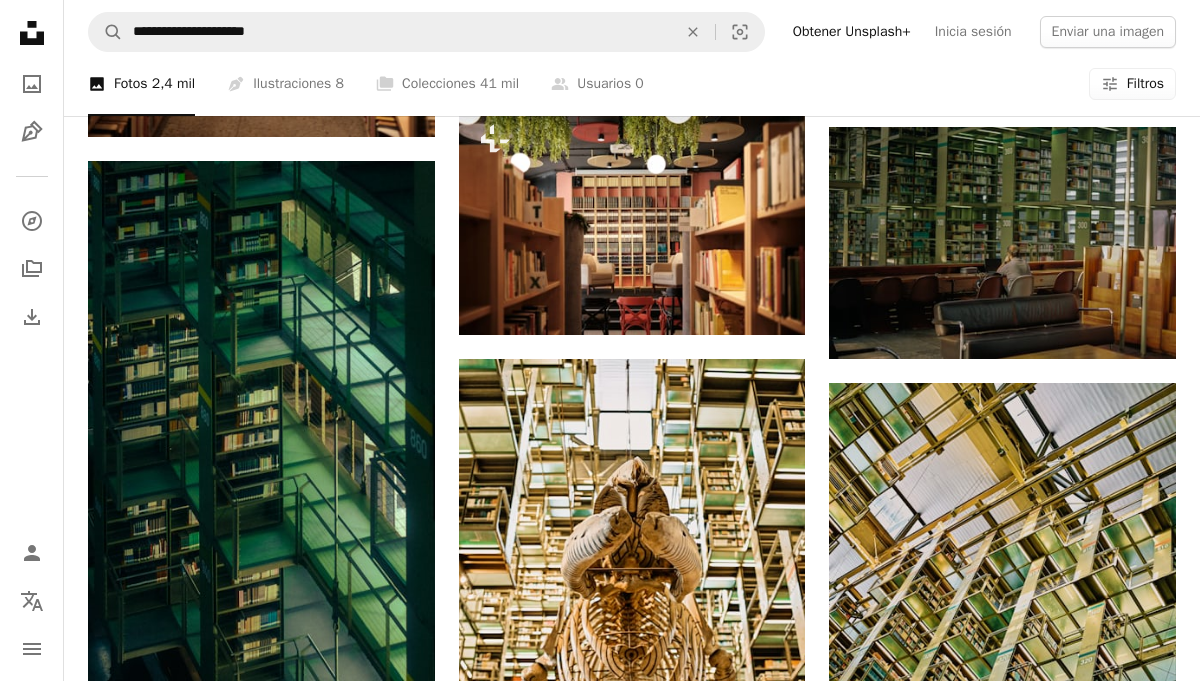 click at bounding box center [1002, 1188] 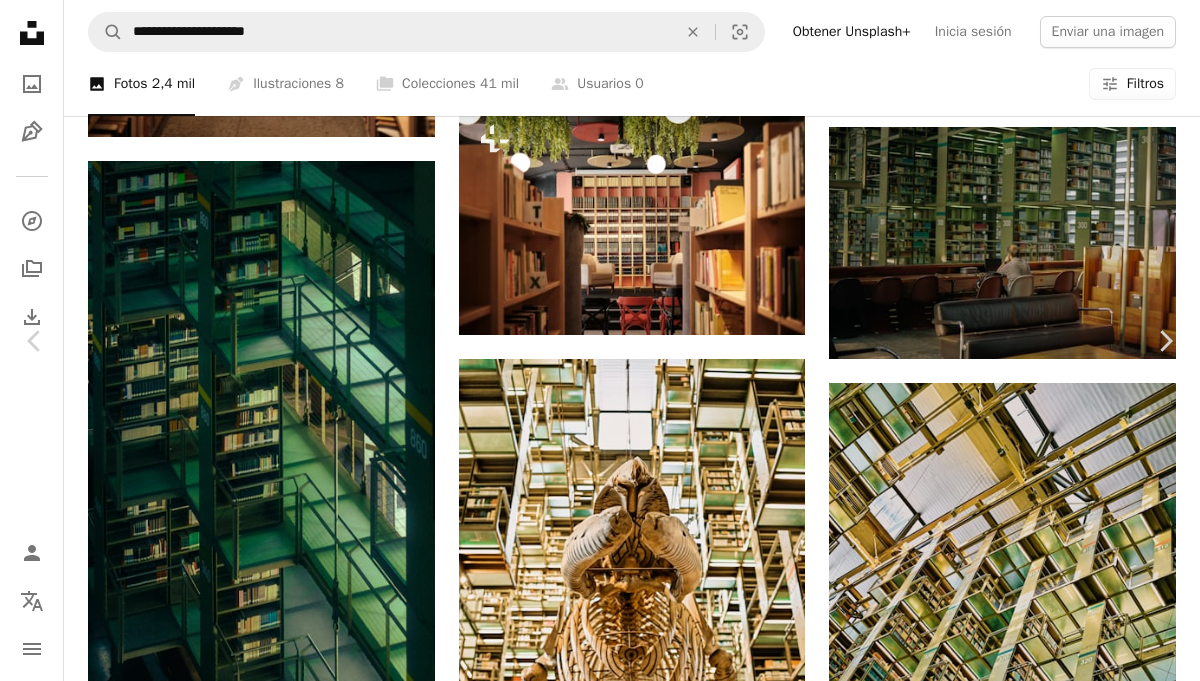 scroll, scrollTop: 0, scrollLeft: 0, axis: both 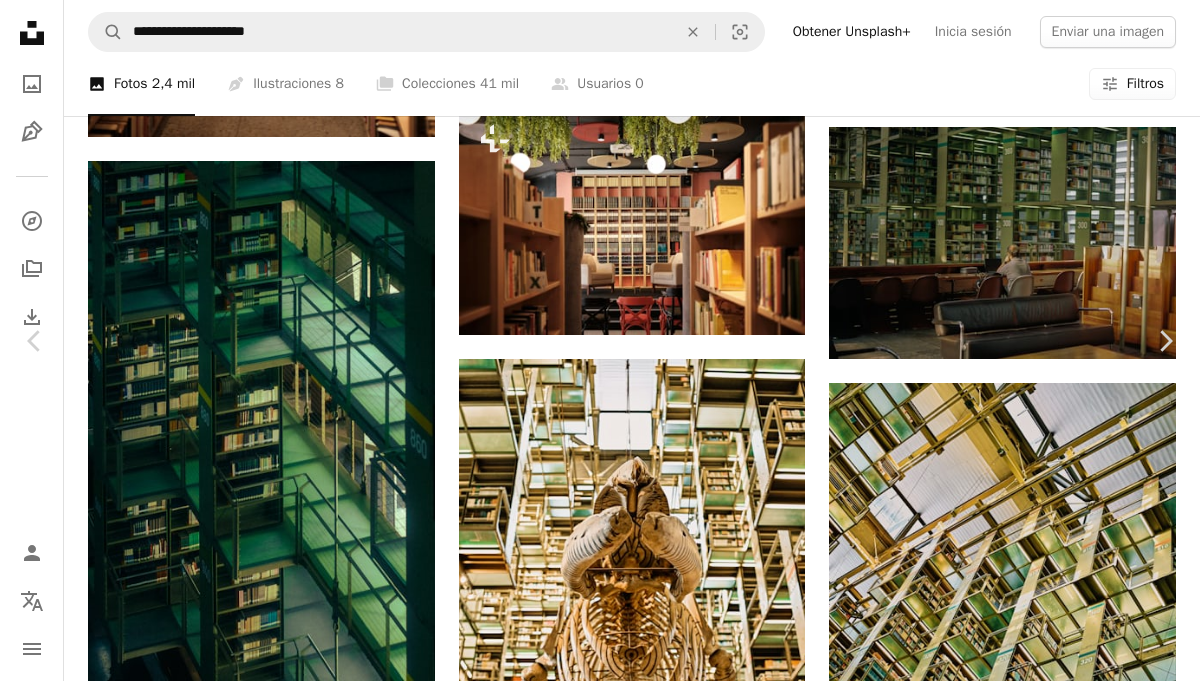 click on "Descargar gratis" at bounding box center [994, 3960] 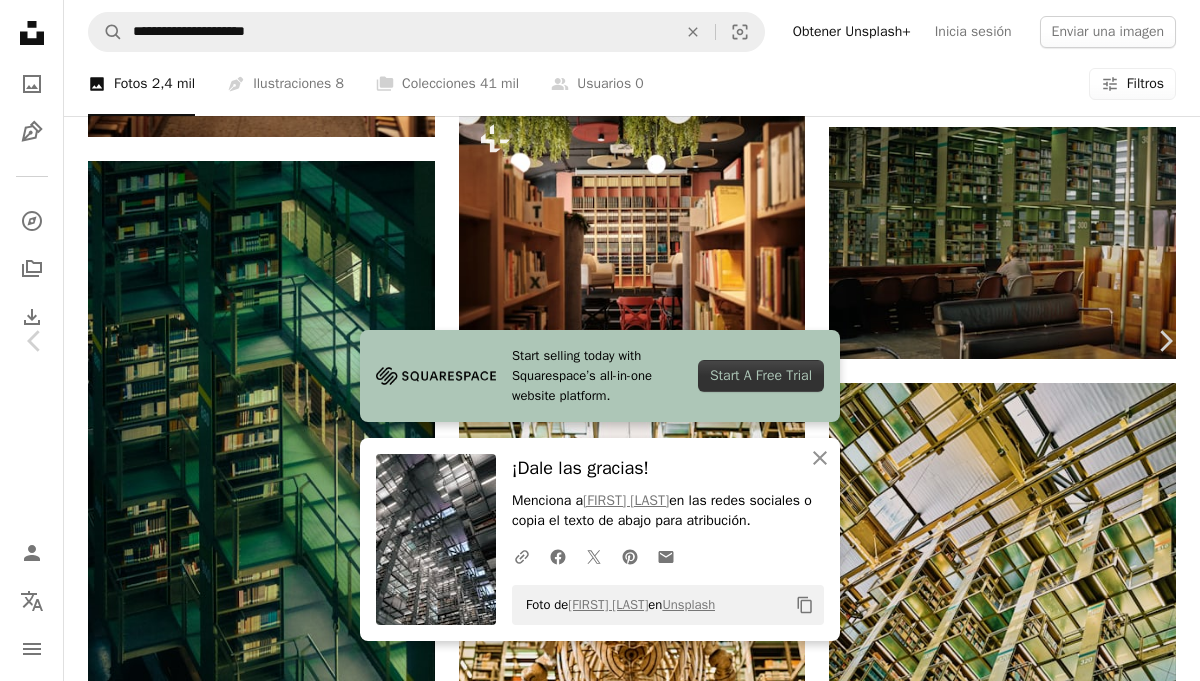 click on "An X shape" at bounding box center [20, 20] 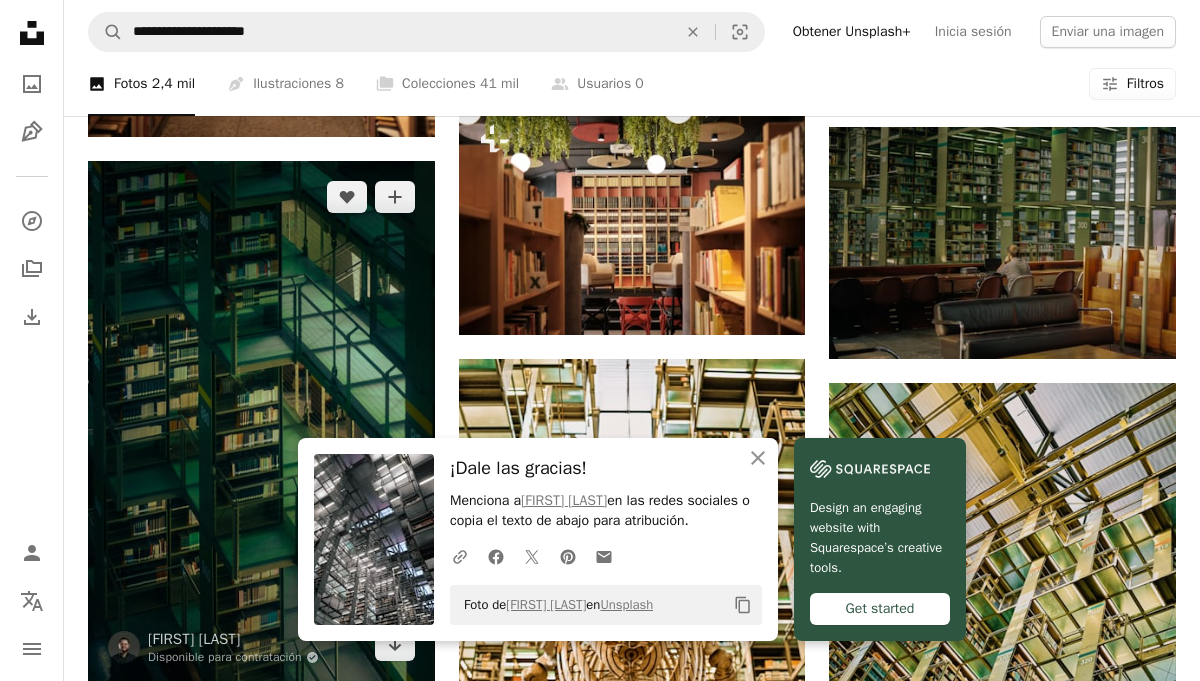 click at bounding box center (261, 421) 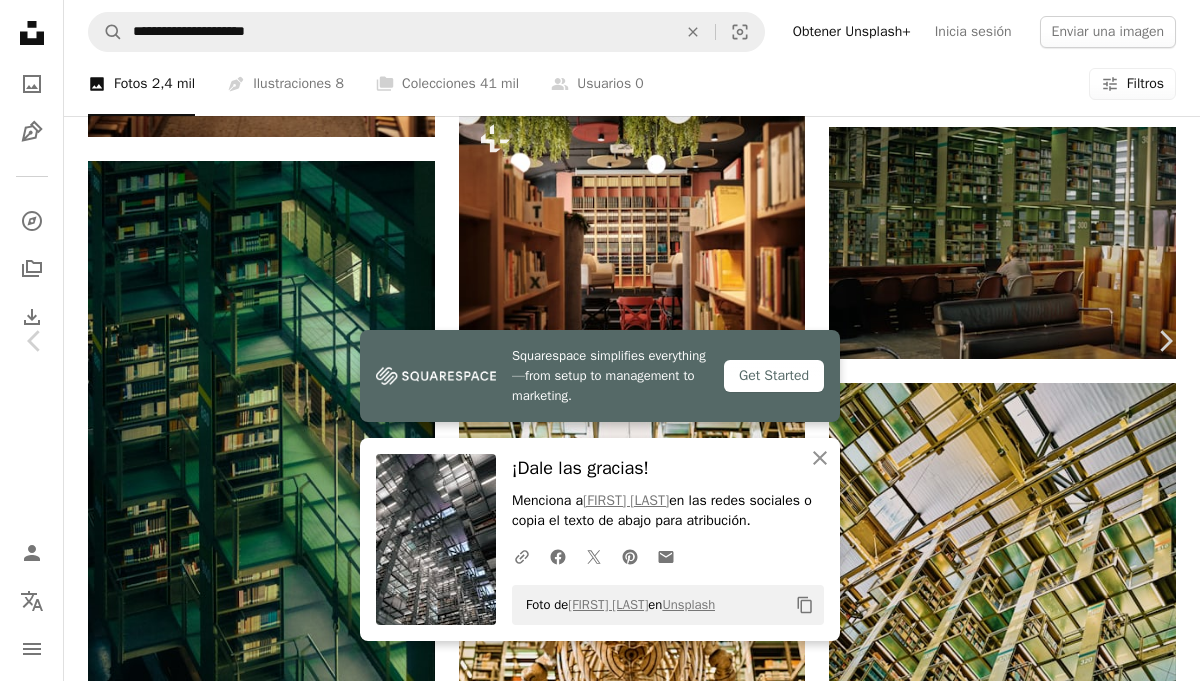 click on "An X shape" at bounding box center (20, 20) 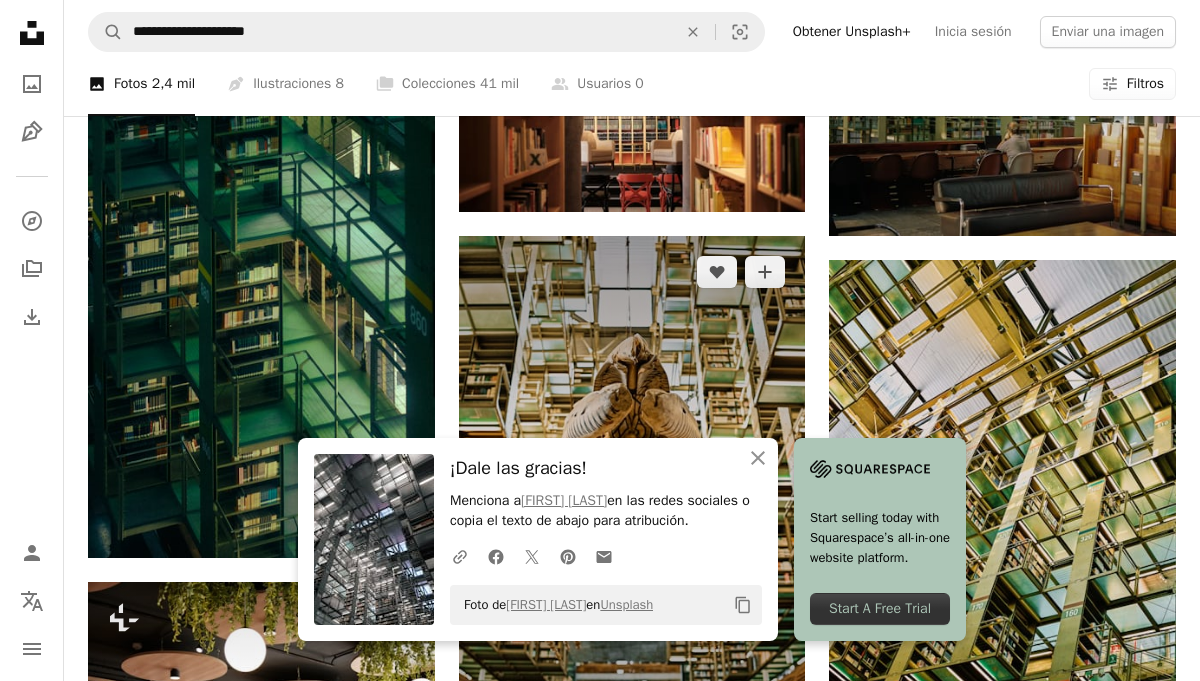 scroll, scrollTop: 1040, scrollLeft: 0, axis: vertical 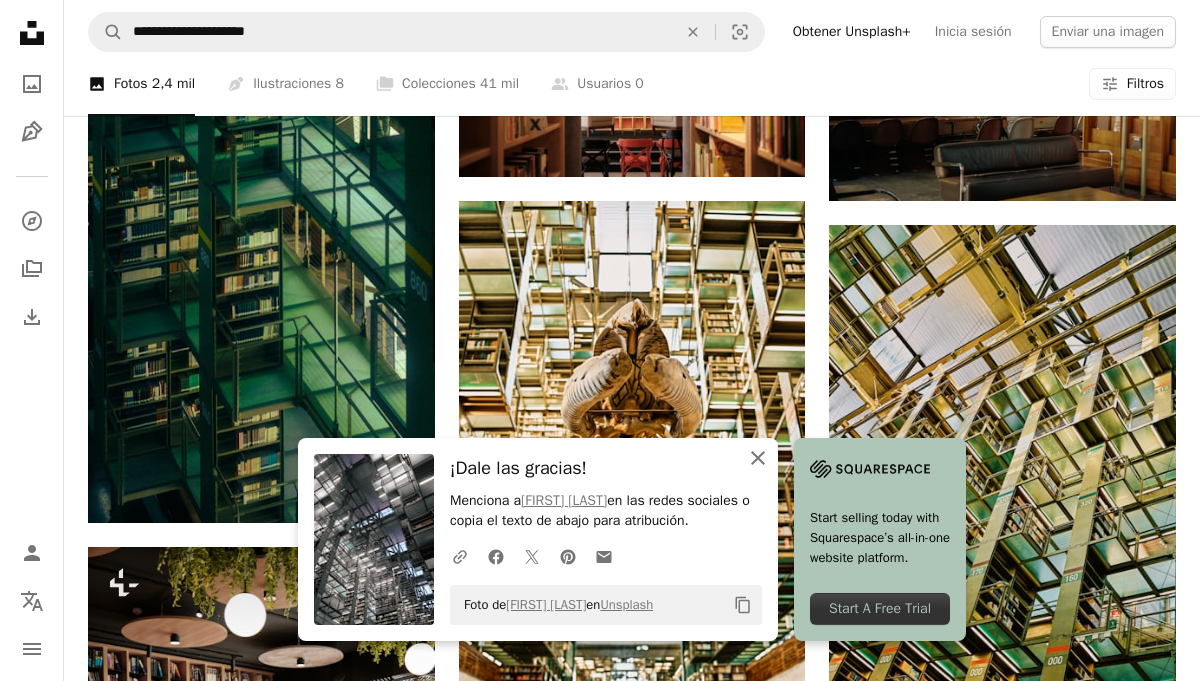 click on "An X shape" 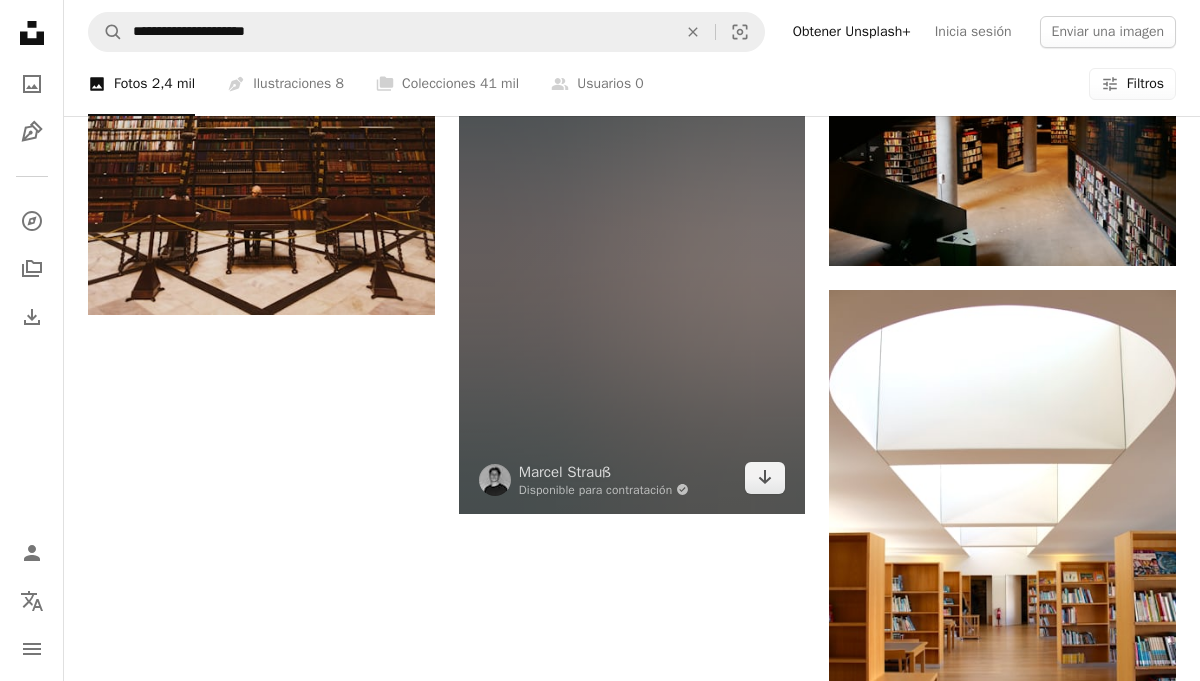 scroll, scrollTop: 3201, scrollLeft: 0, axis: vertical 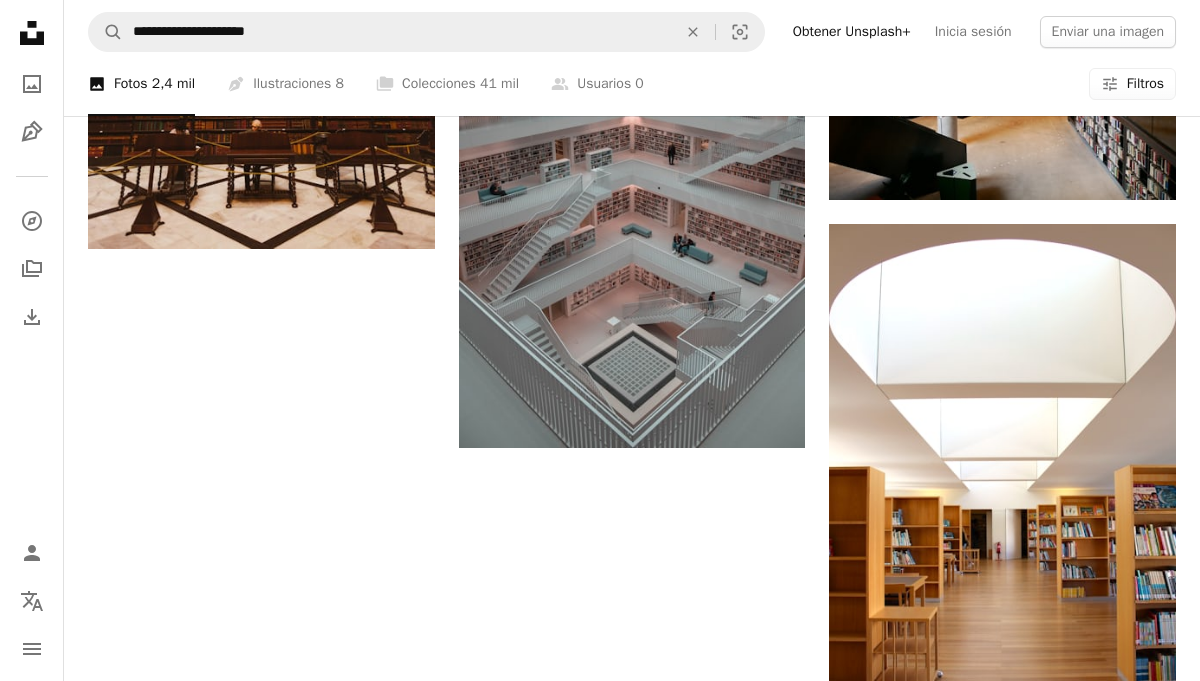 click on "Cargar más" at bounding box center [632, 823] 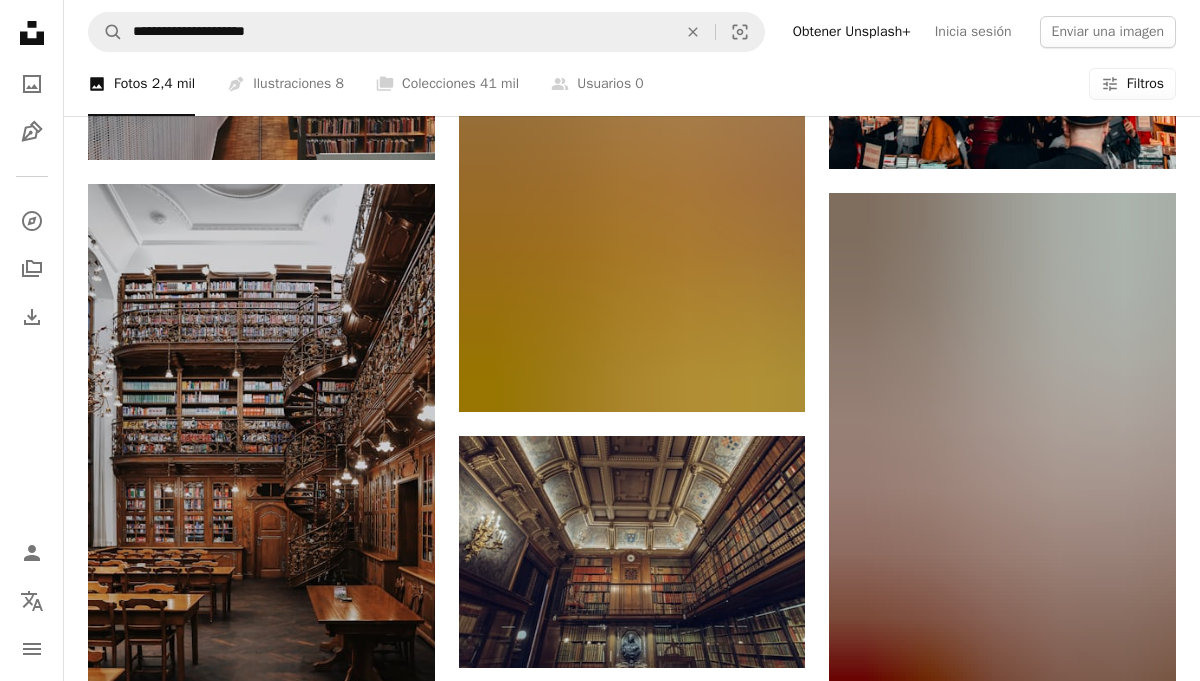 scroll, scrollTop: 4579, scrollLeft: 0, axis: vertical 